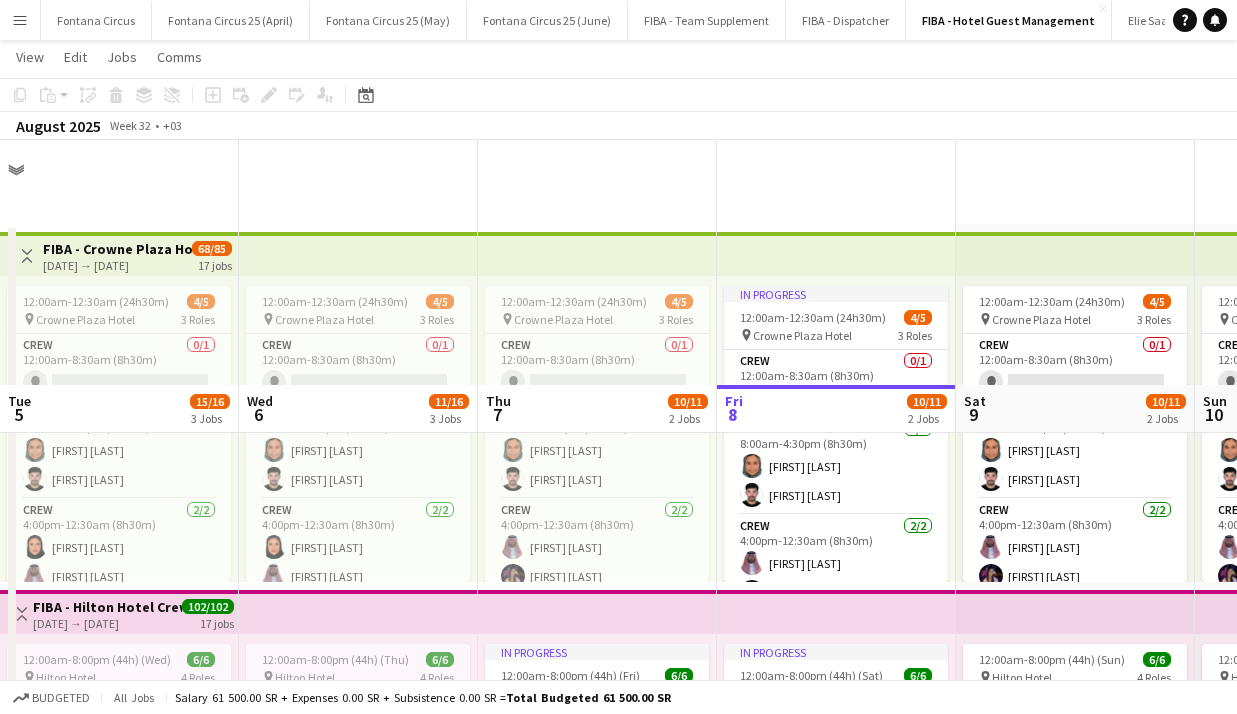 scroll, scrollTop: 245, scrollLeft: 0, axis: vertical 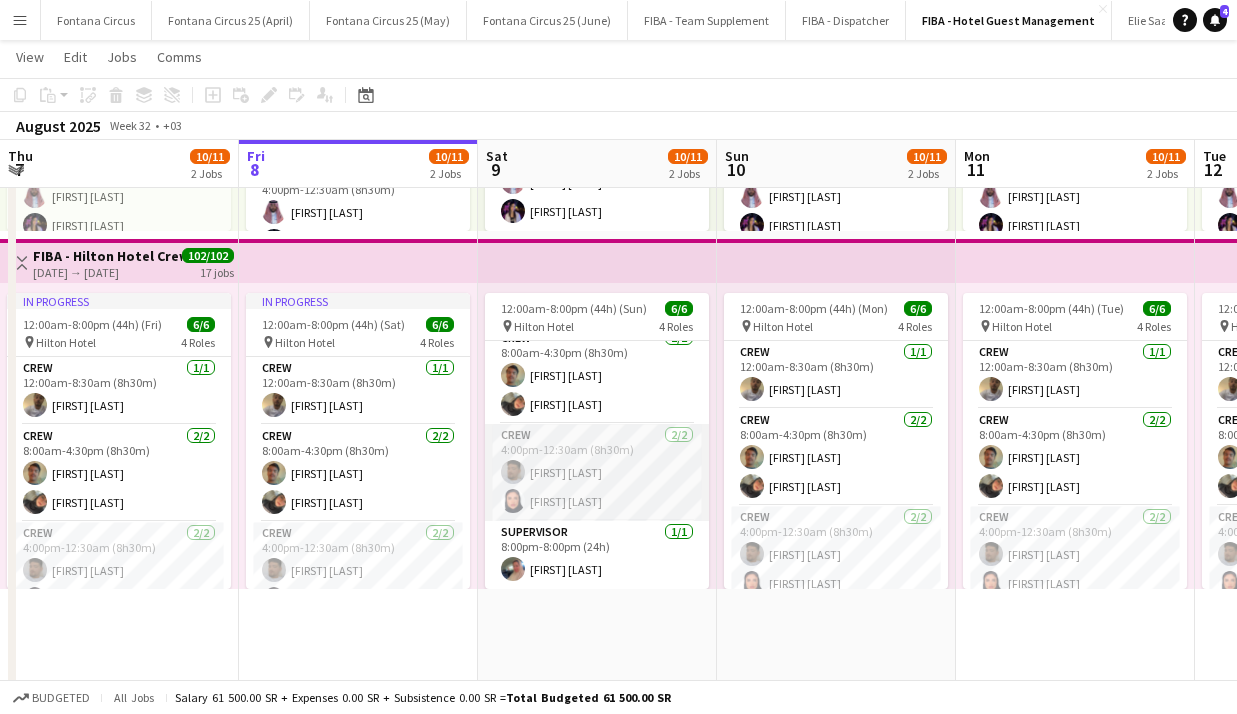 click on "Crew   2/2   4:00pm-12:30am (8h30m)
Mohammed Samarqandi Joud Ayed" at bounding box center (597, 472) 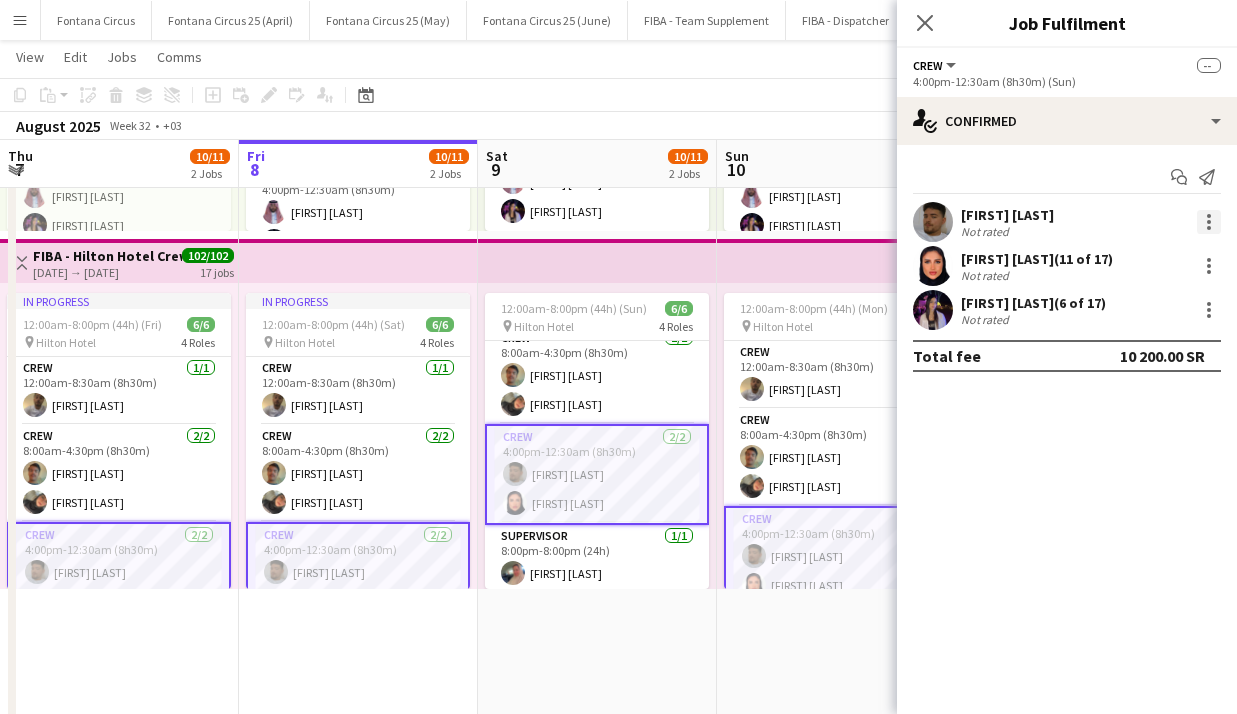 click at bounding box center [1209, 222] 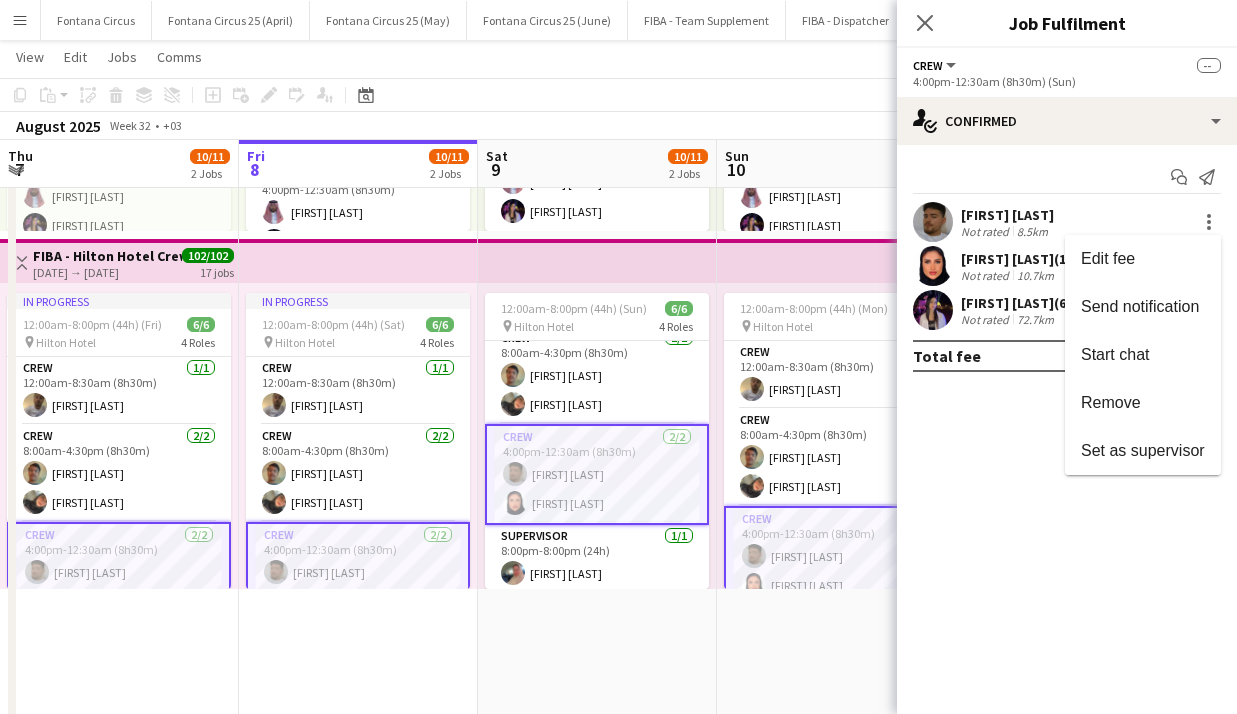 click at bounding box center (618, 357) 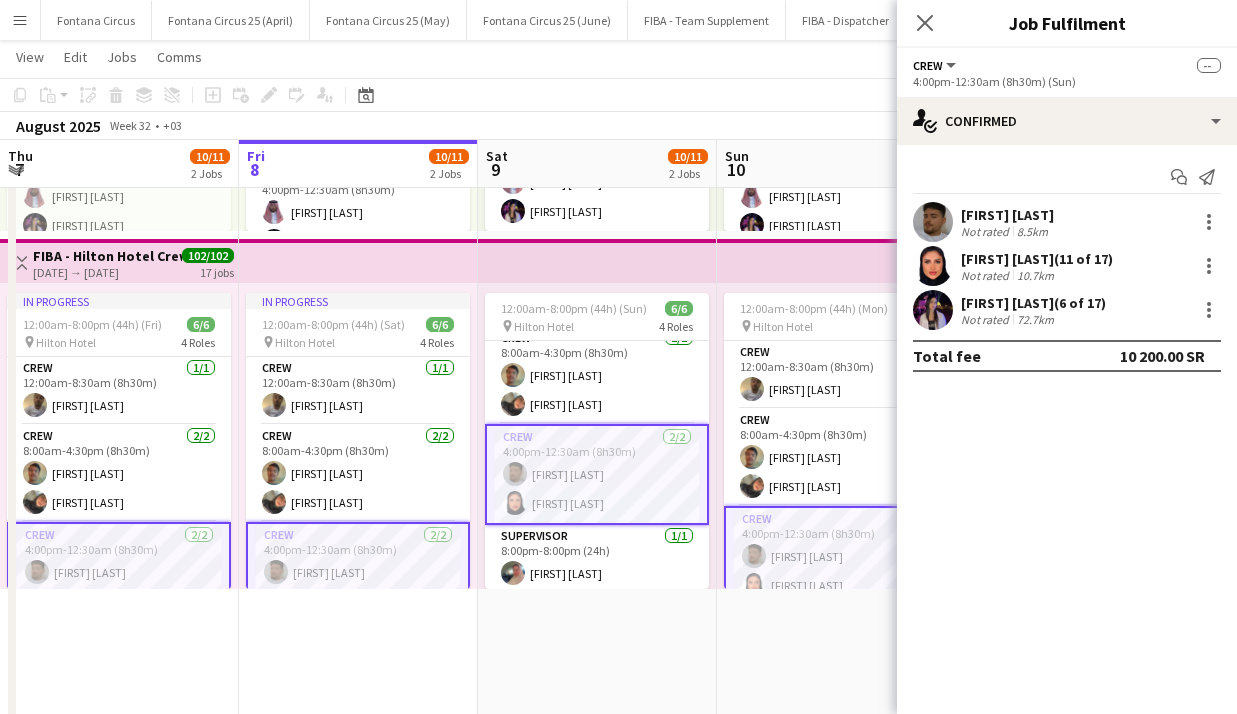 click on "[FIRST] [LAST]" at bounding box center (1007, 215) 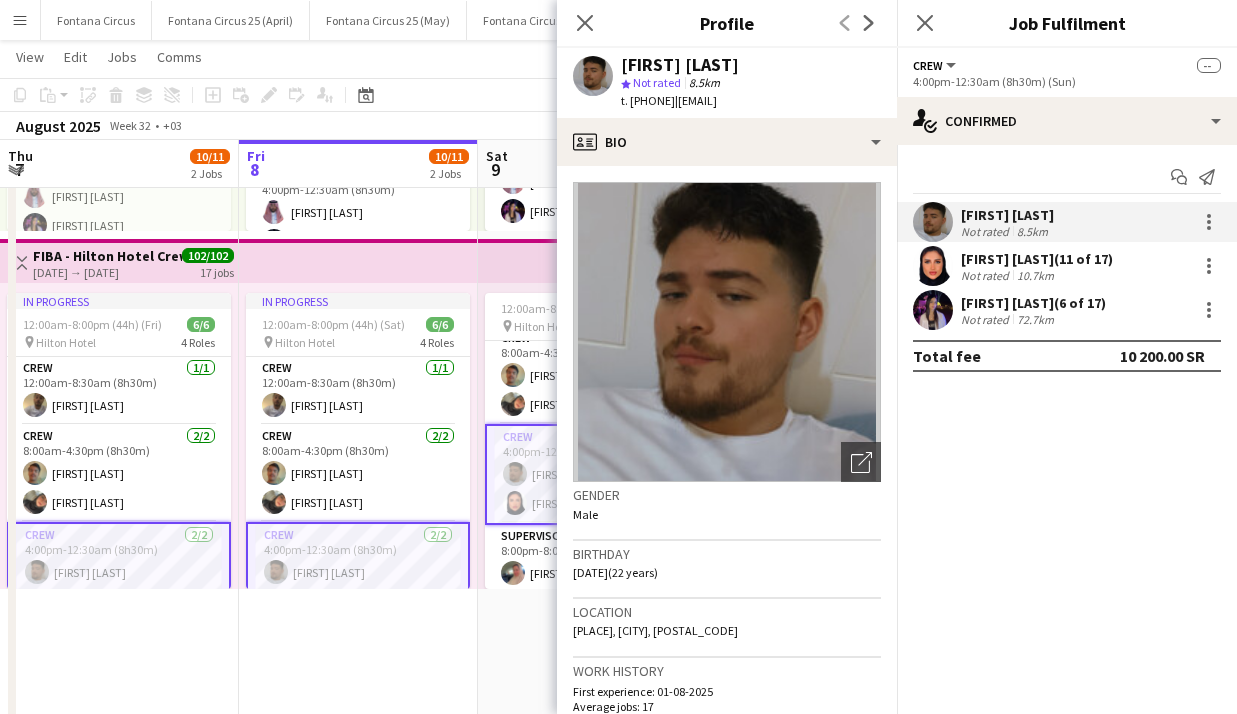 scroll, scrollTop: 0, scrollLeft: 0, axis: both 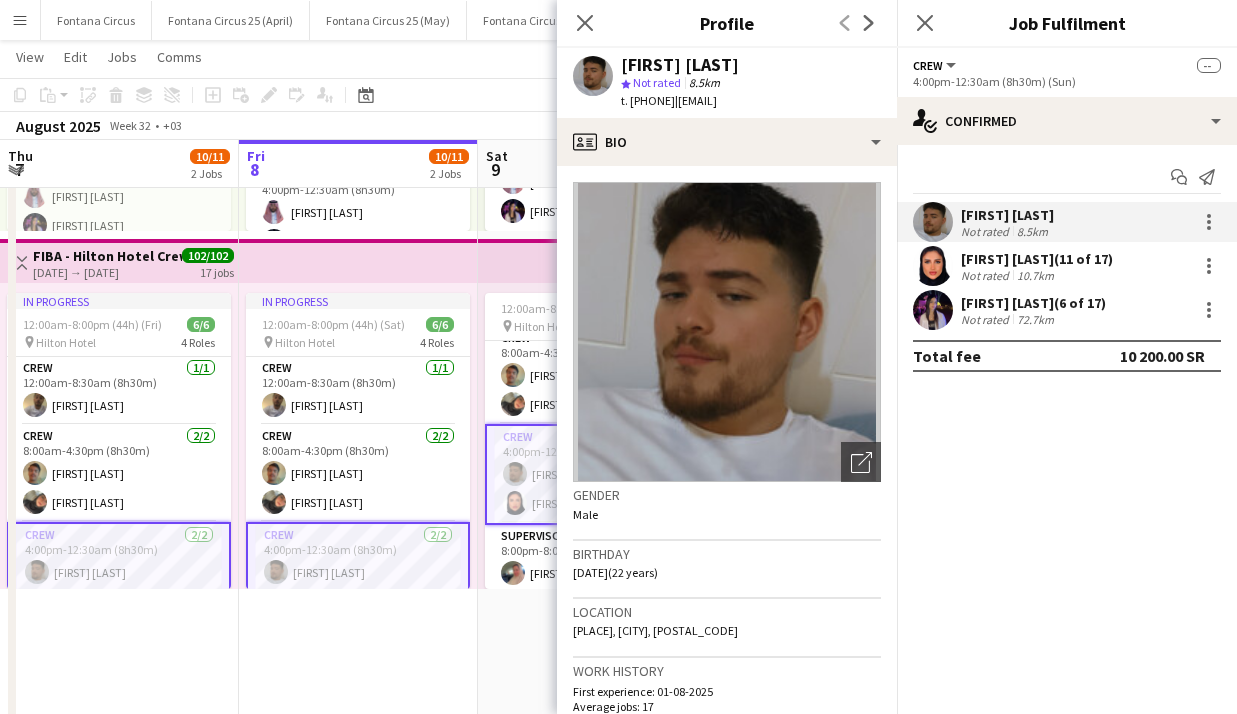 drag, startPoint x: 716, startPoint y: 101, endPoint x: 786, endPoint y: 105, distance: 70.11419 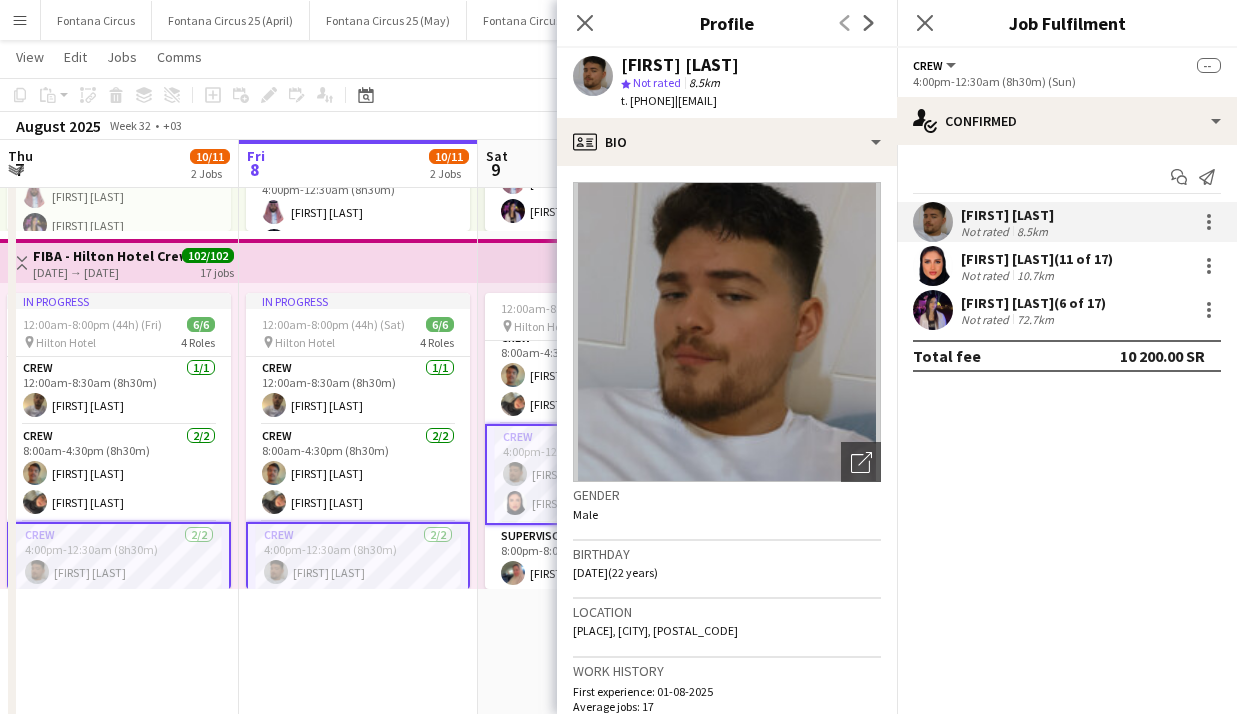 copy on "smoode2003s" 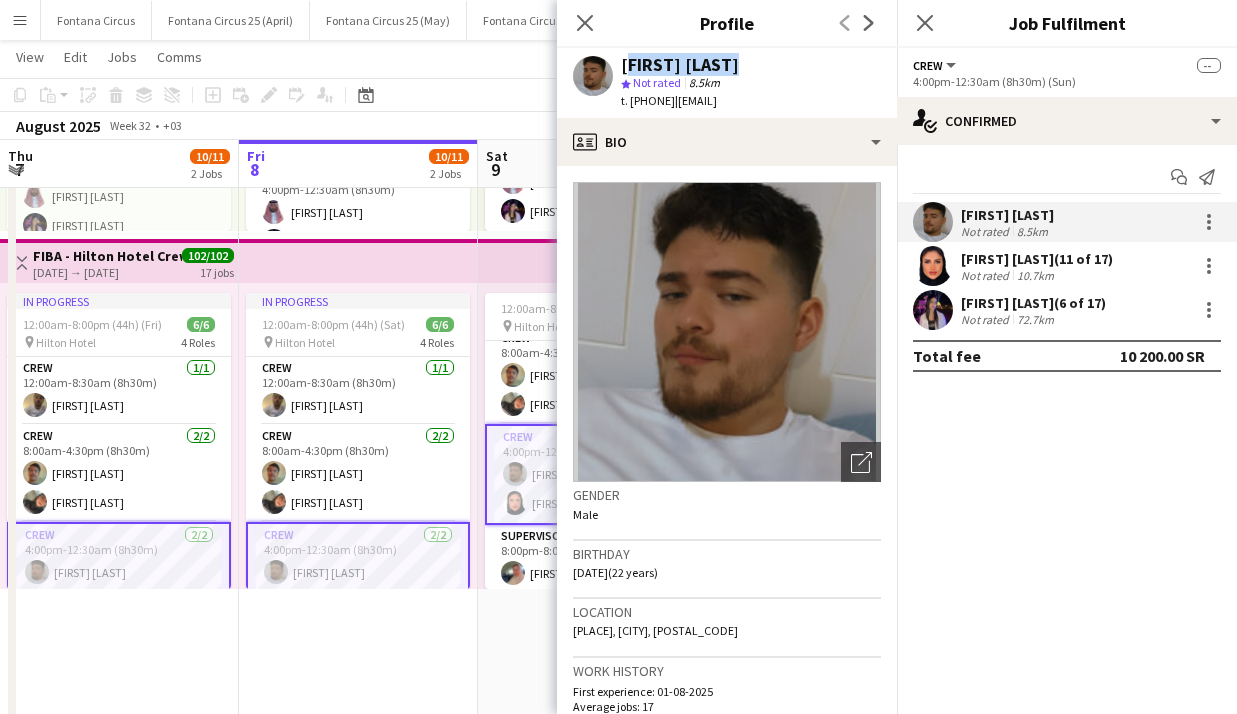 drag, startPoint x: 820, startPoint y: 58, endPoint x: 633, endPoint y: 60, distance: 187.0107 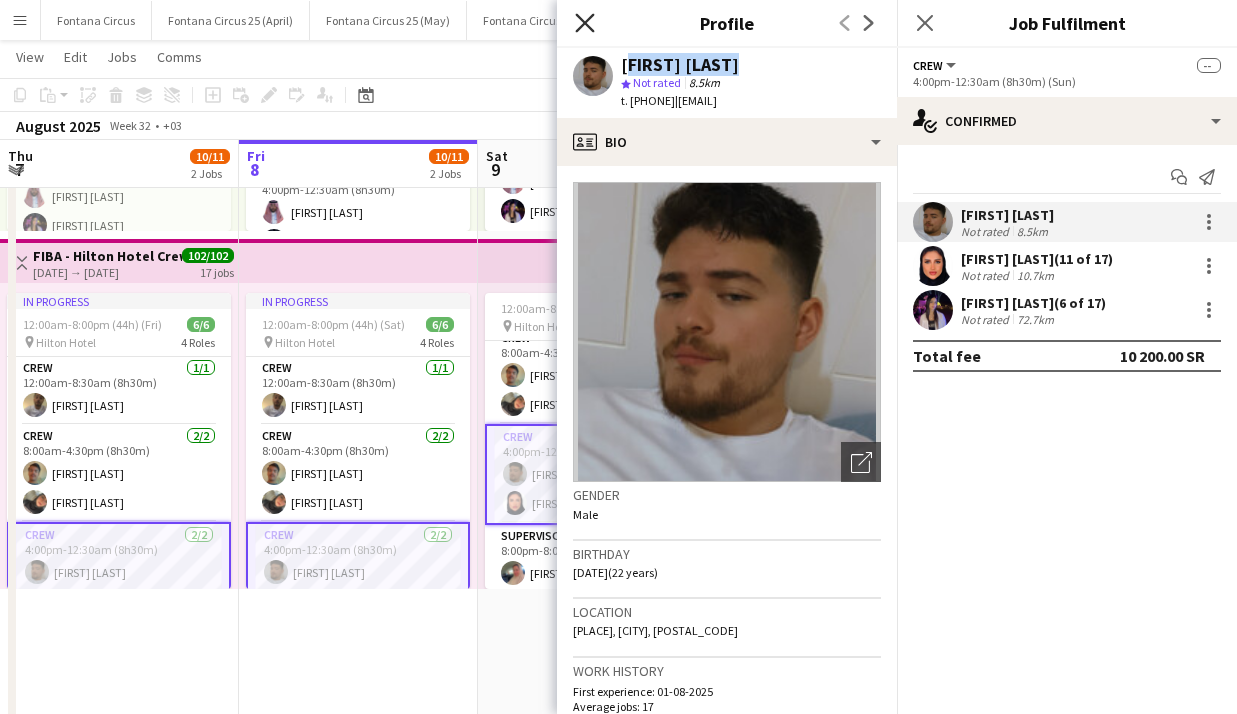 click on "Close pop-in" 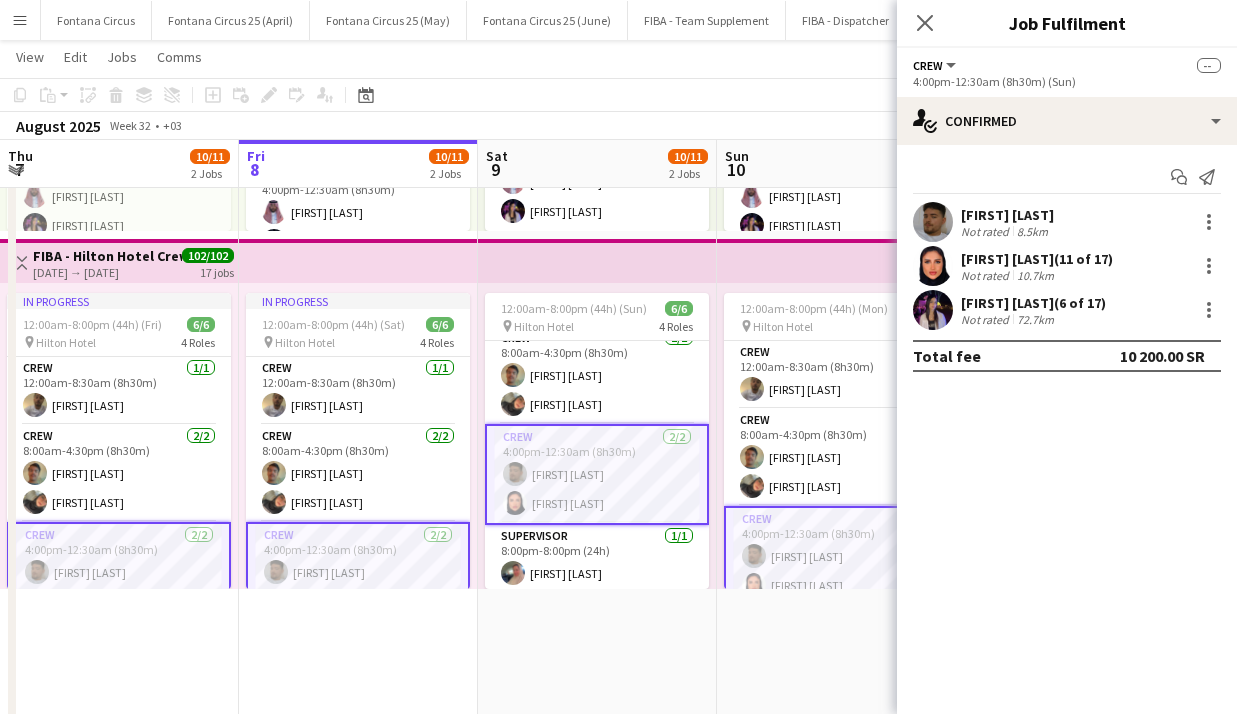 click on "Crew   2/2   4:00pm-12:30am (8h30m)
Mohammed Samarqandi Joud Ayed" at bounding box center [597, 474] 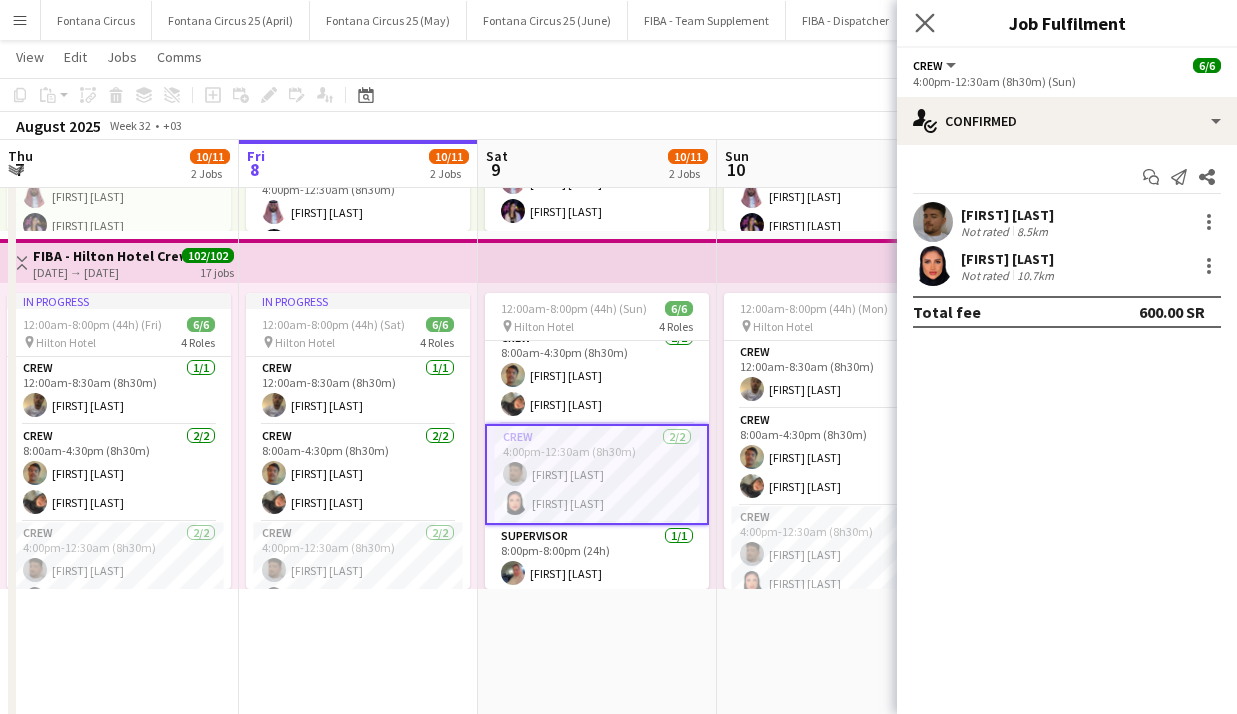 click on "Close pop-in" 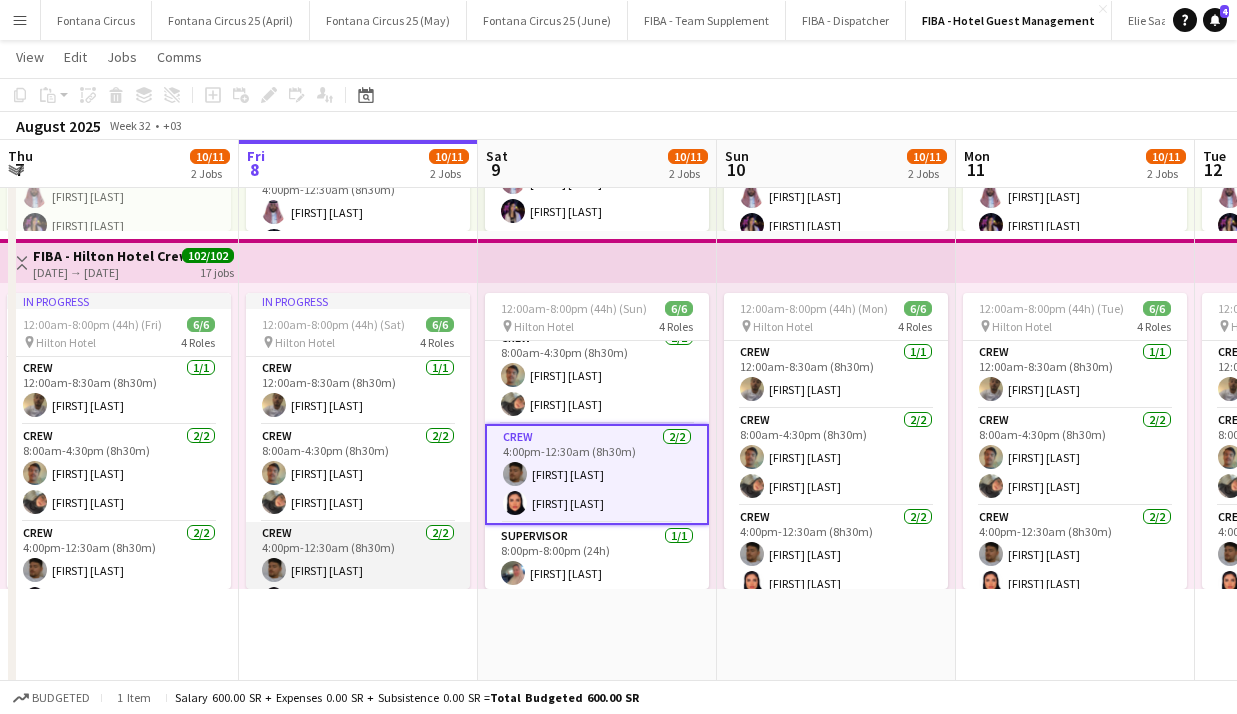click on "Crew   2/2   4:00pm-12:30am (8h30m)
Mohammed Samarqandi Joud Ayed" at bounding box center [358, 570] 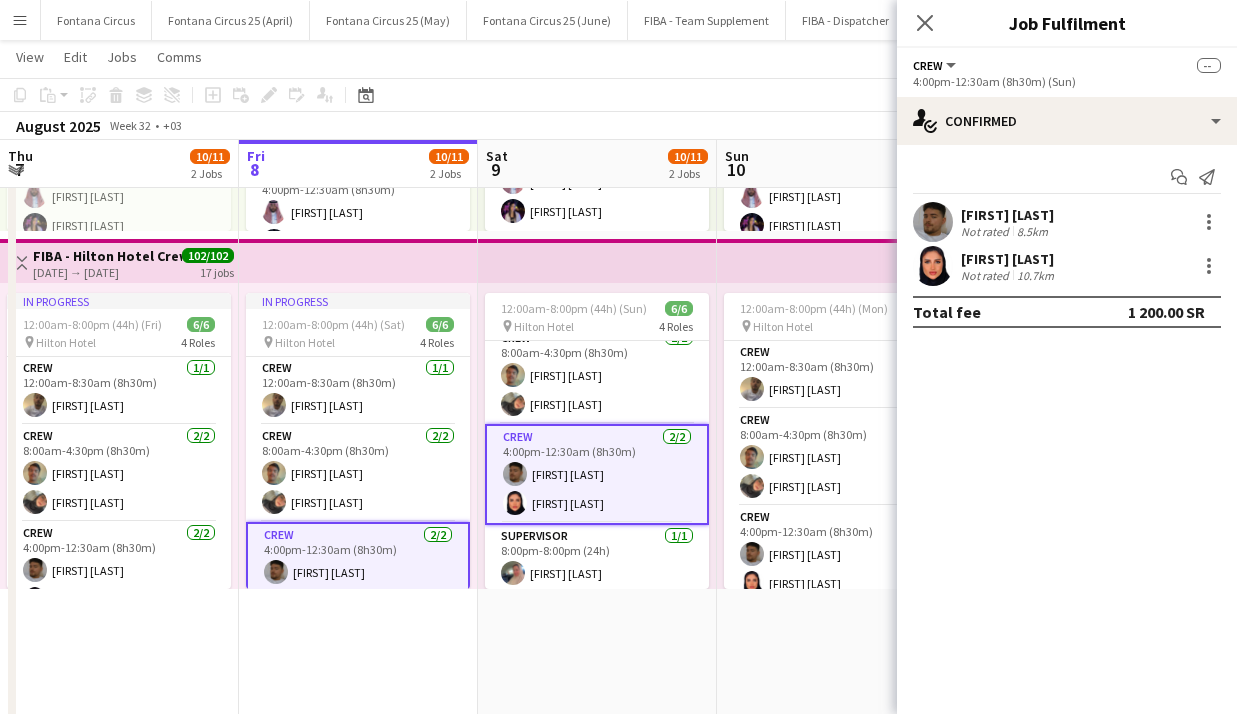 click on "Crew   2/2   4:00pm-12:30am (8h30m)
Mohammed Samarqandi Joud Ayed" at bounding box center (597, 474) 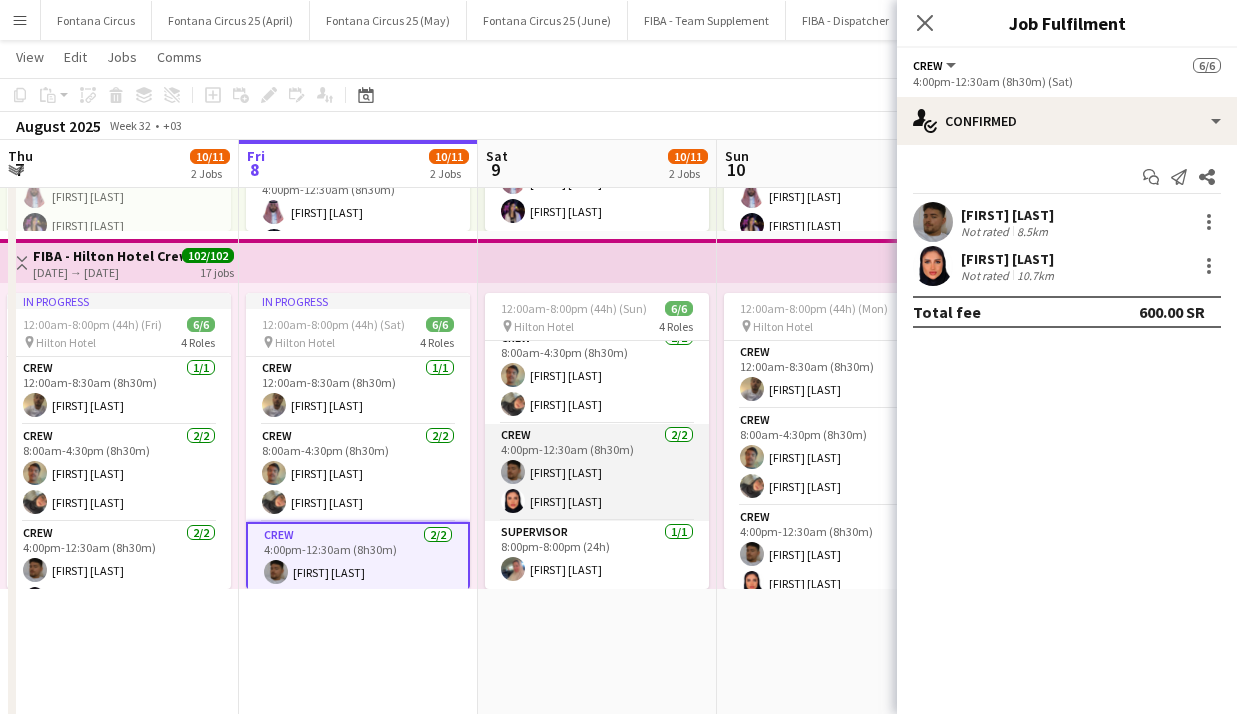 click on "Crew   2/2   4:00pm-12:30am (8h30m)
Mohammed Samarqandi Joud Ayed" at bounding box center [597, 472] 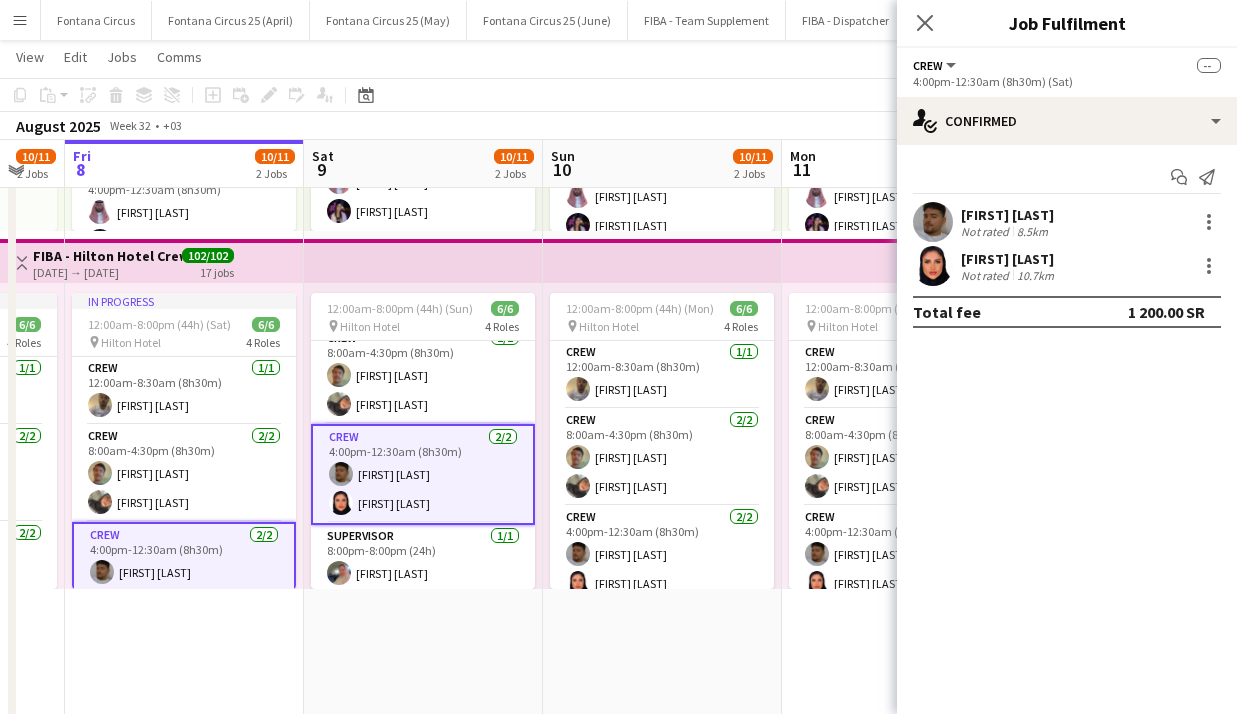 scroll, scrollTop: 0, scrollLeft: 653, axis: horizontal 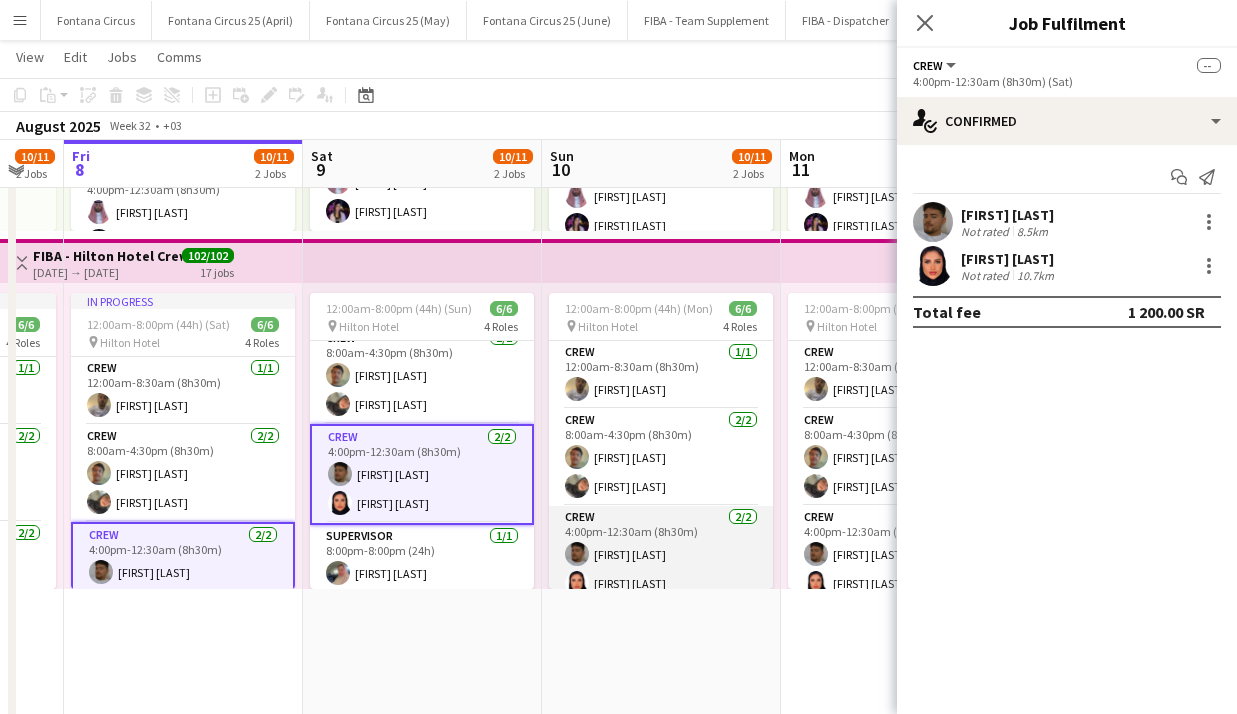 click on "Crew   2/2   4:00pm-12:30am (8h30m)
Mohammed Samarqandi Joud Ayed" at bounding box center (661, 554) 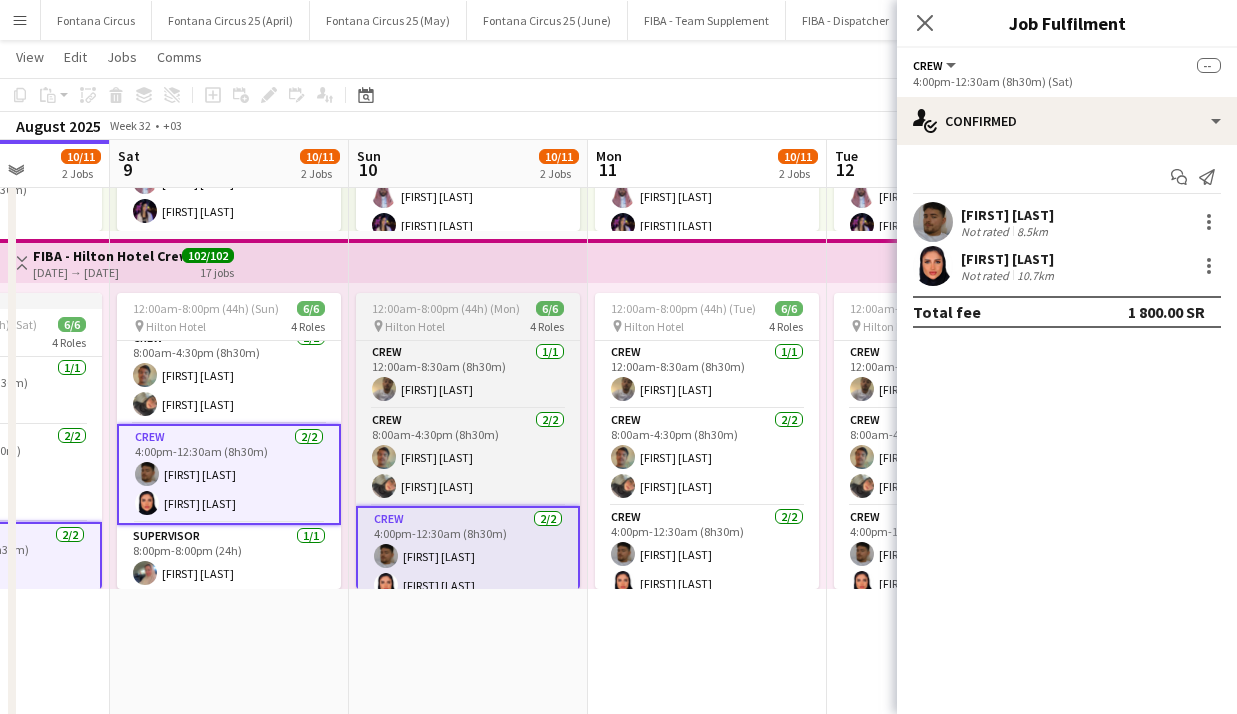click on "Crew   2/2   4:00pm-12:30am (8h30m)
Mohammed Samarqandi Joud Ayed" at bounding box center [707, 554] 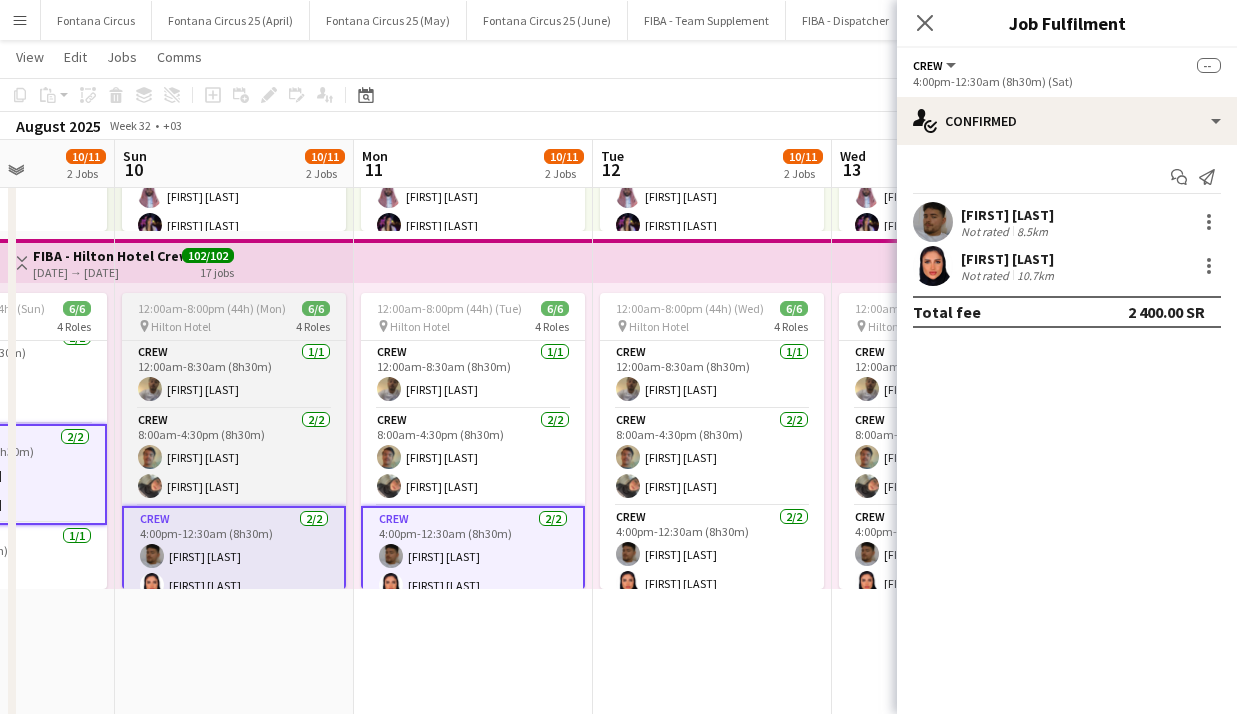 click on "Crew   2/2   4:00pm-12:30am (8h30m)
Mohammed Samarqandi Joud Ayed" at bounding box center (712, 554) 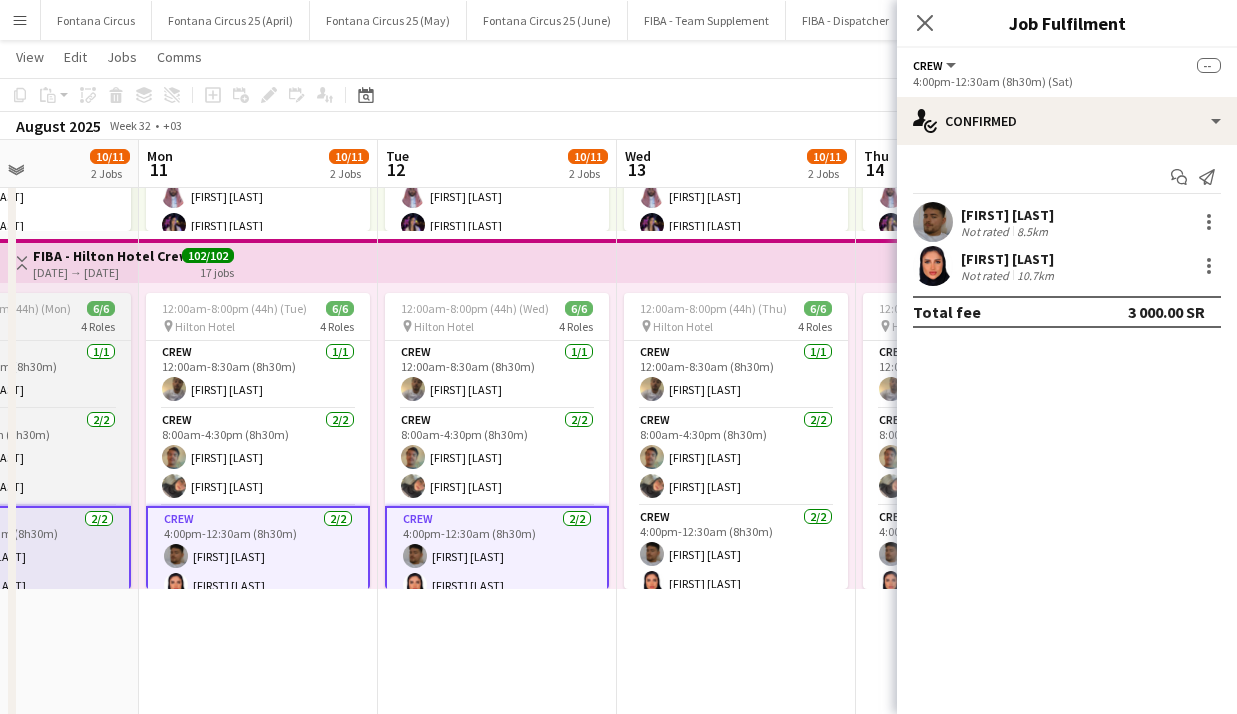 click at bounding box center [652, 554] 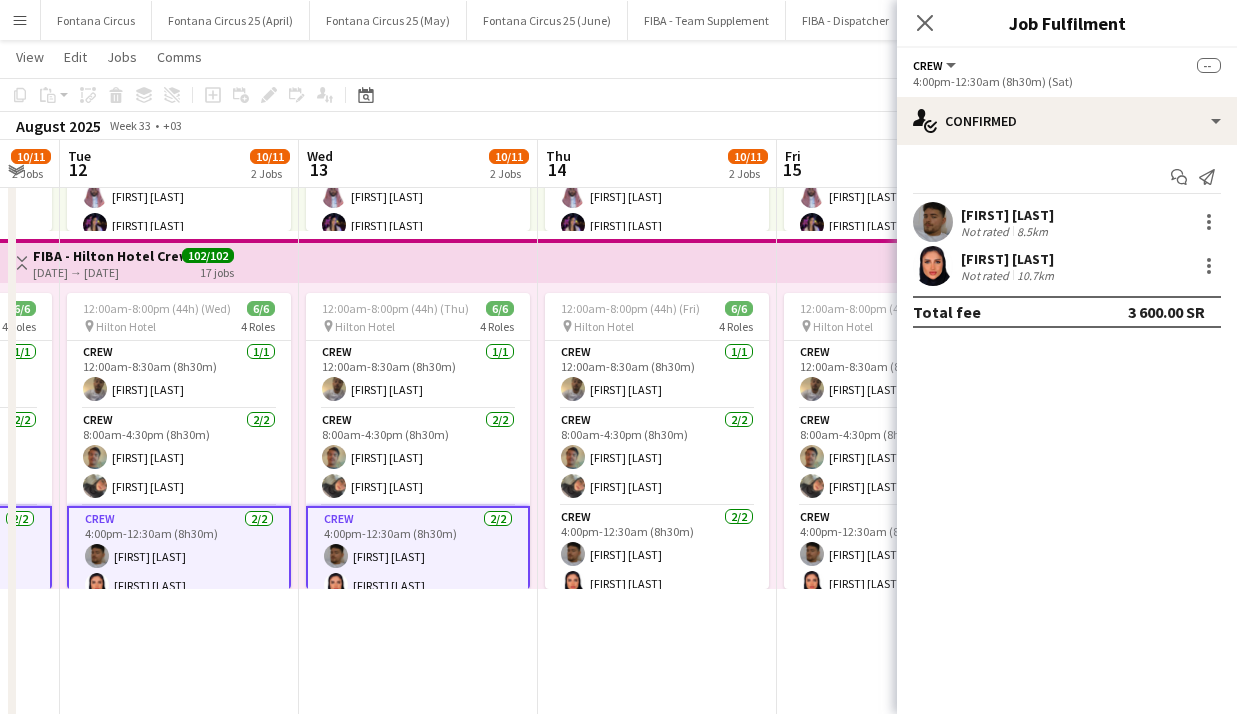 scroll, scrollTop: 0, scrollLeft: 820, axis: horizontal 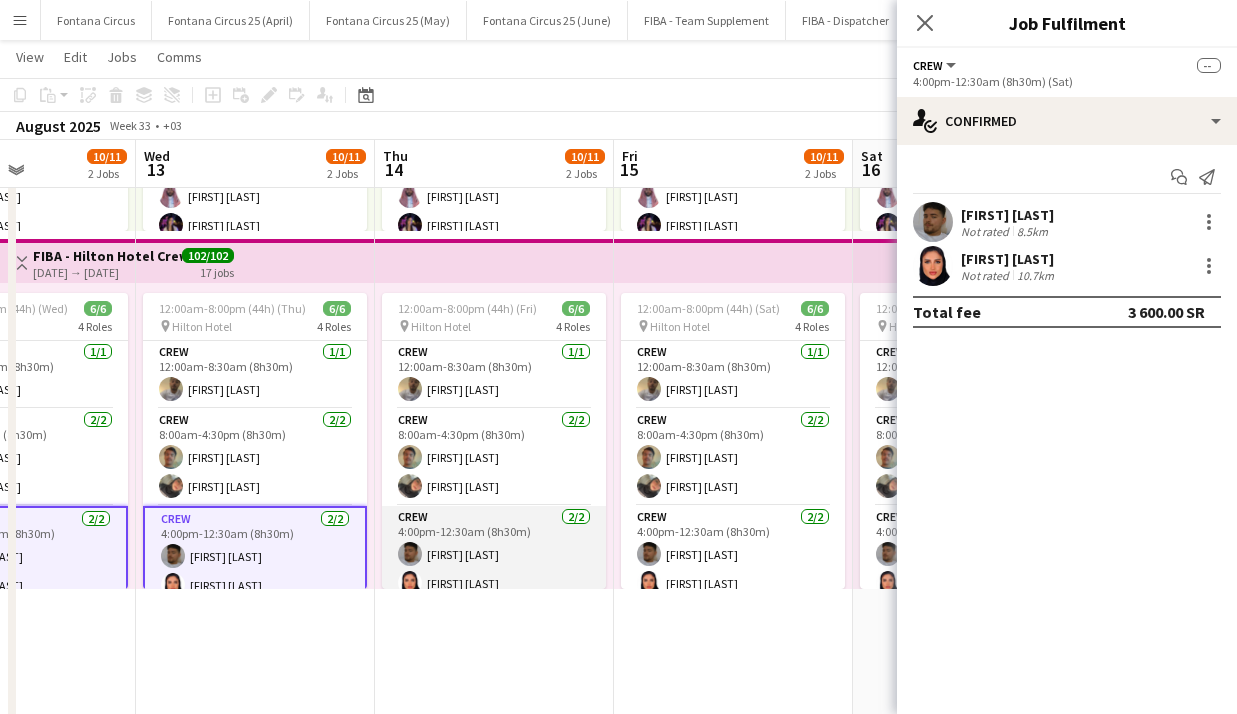 click on "Crew   2/2   4:00pm-12:30am (8h30m)
Mohammed Samarqandi Joud Ayed" at bounding box center (494, 554) 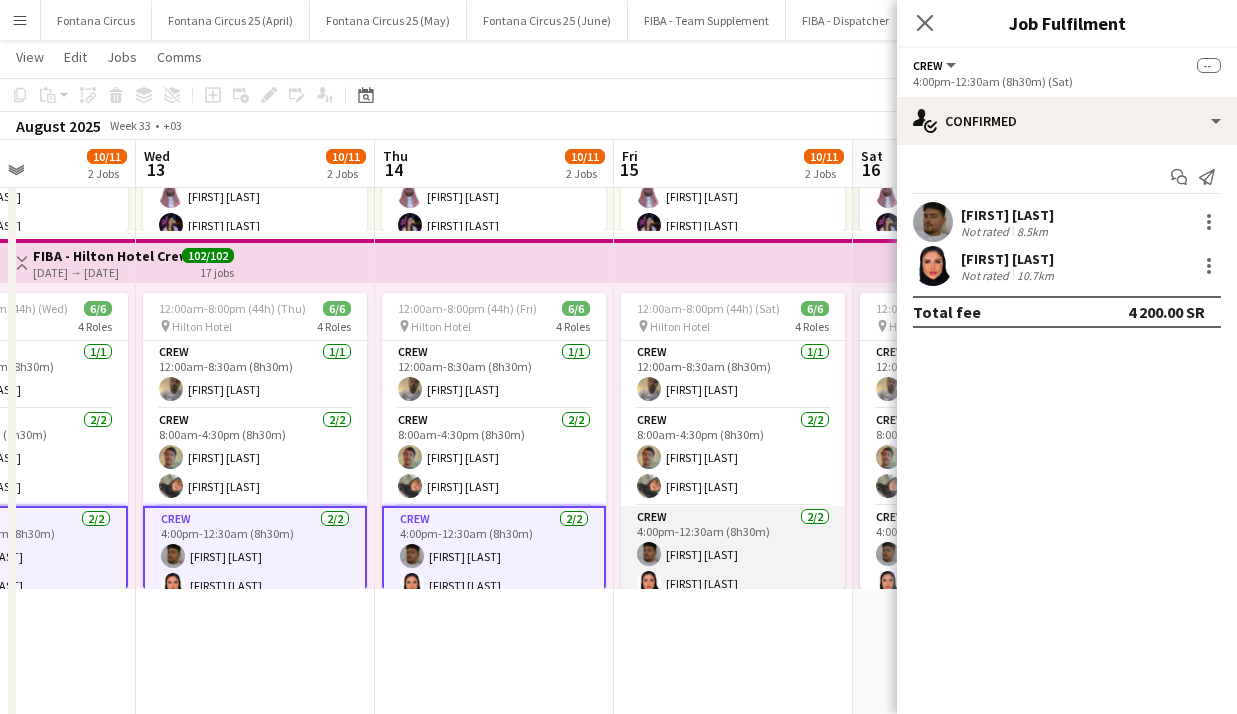 click on "Crew   2/2   4:00pm-12:30am (8h30m)
Mohammed Samarqandi Joud Ayed" at bounding box center [733, 554] 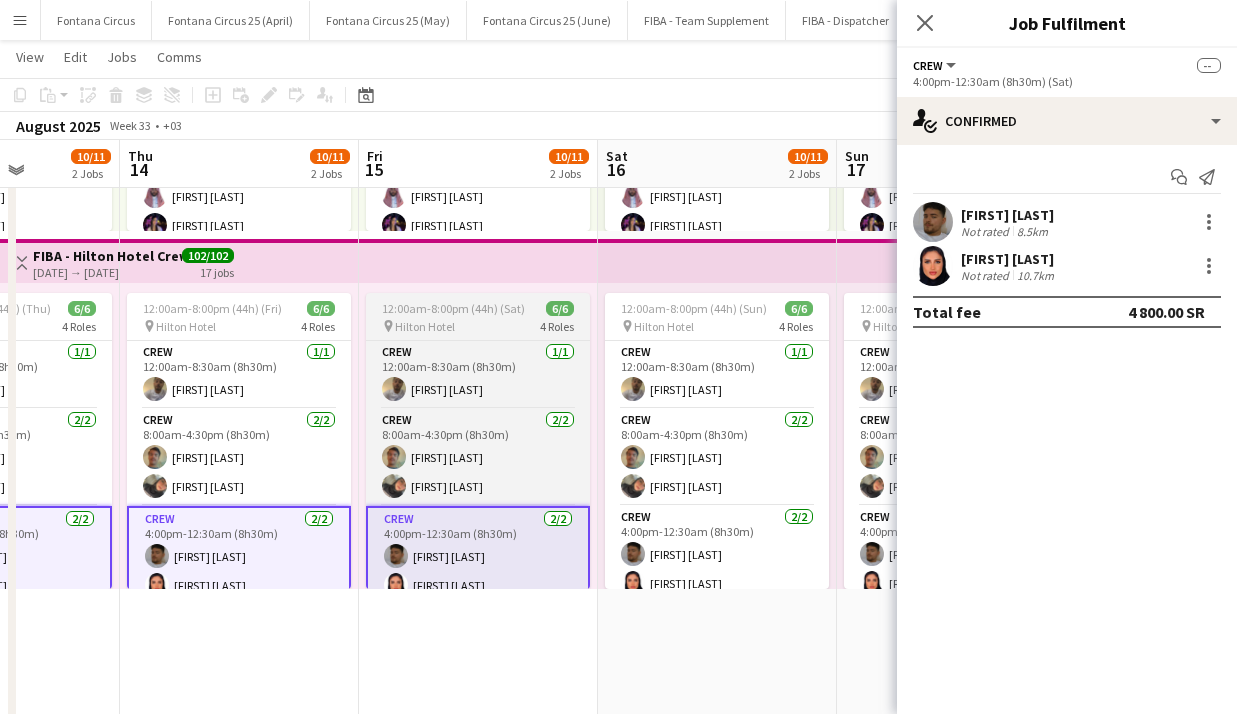 click on "Crew   2/2   4:00pm-12:30am (8h30m)
Mohammed Samarqandi Joud Ayed" at bounding box center (717, 554) 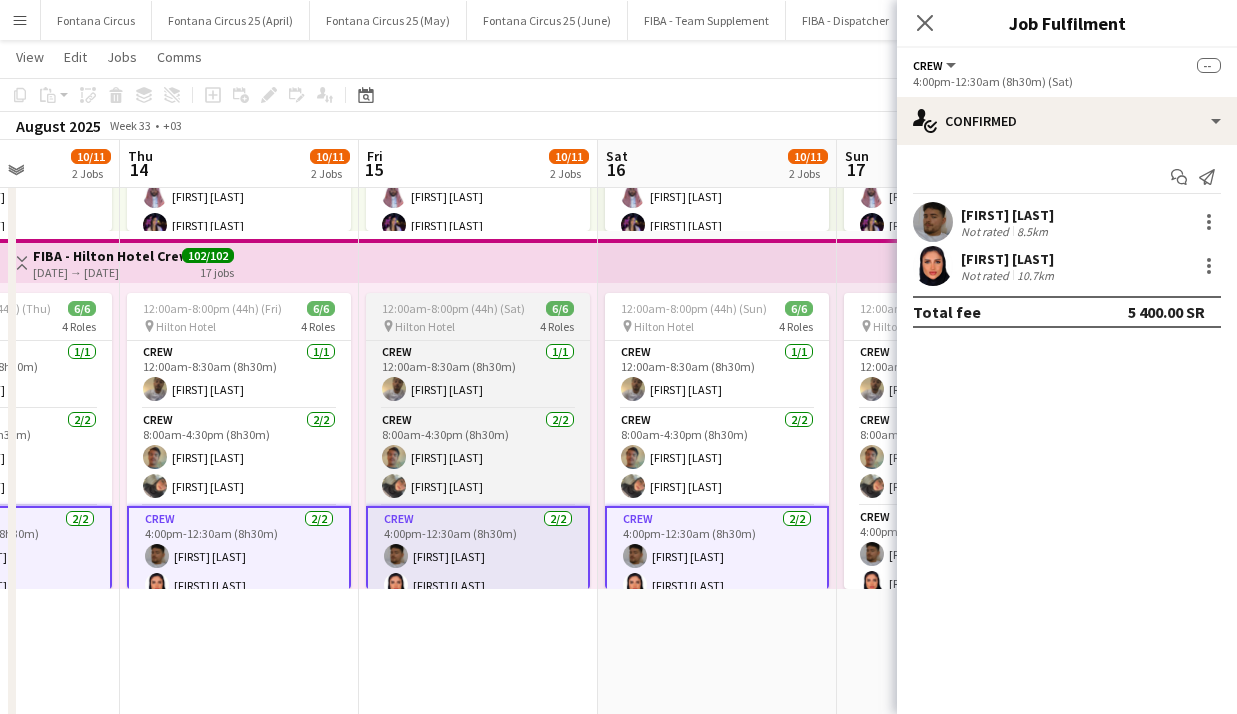 scroll, scrollTop: 0, scrollLeft: 865, axis: horizontal 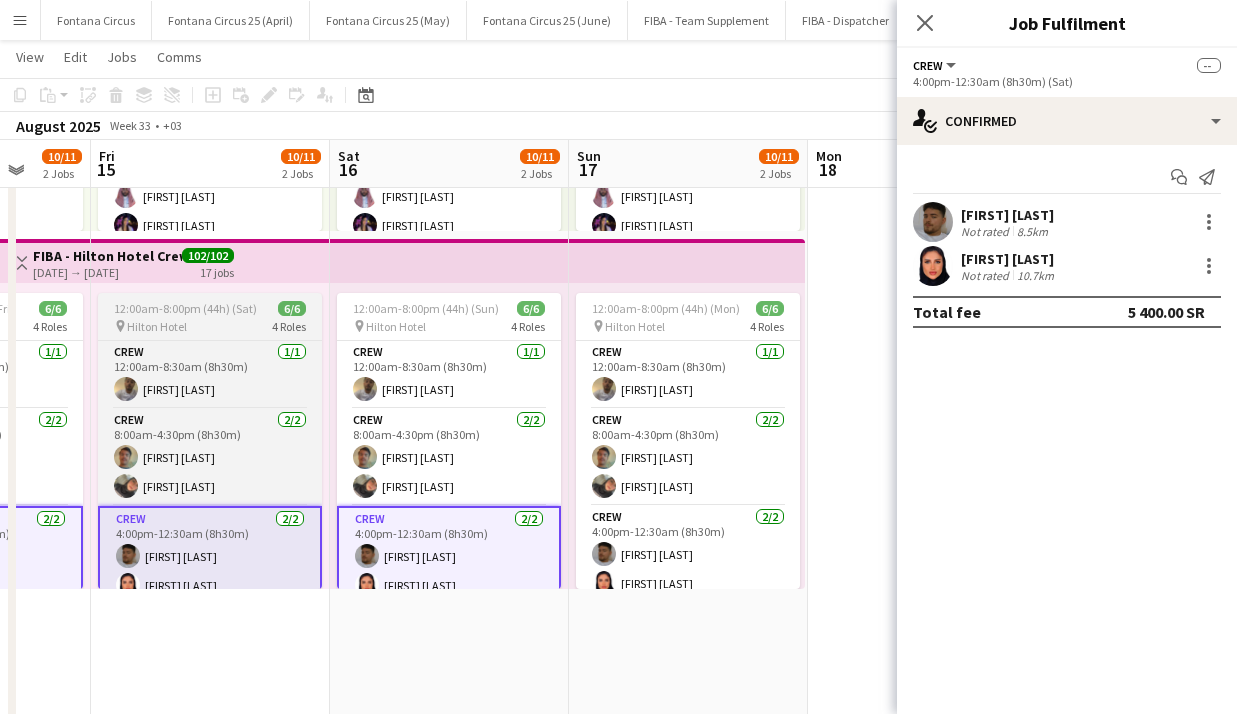 click on "Crew   2/2   4:00pm-12:30am (8h30m)
Mohammed Samarqandi Joud Ayed" at bounding box center [688, 554] 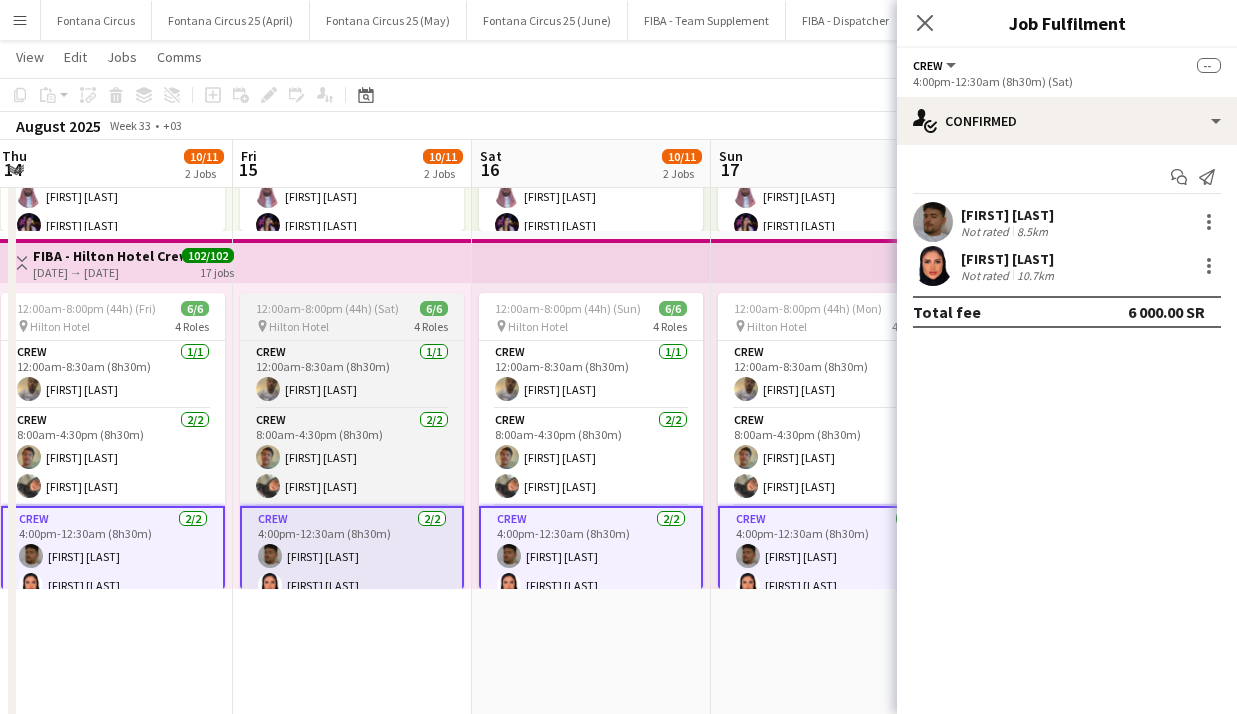 scroll, scrollTop: 0, scrollLeft: 483, axis: horizontal 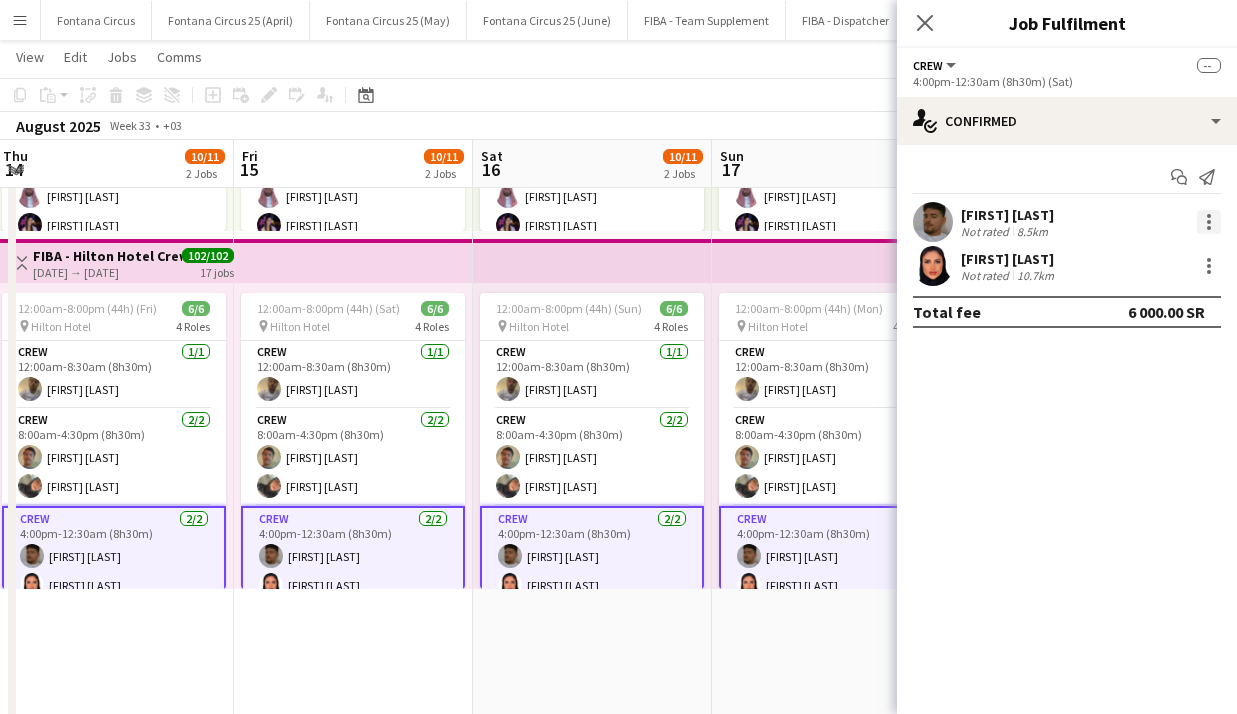 click at bounding box center (1209, 222) 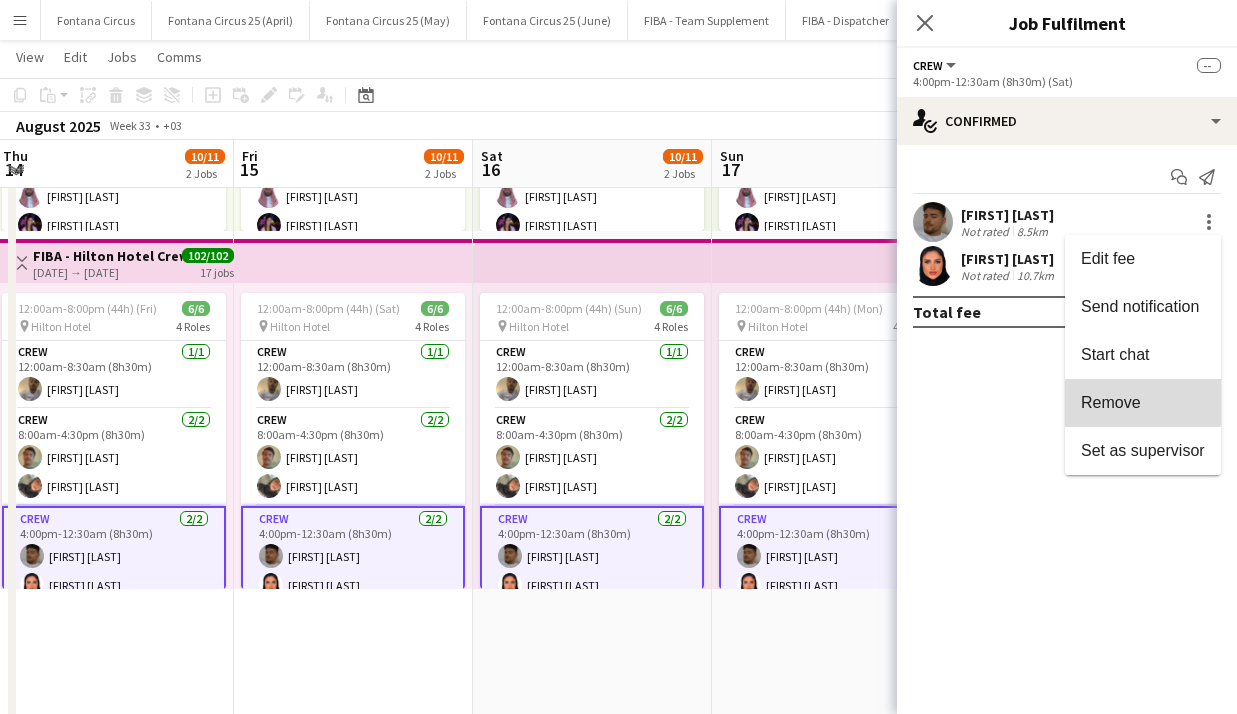 click on "Remove" at bounding box center [1111, 402] 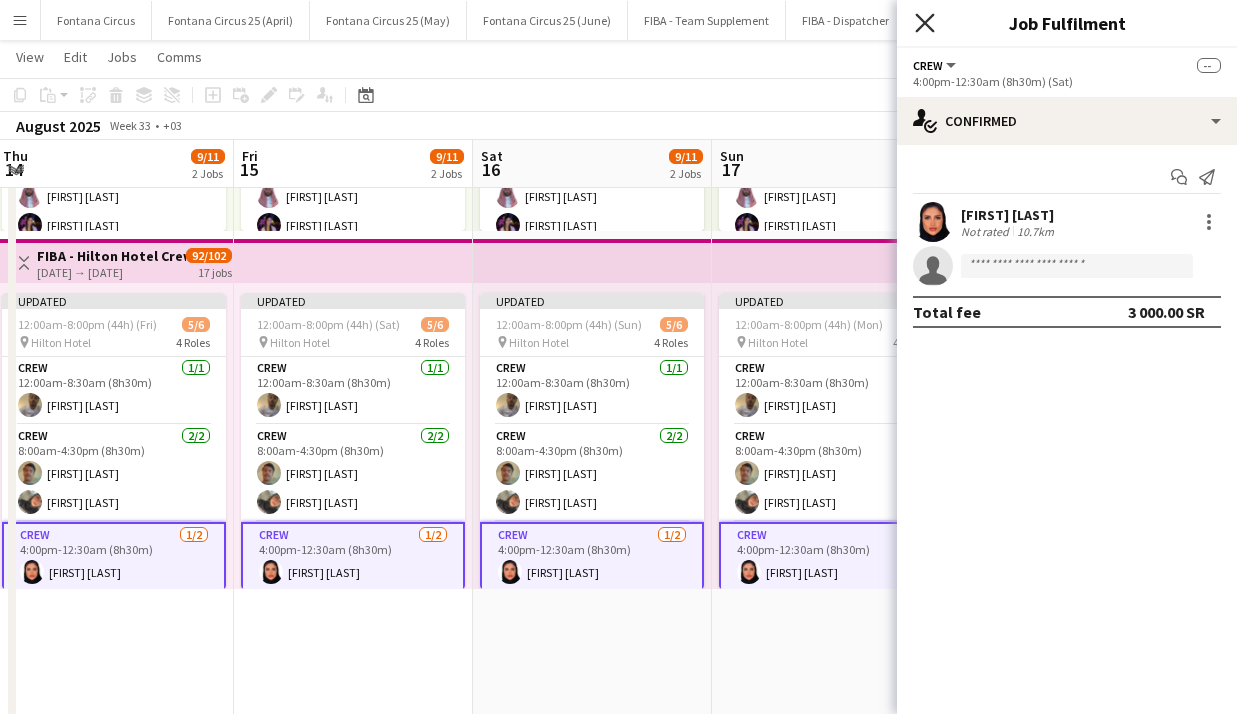 click on "Close pop-in" 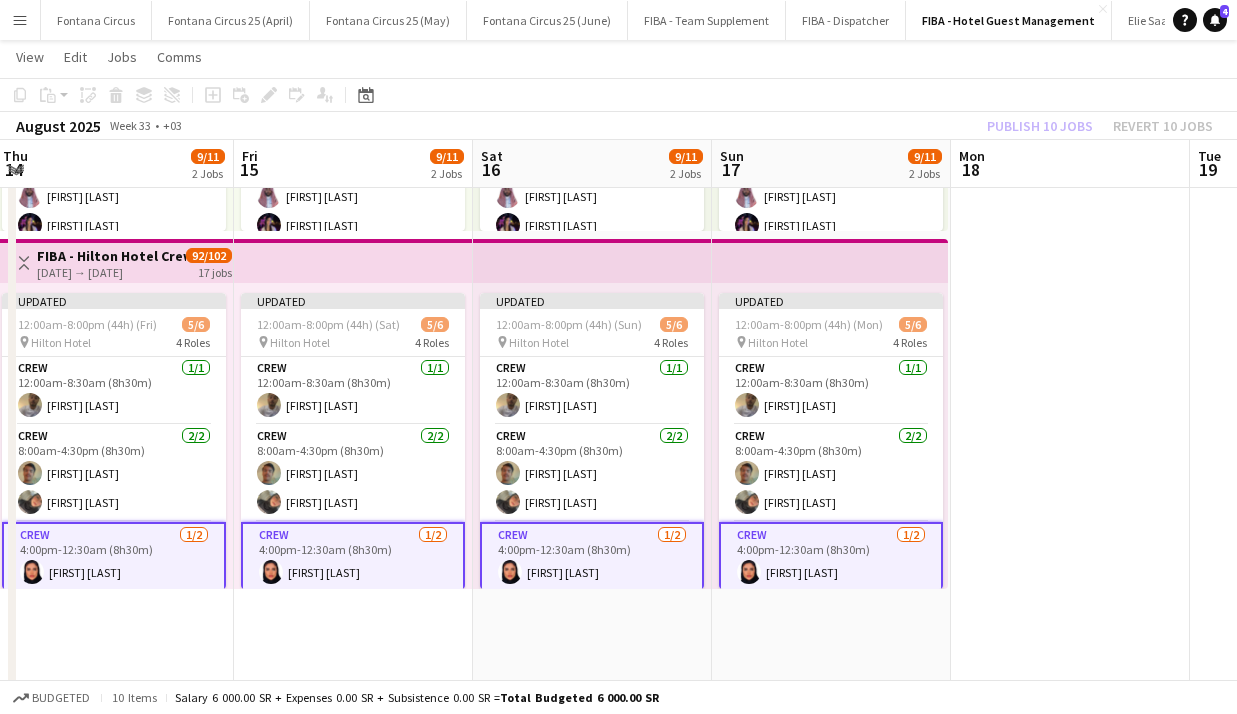 click on "Publish 10 jobs   Revert 10 jobs" 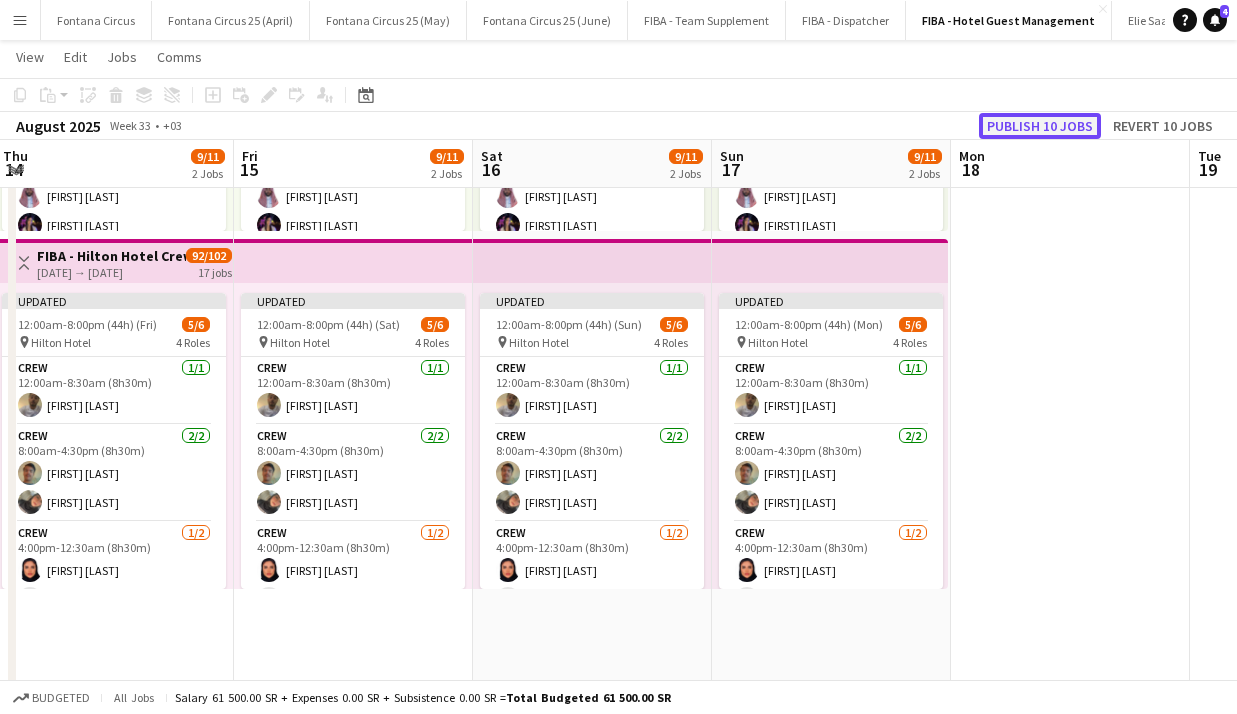 click on "Publish 10 jobs" 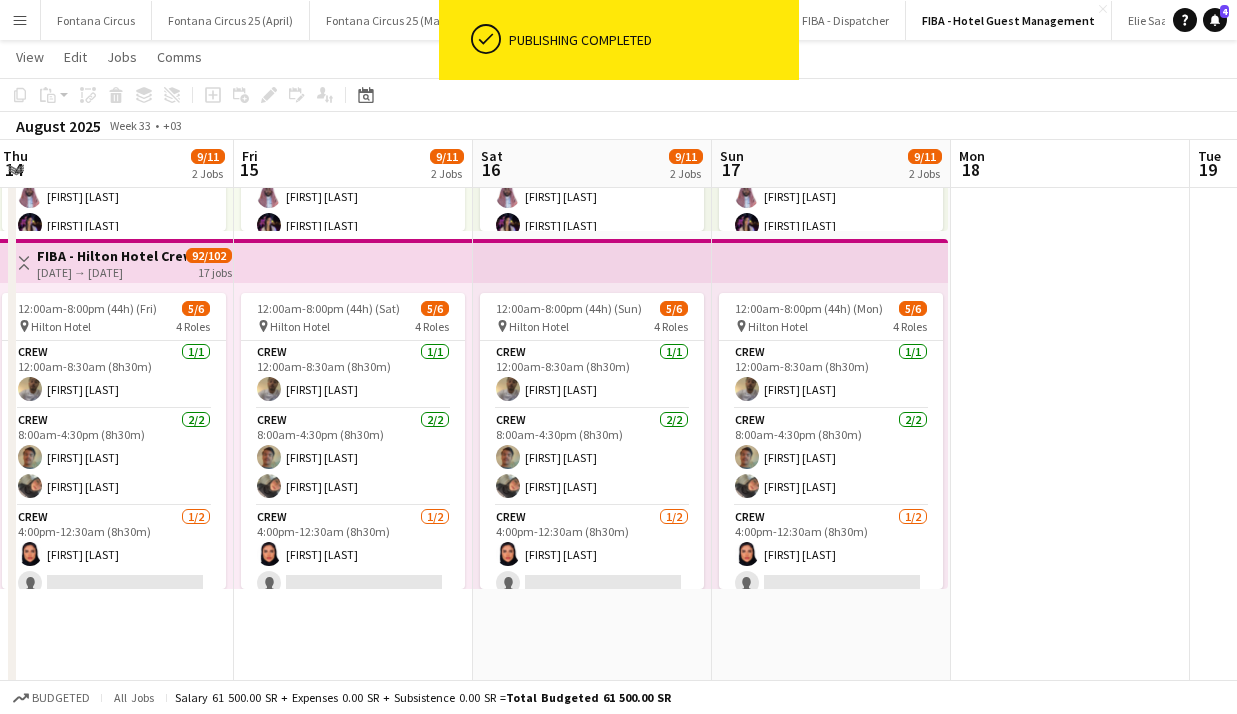 click on "Copy
Paste
Paste   Ctrl+V Paste with crew  Ctrl+Shift+V
Paste linked Job
Delete
Group
Ungroup
Add job
Add linked Job
Edit
Edit linked Job
Applicants
Date picker
AUG 2025 AUG 2025 Monday M Tuesday T Wednesday W Thursday T Friday F Saturday S Sunday S  AUG   1   2   3   4   5   6   7   8   9   10   11   12   13   14   15   16   17   18   19   20   21   22   23   24   25   26   27   28   29   30   31
Comparison range
Comparison range
Today" 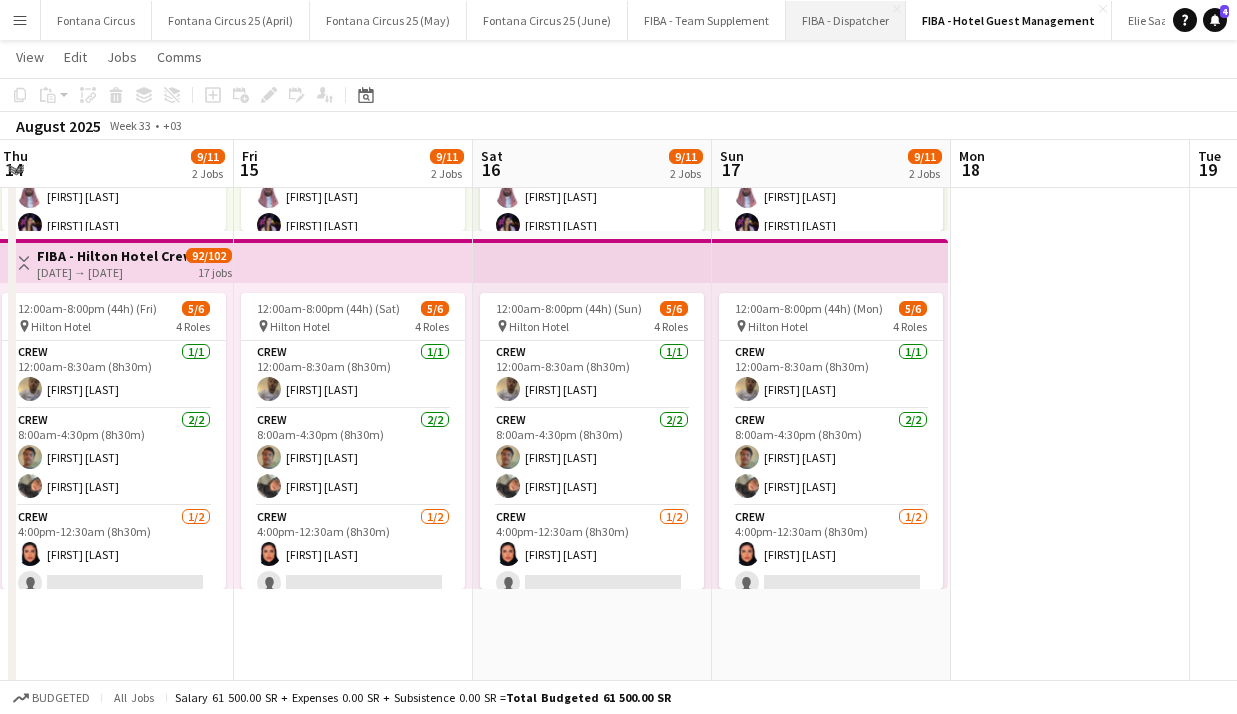 click on "FIBA - Dispatcher
Close" at bounding box center [846, 20] 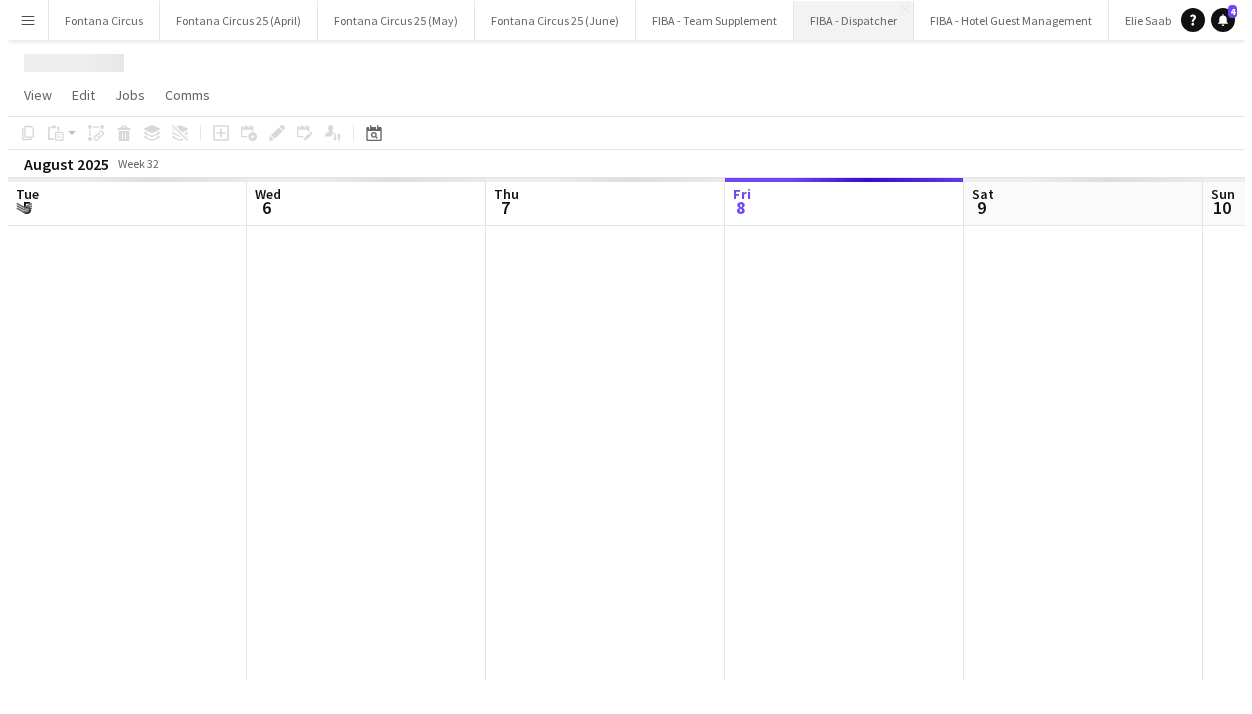 scroll, scrollTop: 0, scrollLeft: 0, axis: both 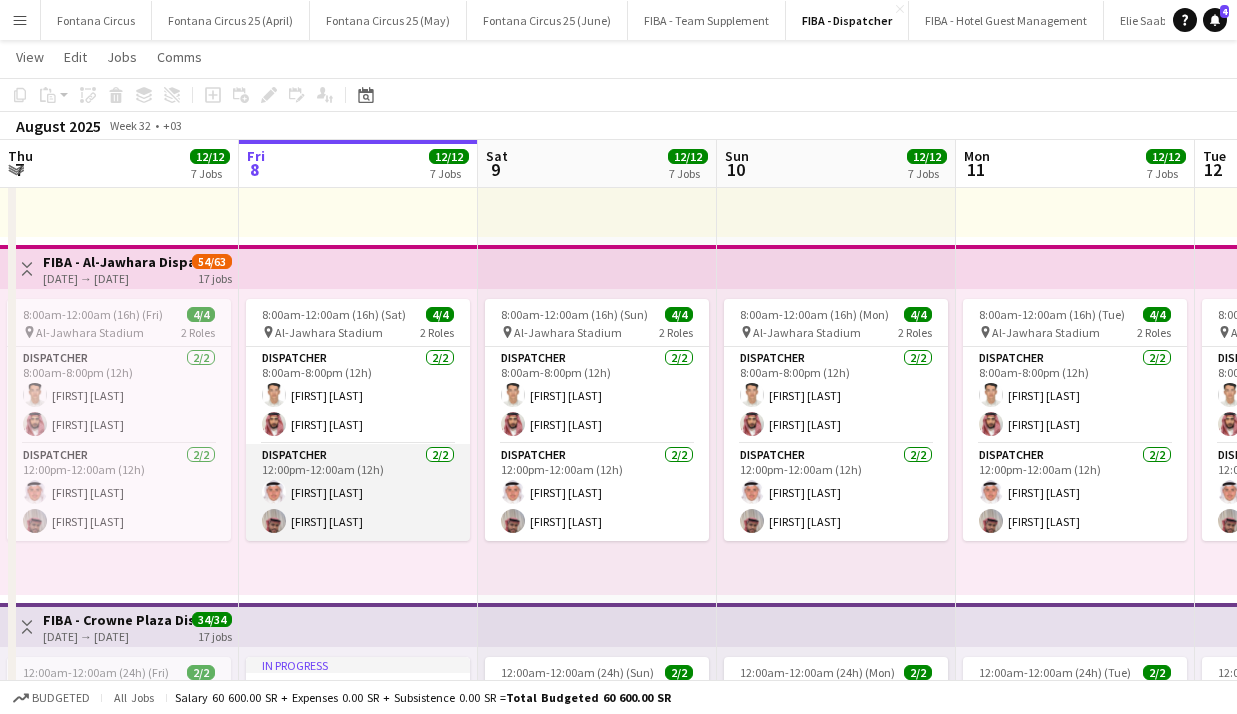 click on "Dispatcher   2/2   12:00pm-12:00am (12h)
Sari Arafah Badi Alshrif" at bounding box center [358, 492] 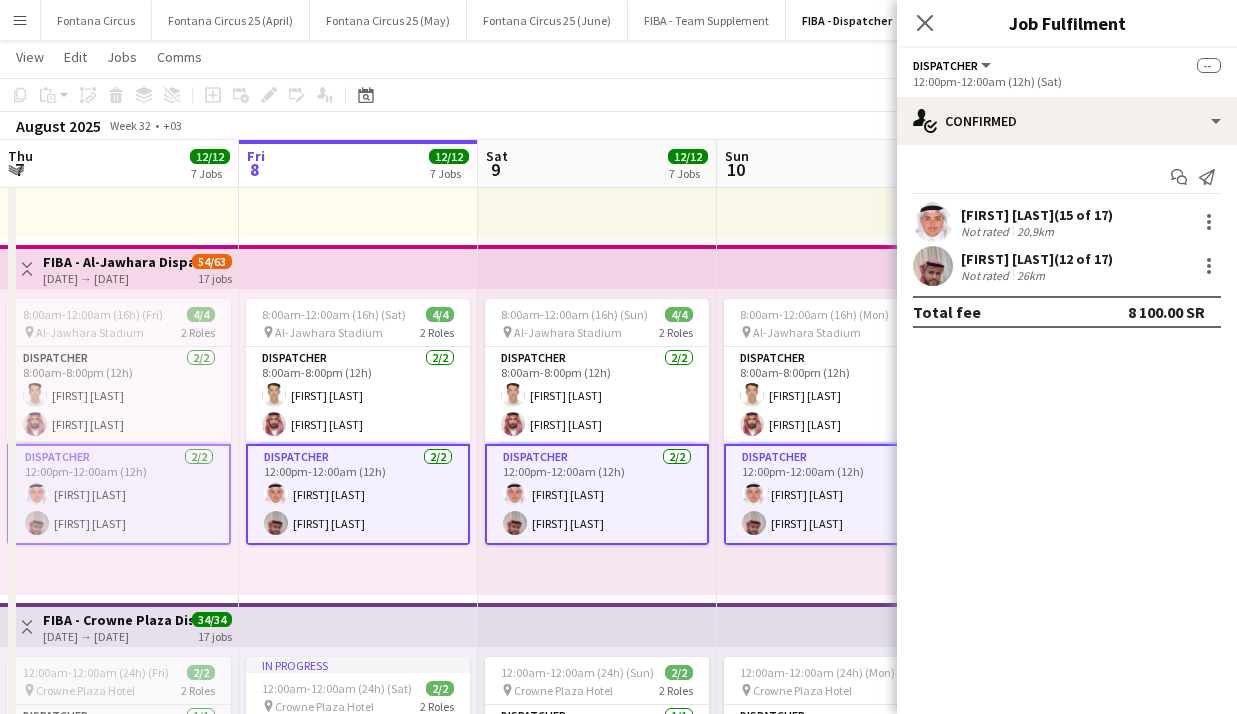 click on "Dispatcher   2/2   12:00pm-12:00am (12h)
Sari Arafah Badi Alshrif" at bounding box center (358, 494) 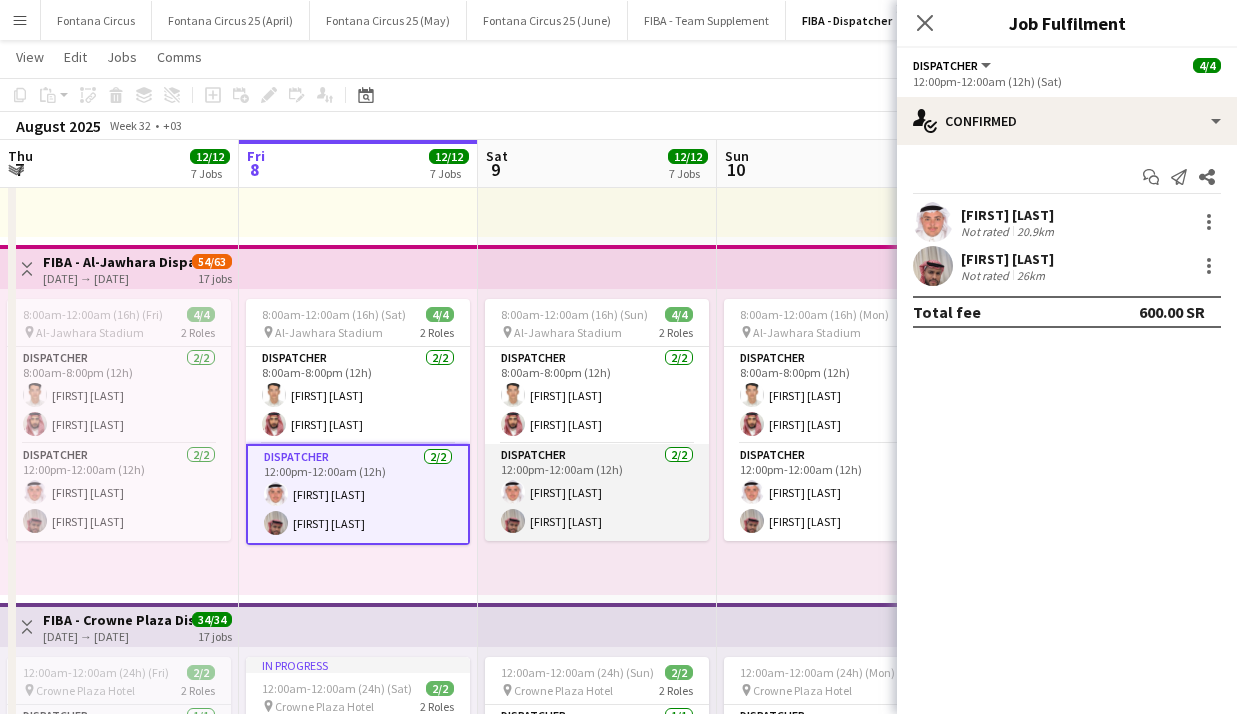 click on "Dispatcher   2/2   12:00pm-12:00am (12h)
Sari Arafah Badi Alshrif" at bounding box center (597, 492) 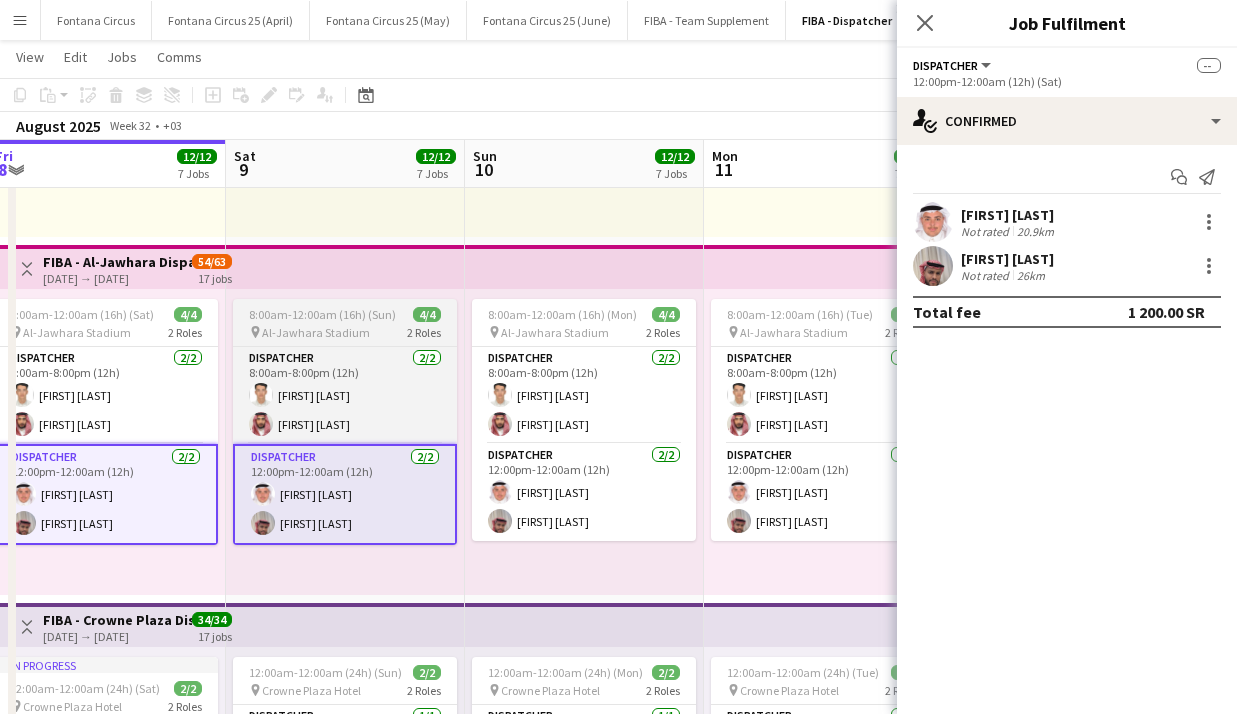 click on "Dispatcher   2/2   12:00pm-12:00am (12h)
Sari Arafah Badi Alshrif" at bounding box center (584, 492) 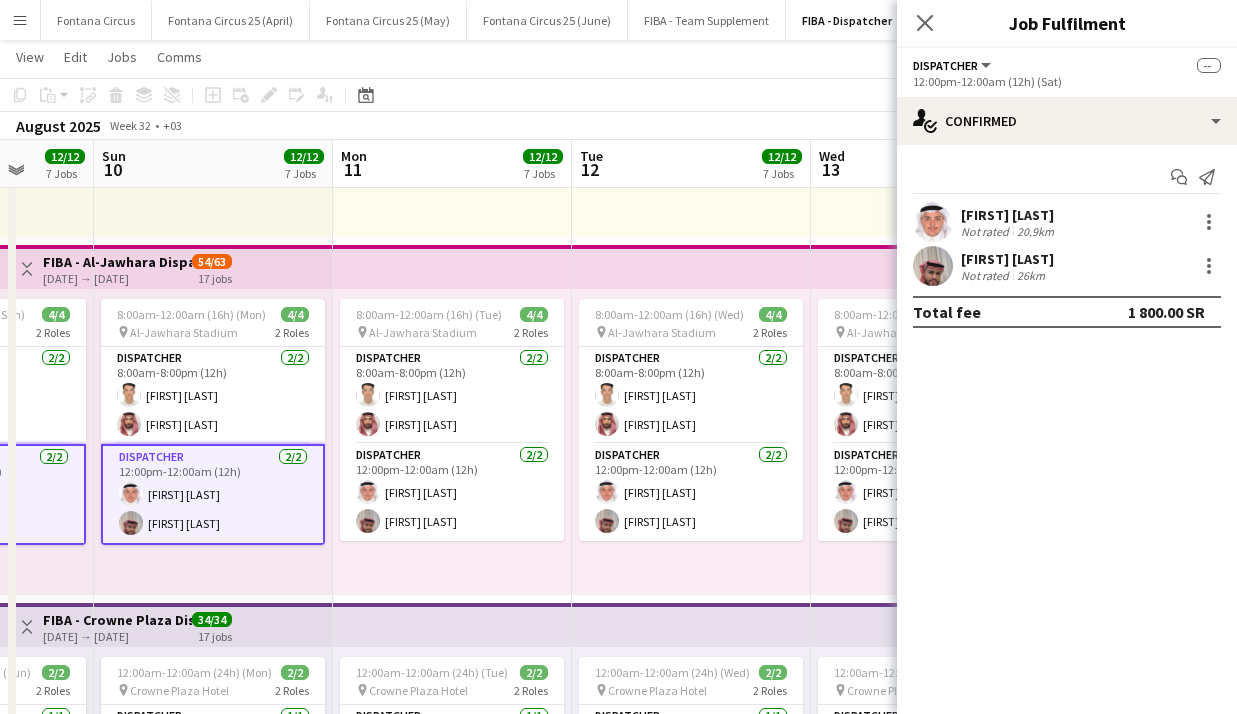 scroll, scrollTop: 0, scrollLeft: 625, axis: horizontal 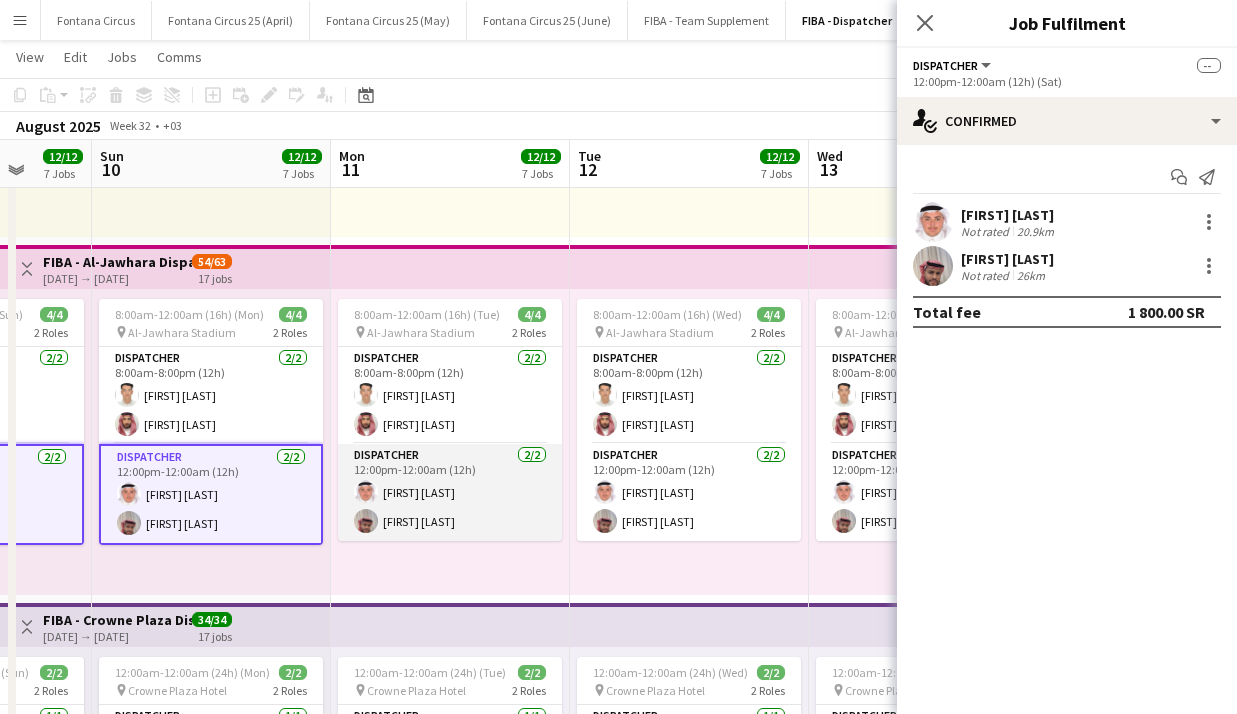 click on "Dispatcher   2/2   12:00pm-12:00am (12h)
Sari Arafah Badi Alshrif" at bounding box center (450, 492) 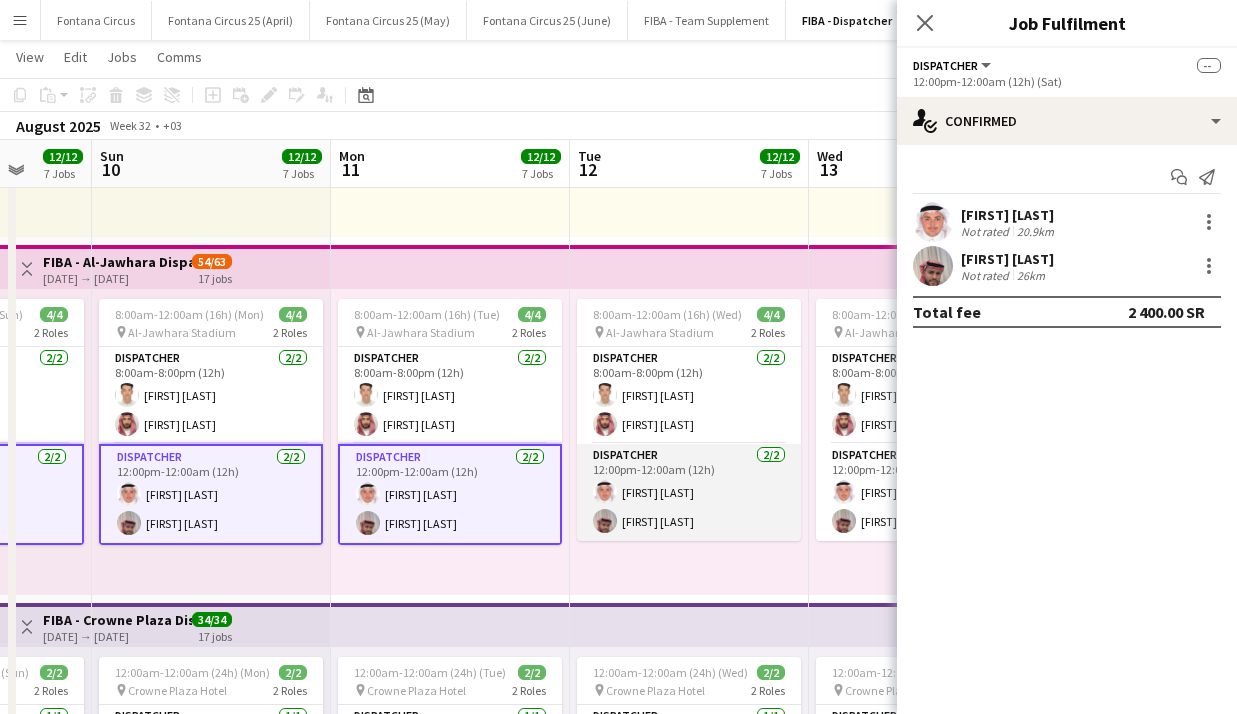 click on "Dispatcher   2/2   12:00pm-12:00am (12h)
Sari Arafah Badi Alshrif" at bounding box center [689, 492] 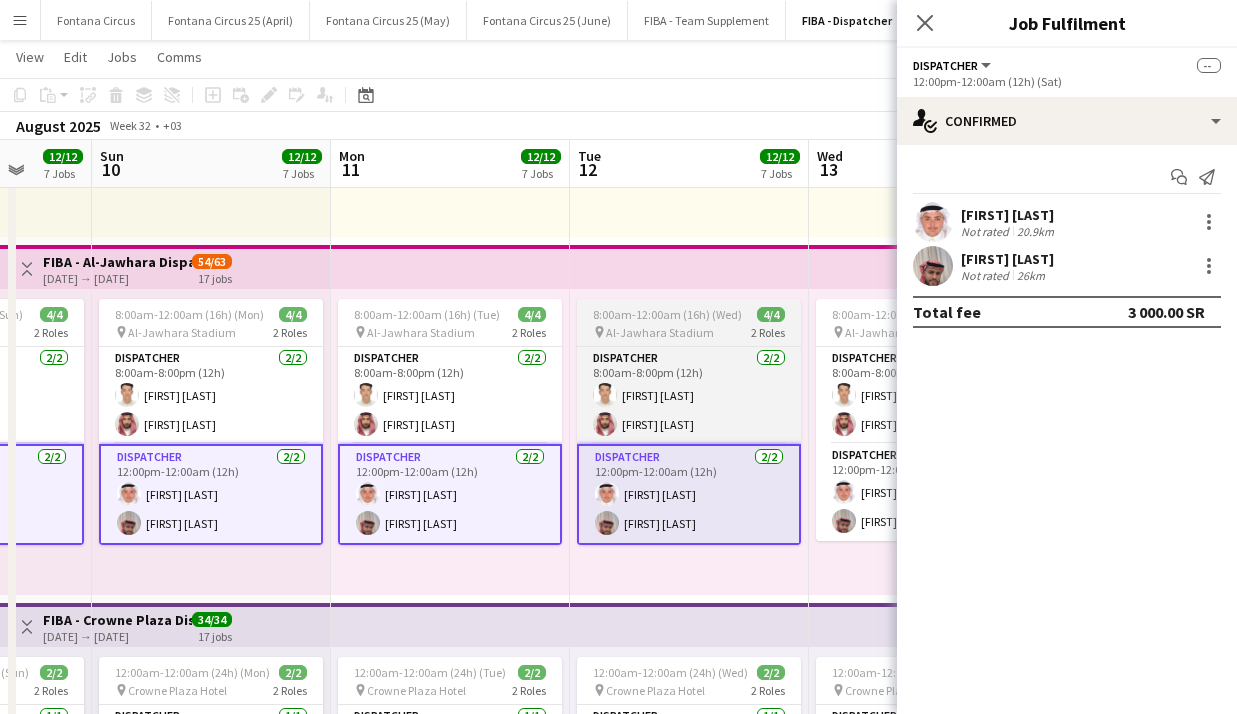 scroll, scrollTop: 0, scrollLeft: 847, axis: horizontal 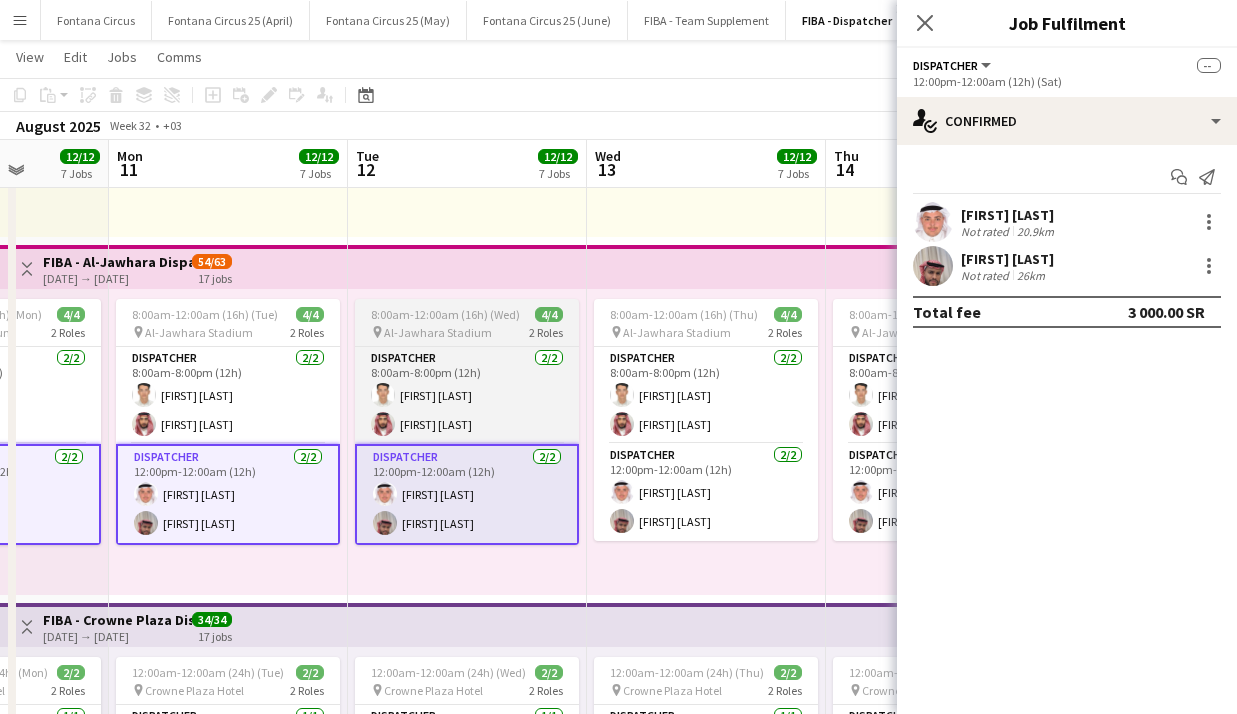 click on "Dispatcher   2/2   12:00pm-12:00am (12h)
Sari Arafah Badi Alshrif" at bounding box center (706, 492) 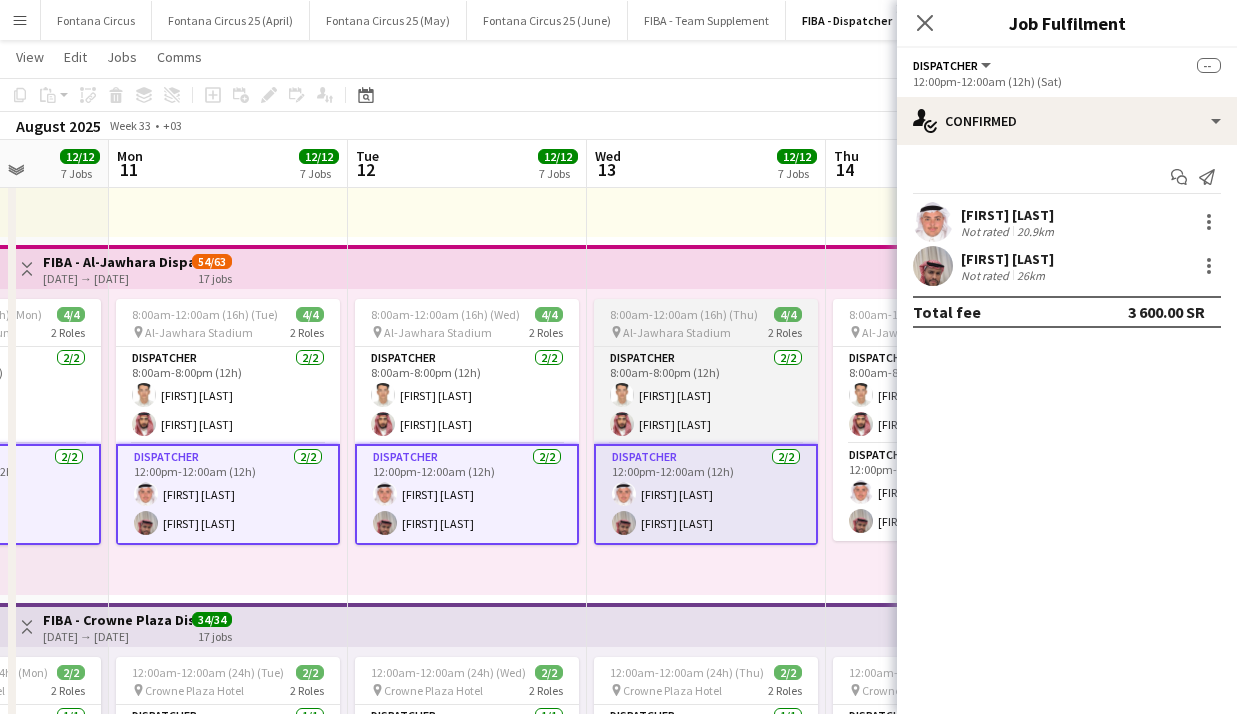 scroll, scrollTop: 0, scrollLeft: 647, axis: horizontal 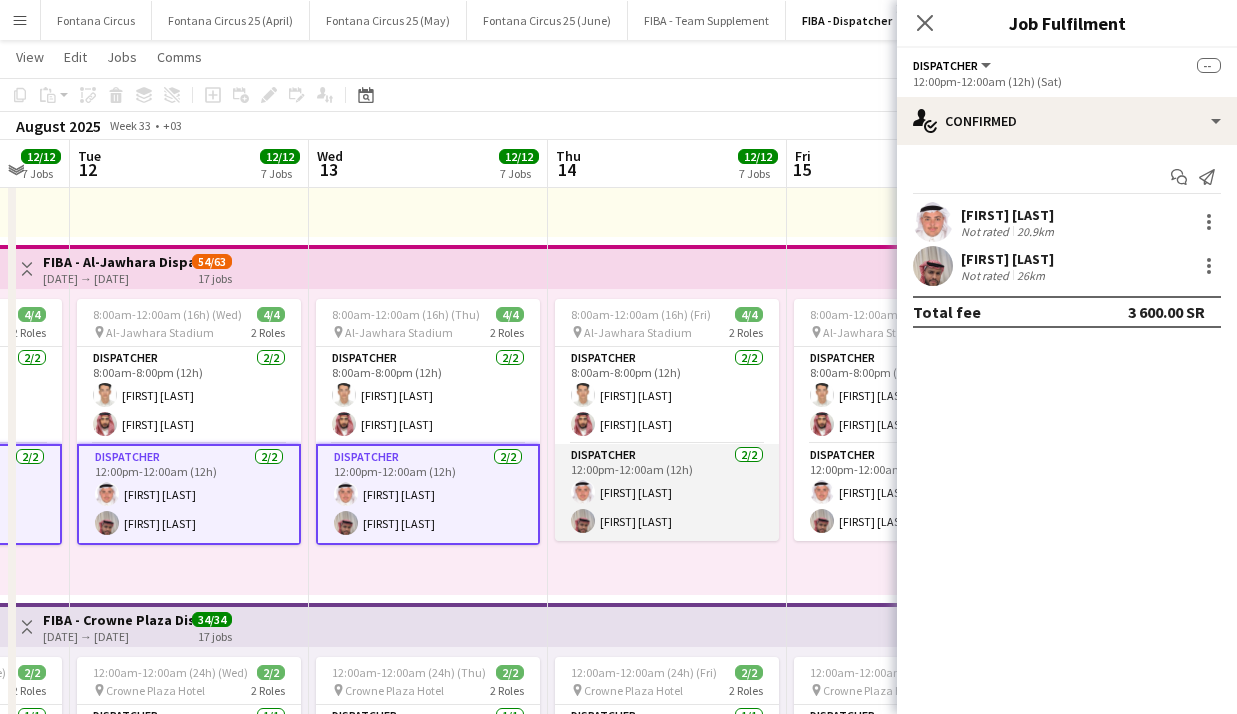 click on "Dispatcher   2/2   12:00pm-12:00am (12h)
Sari Arafah Badi Alshrif" at bounding box center (667, 492) 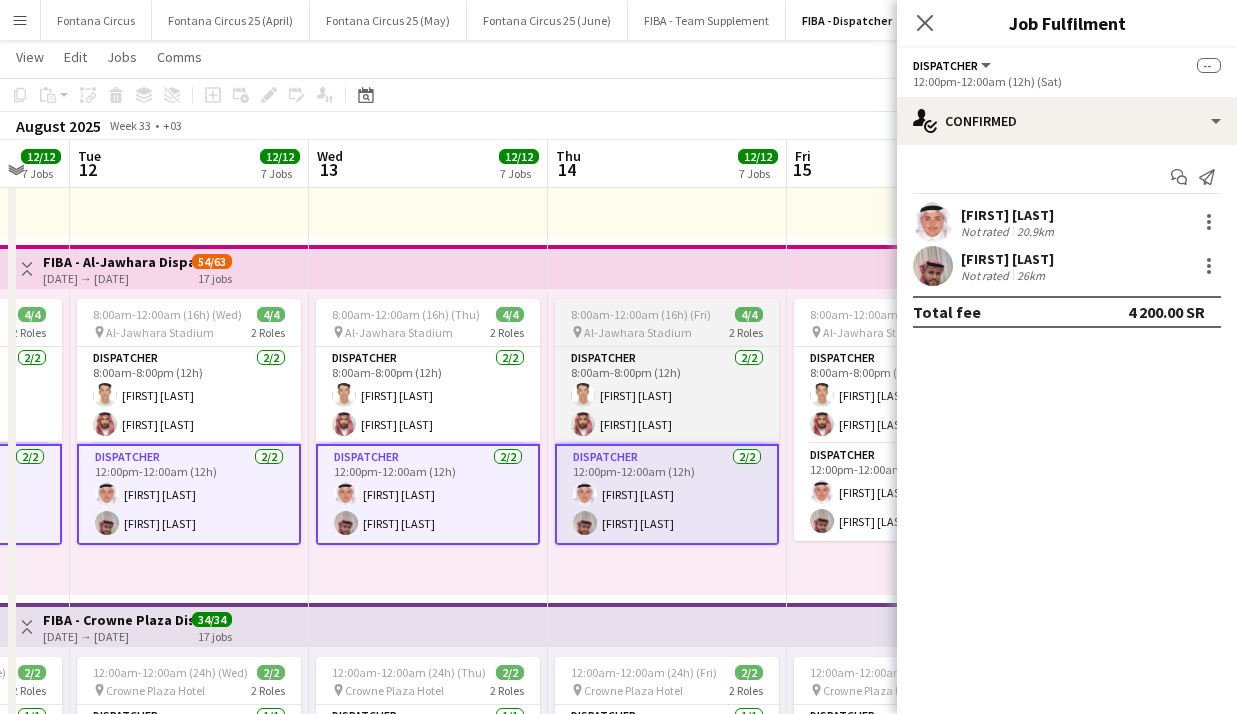scroll, scrollTop: 0, scrollLeft: 896, axis: horizontal 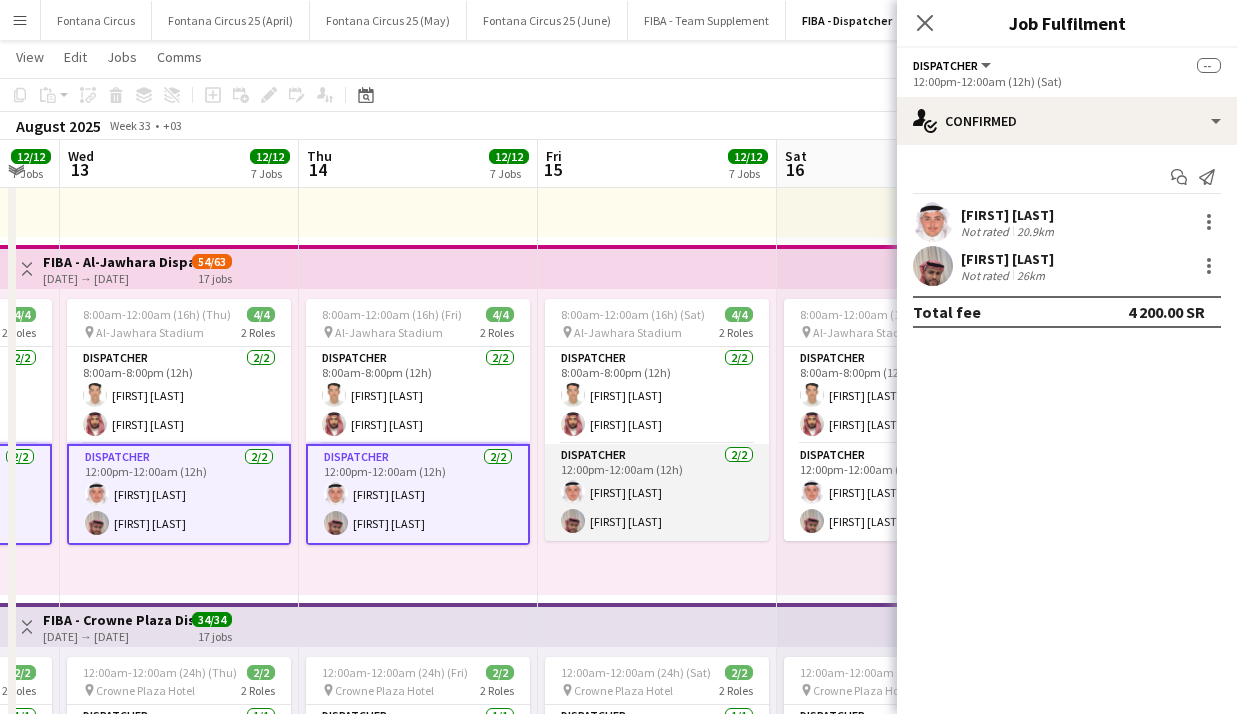 click on "Dispatcher   2/2   12:00pm-12:00am (12h)
Sari Arafah Badi Alshrif" at bounding box center (657, 492) 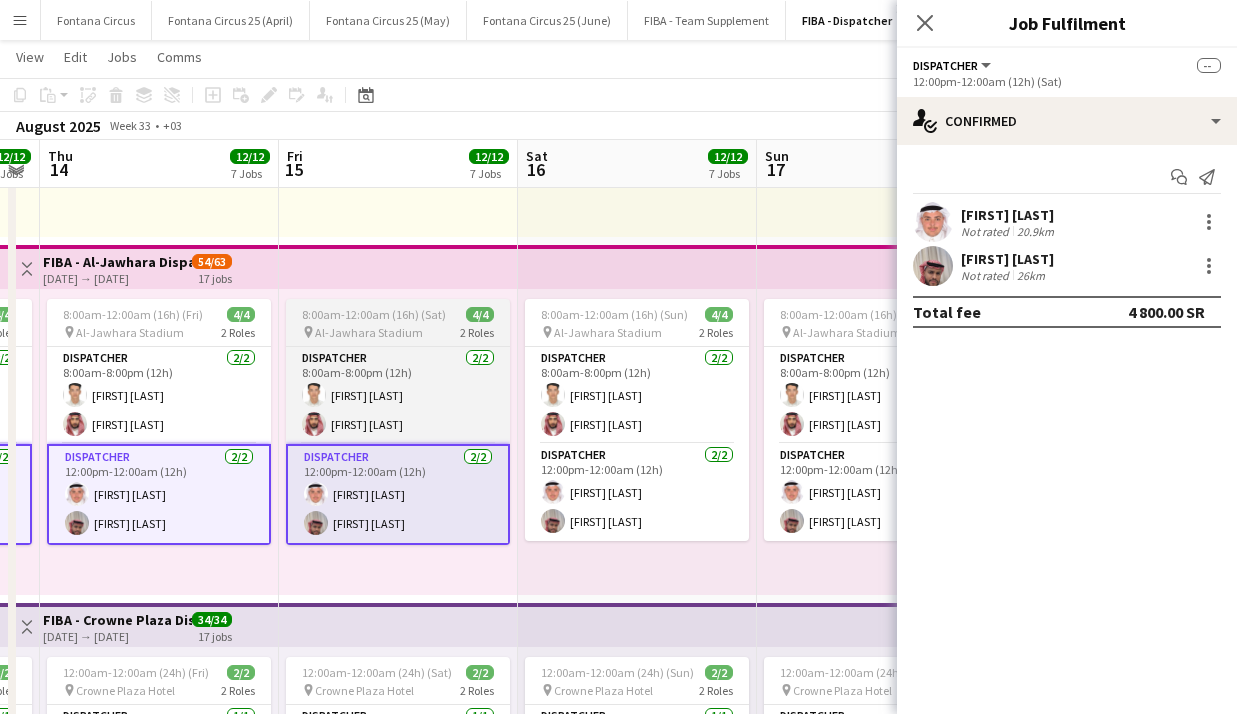 click on "Dispatcher   2/2   12:00pm-12:00am (12h)
Sari Arafah Badi Alshrif" at bounding box center (637, 492) 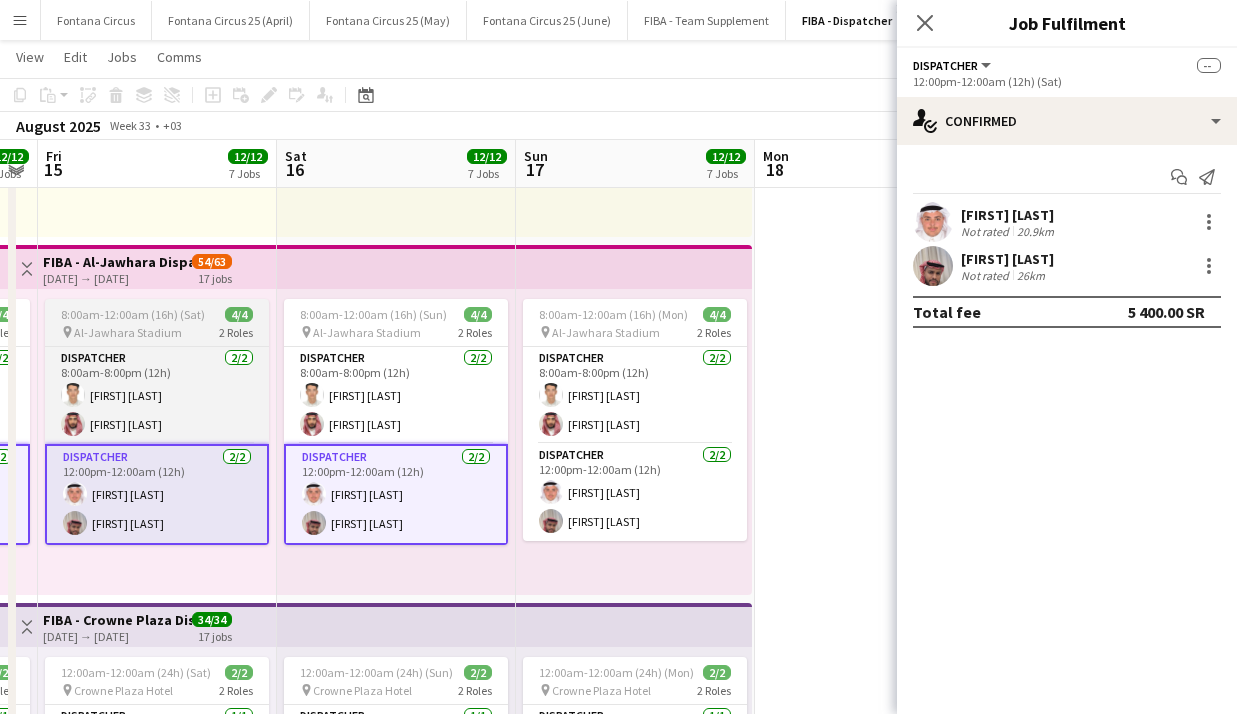 scroll, scrollTop: 0, scrollLeft: 919, axis: horizontal 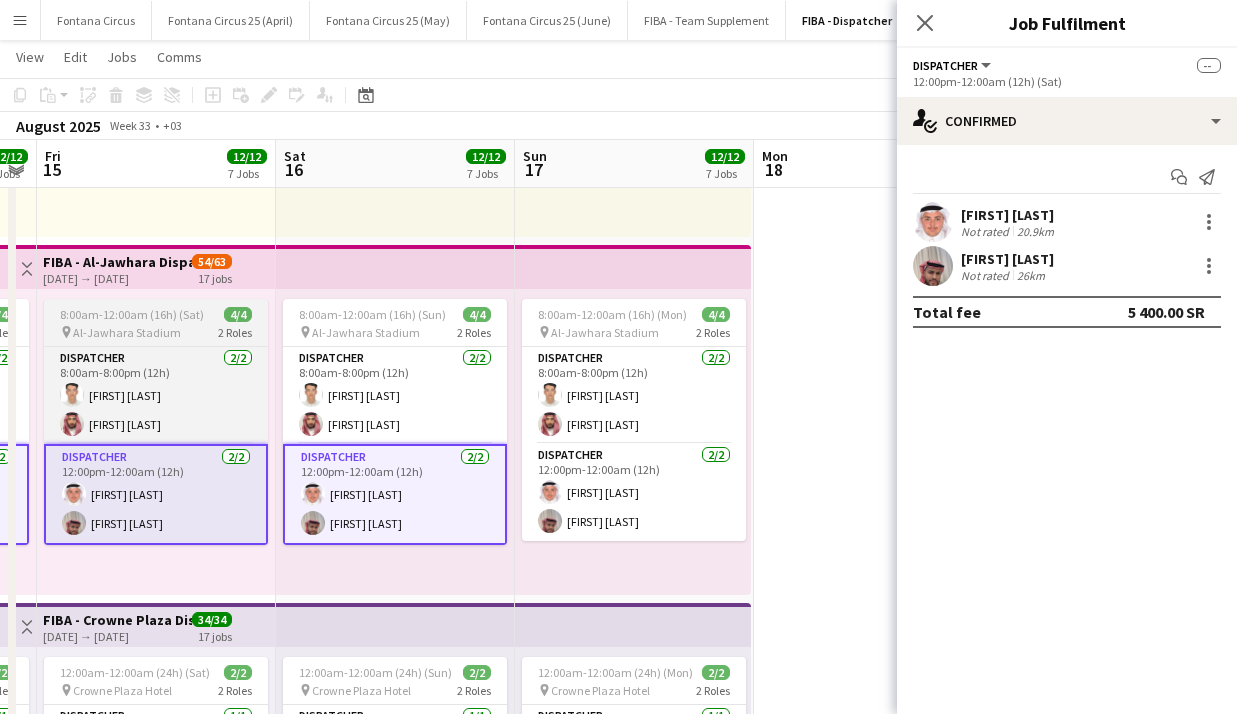 click on "Dispatcher   2/2   12:00pm-12:00am (12h)
Sari Arafah Badi Alshrif" at bounding box center [634, 492] 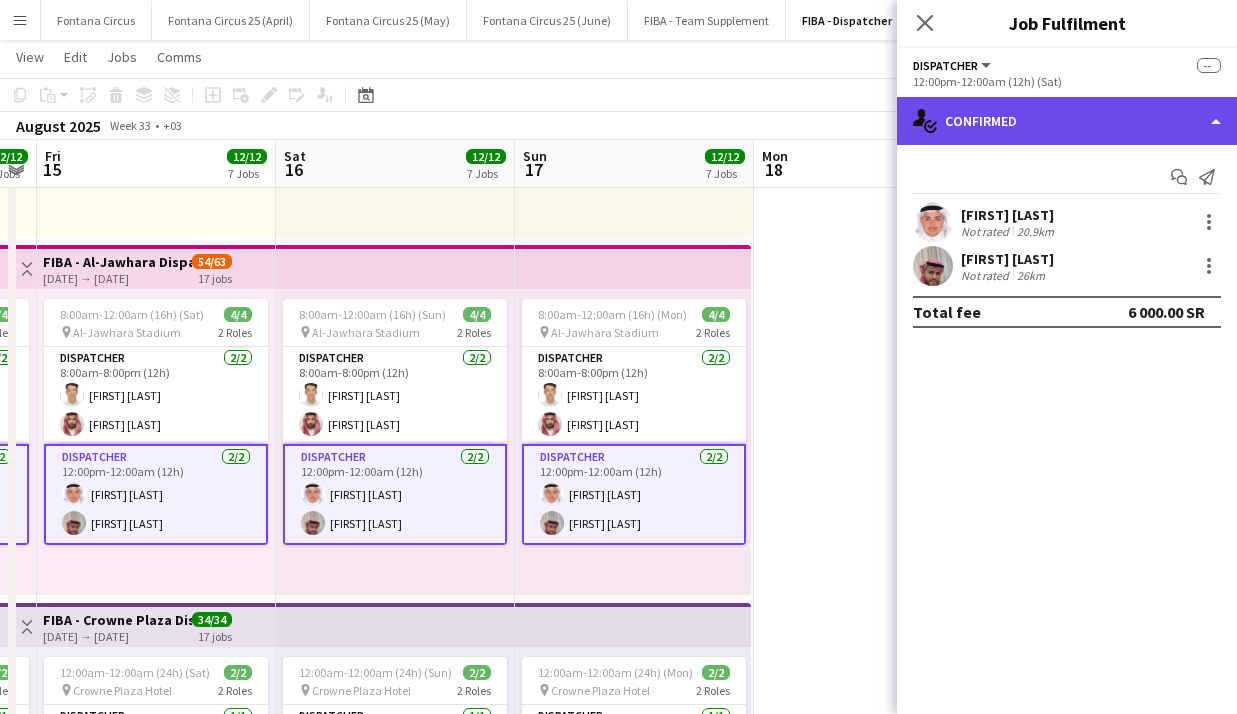 click on "single-neutral-actions-check-2
Confirmed" 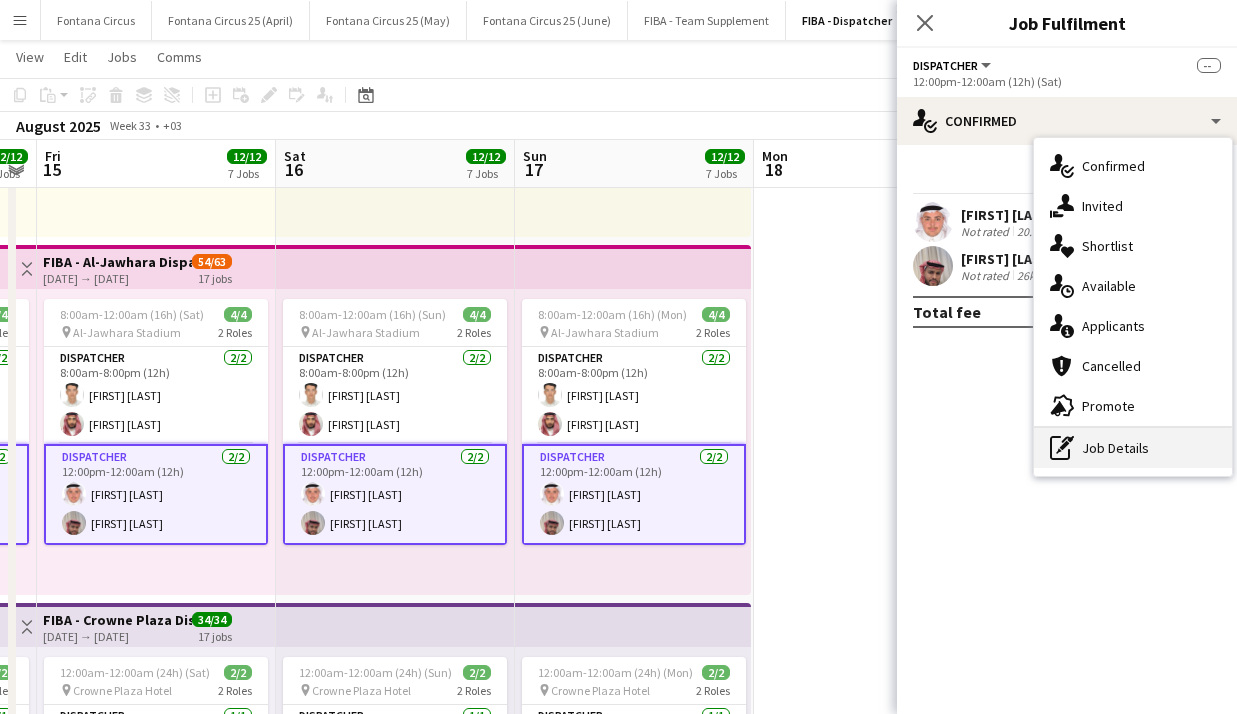 click on "pen-write" 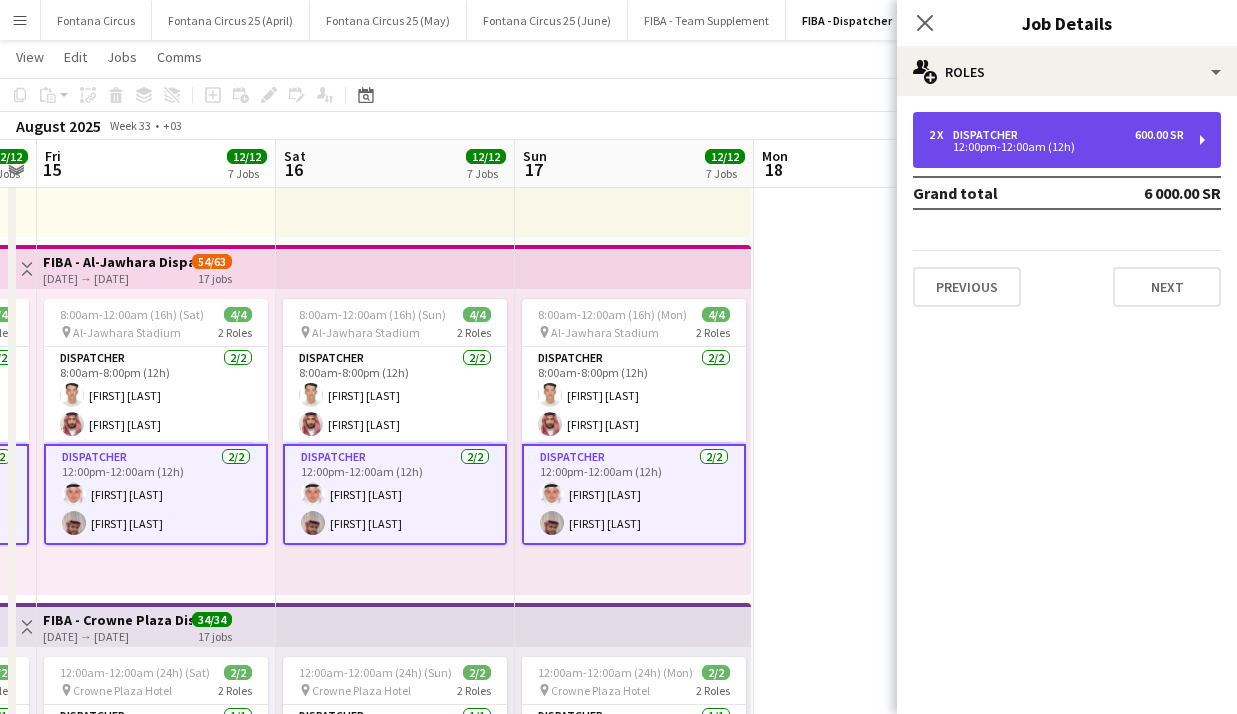 click on "2 x   Dispatcher   600.00 SR   12:00pm-12:00am (12h)" at bounding box center [1067, 140] 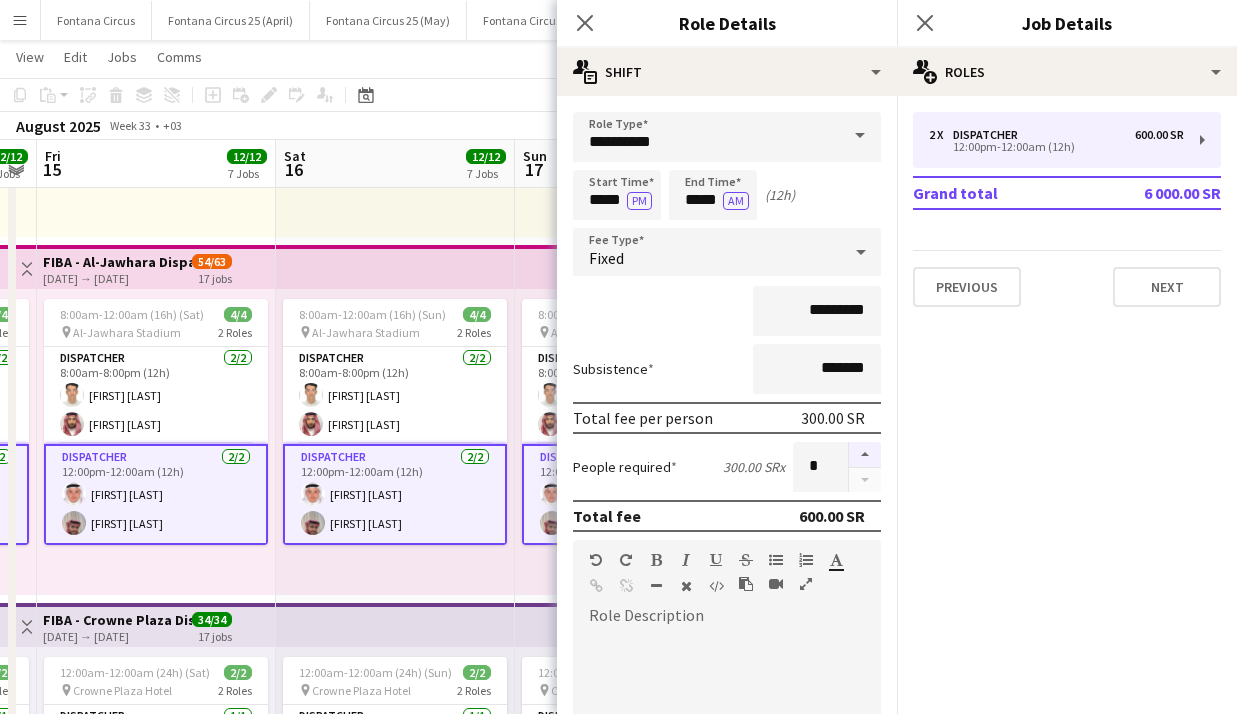 click at bounding box center [865, 455] 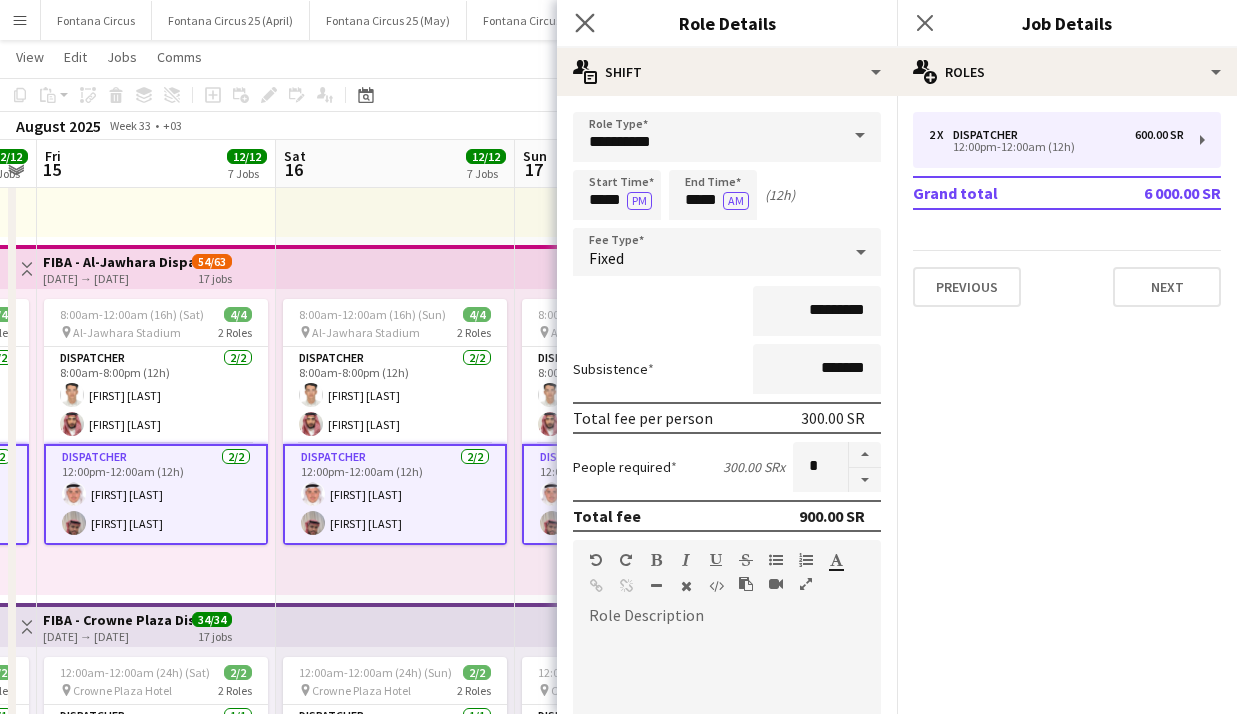 click on "Close pop-in" 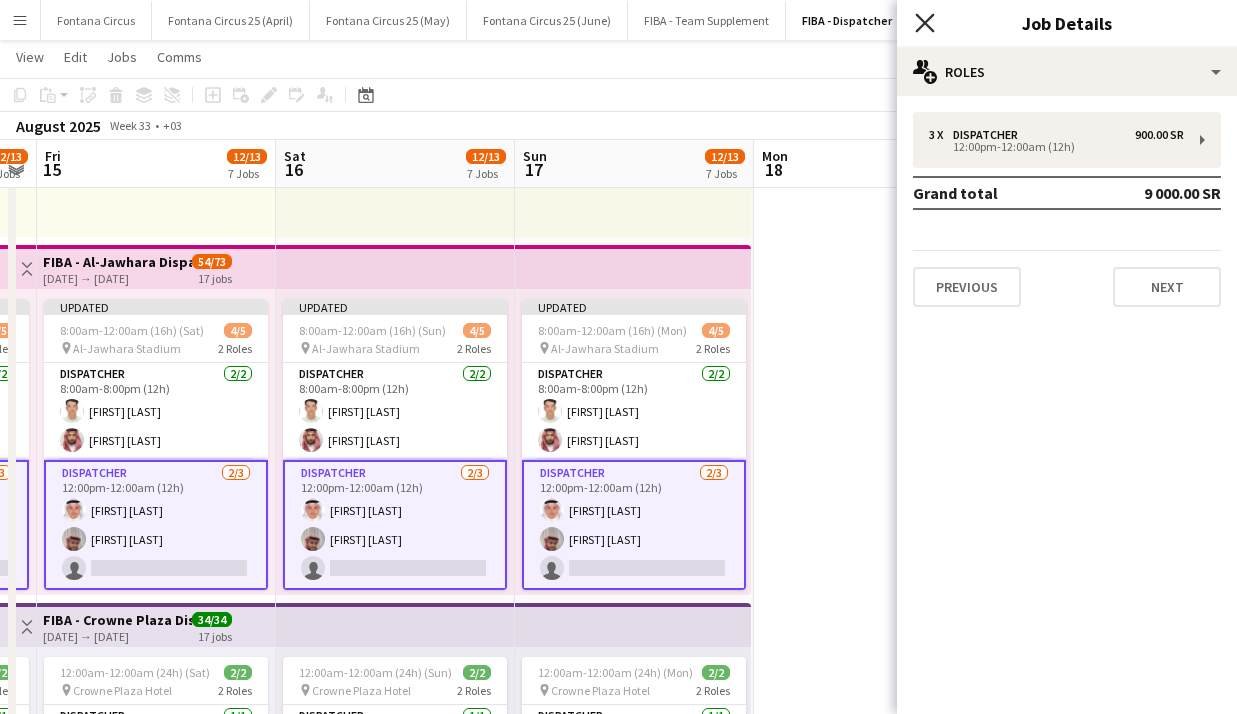 click 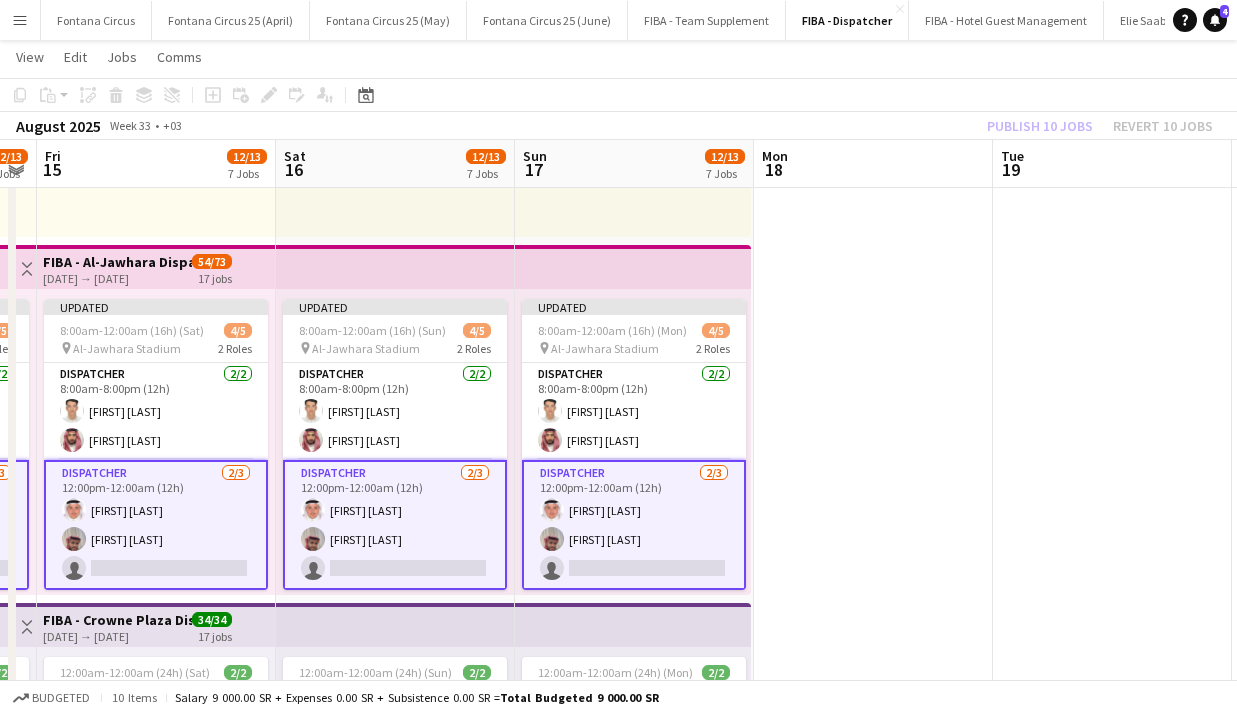 click on "Publish 10 jobs   Revert 10 jobs" 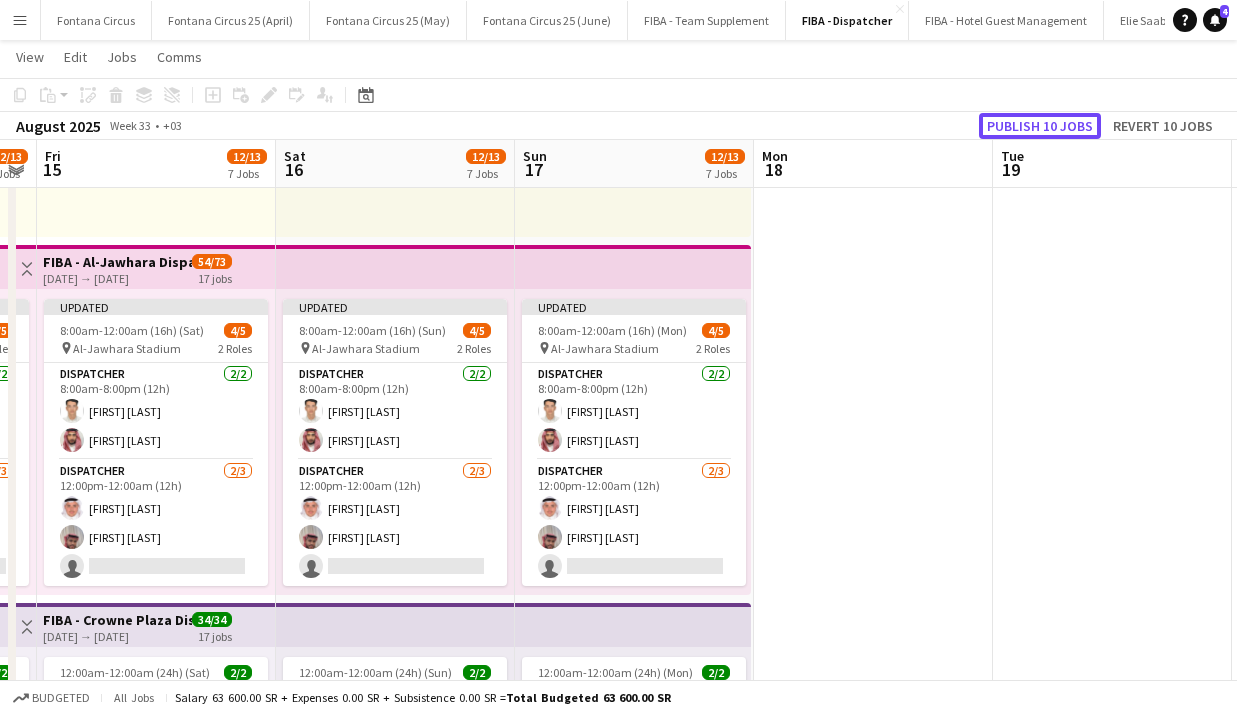 click on "Publish 10 jobs" 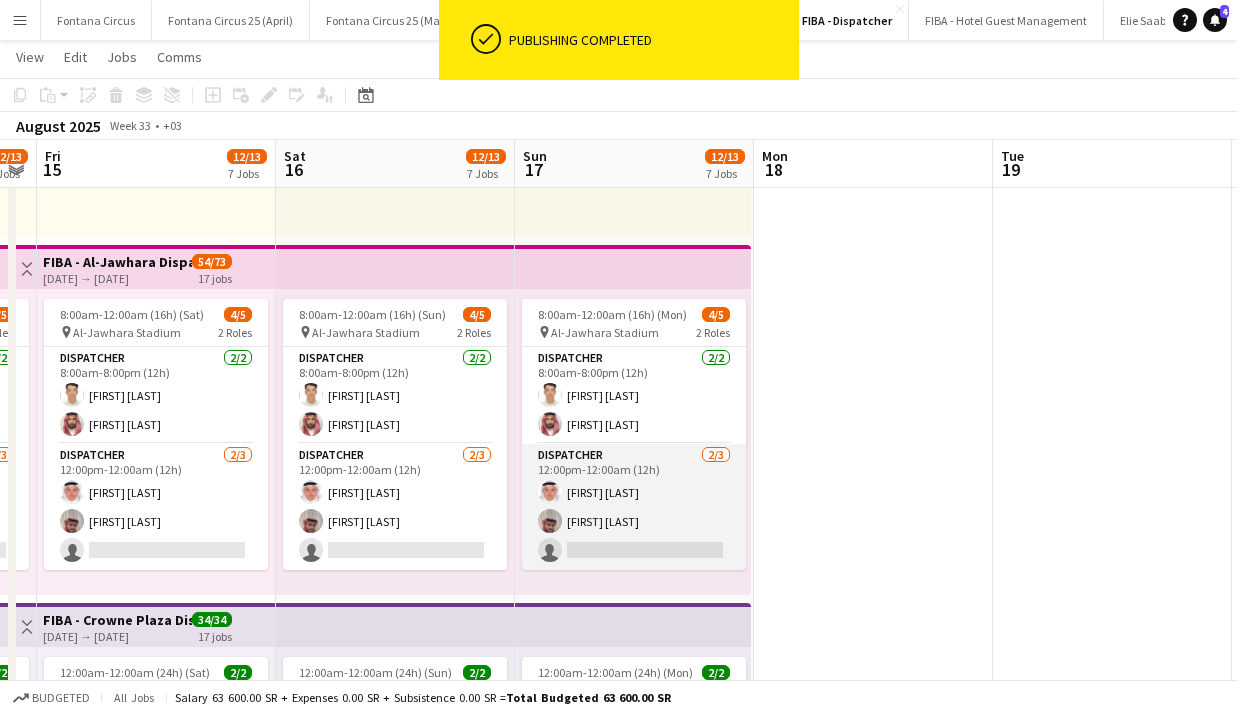 click on "Dispatcher   2/3   12:00pm-12:00am (12h)
Sari Arafah Badi Alshrif
single-neutral-actions" at bounding box center [634, 507] 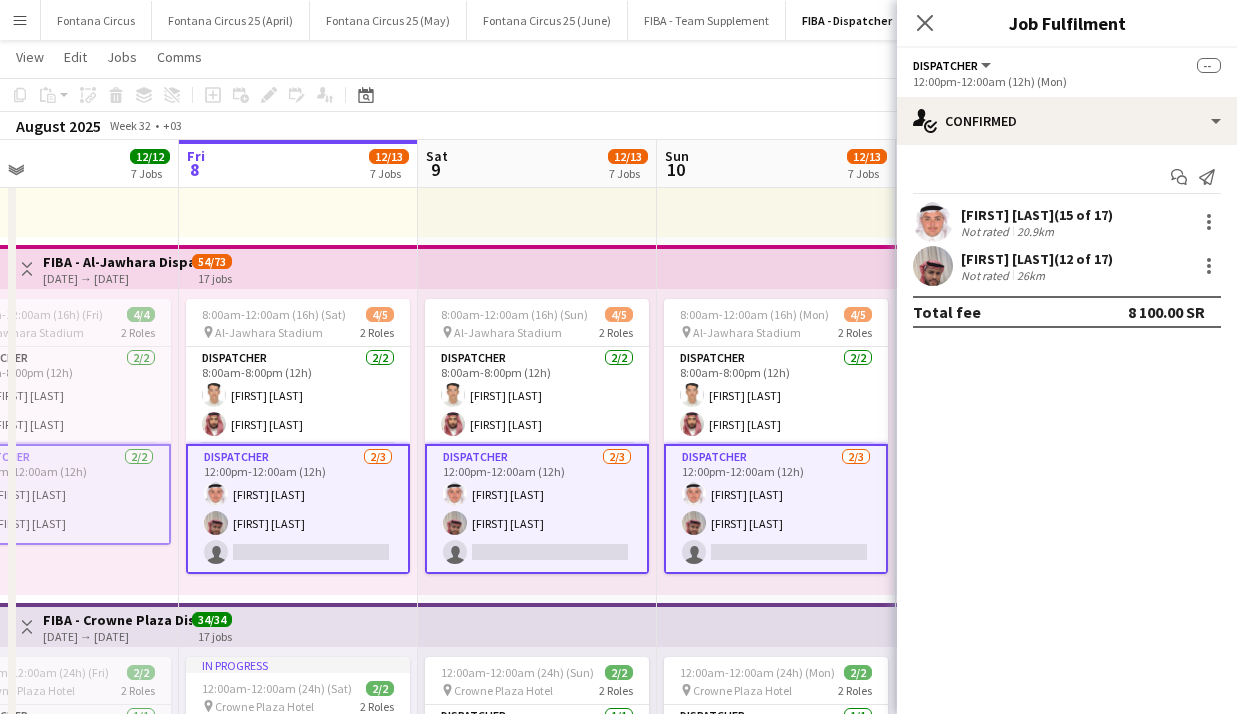 scroll, scrollTop: 0, scrollLeft: 622, axis: horizontal 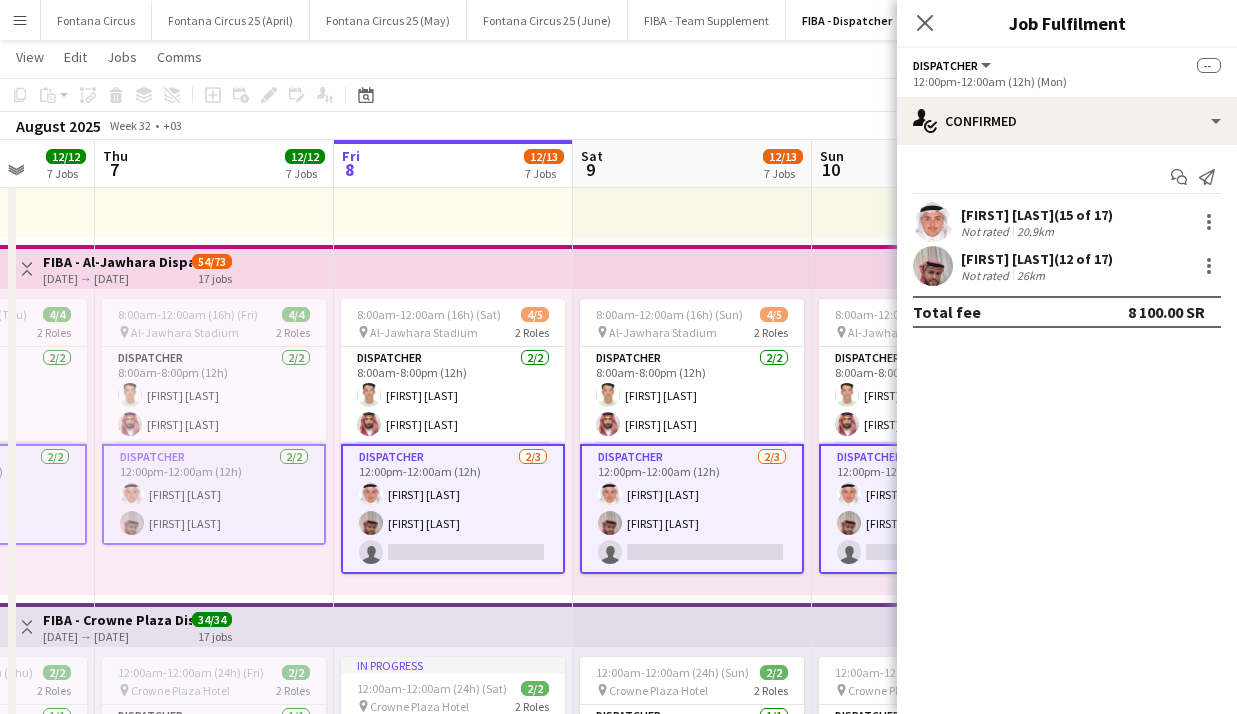 click on "Dispatcher   2/3   12:00pm-12:00am (12h)
Sari Arafah Badi Alshrif
single-neutral-actions" at bounding box center [453, 509] 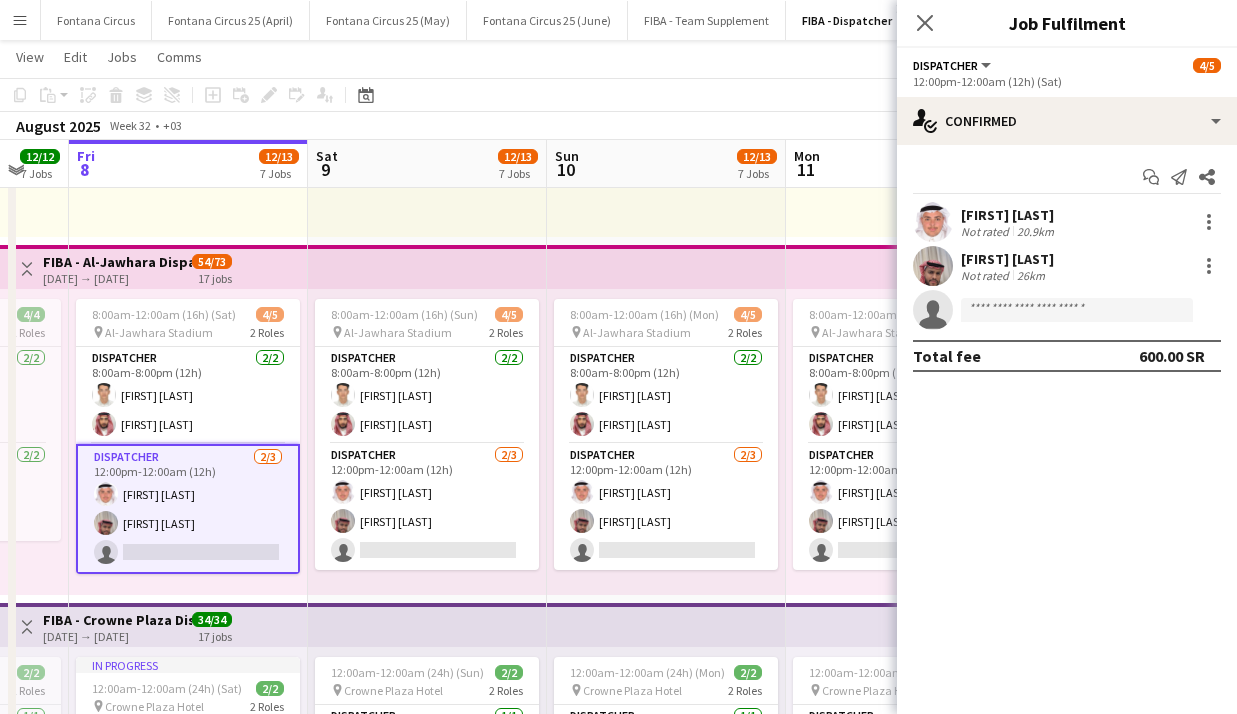 click on "Dispatcher   2/3   12:00pm-12:00am (12h)
Sari Arafah Badi Alshrif
single-neutral-actions" at bounding box center (427, 507) 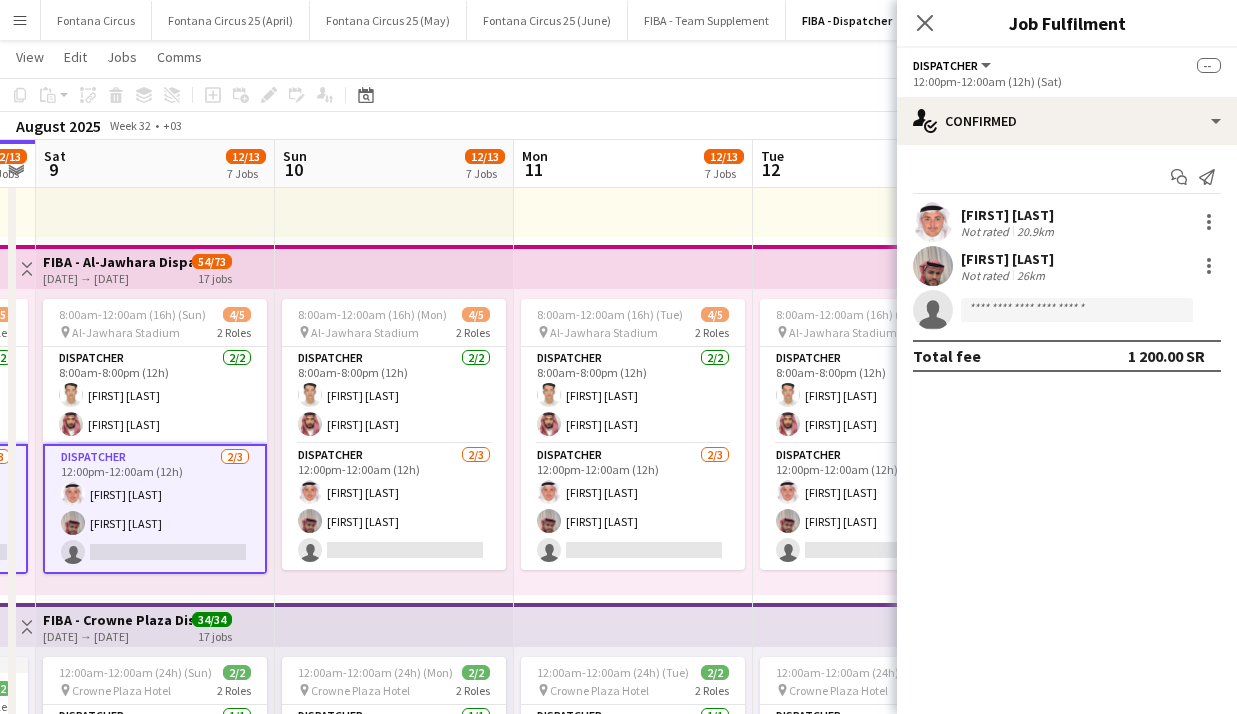 scroll, scrollTop: 0, scrollLeft: 895, axis: horizontal 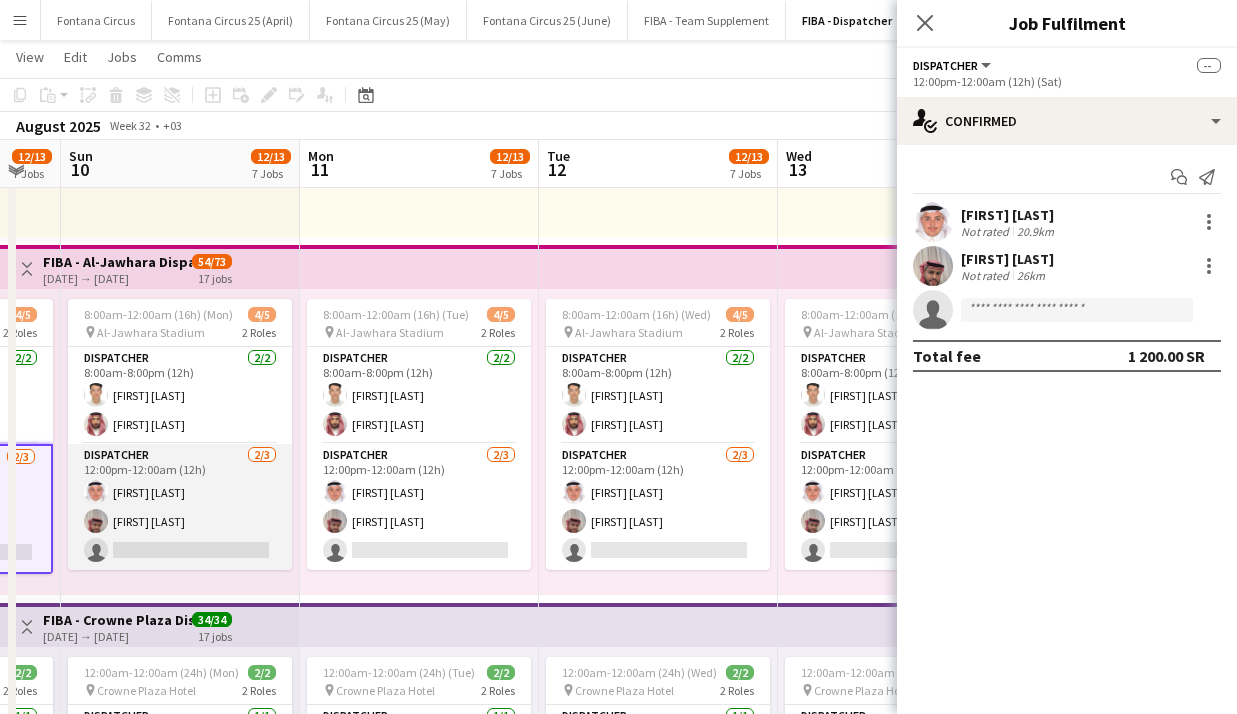click on "Dispatcher   2/3   12:00pm-12:00am (12h)
Sari Arafah Badi Alshrif
single-neutral-actions" at bounding box center (180, 507) 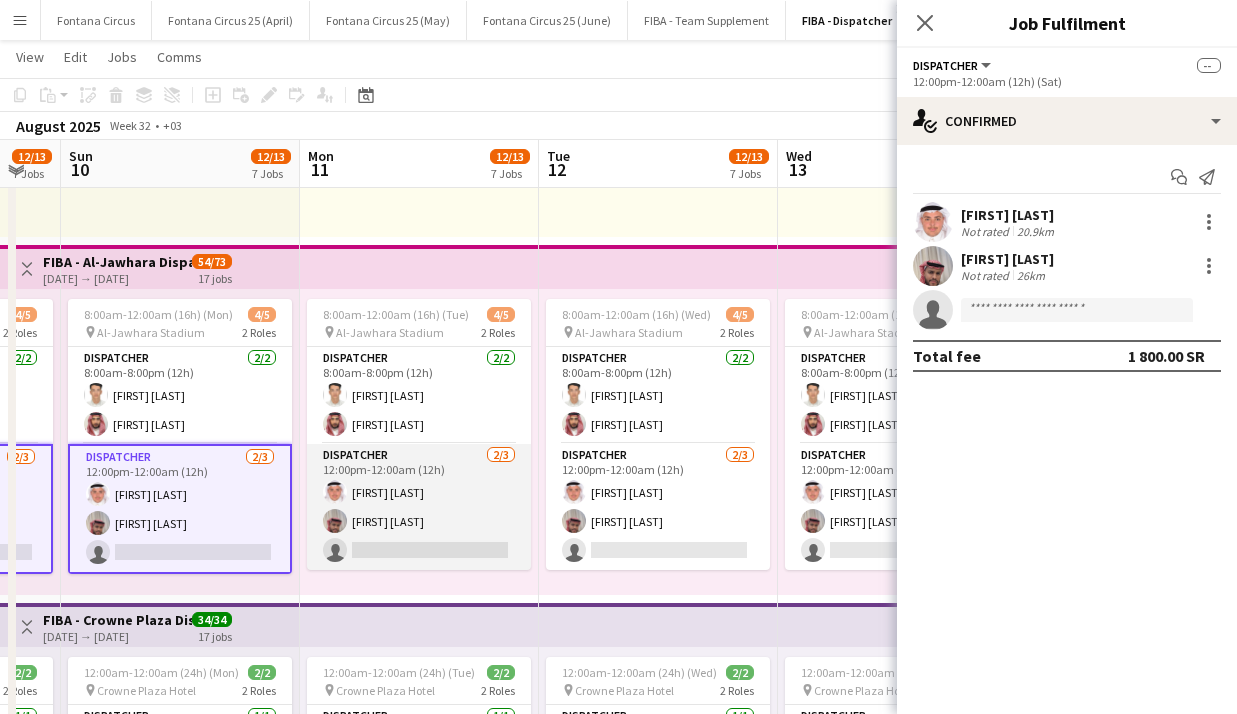 click on "Dispatcher   2/3   12:00pm-12:00am (12h)
Sari Arafah Badi Alshrif
single-neutral-actions" at bounding box center (419, 507) 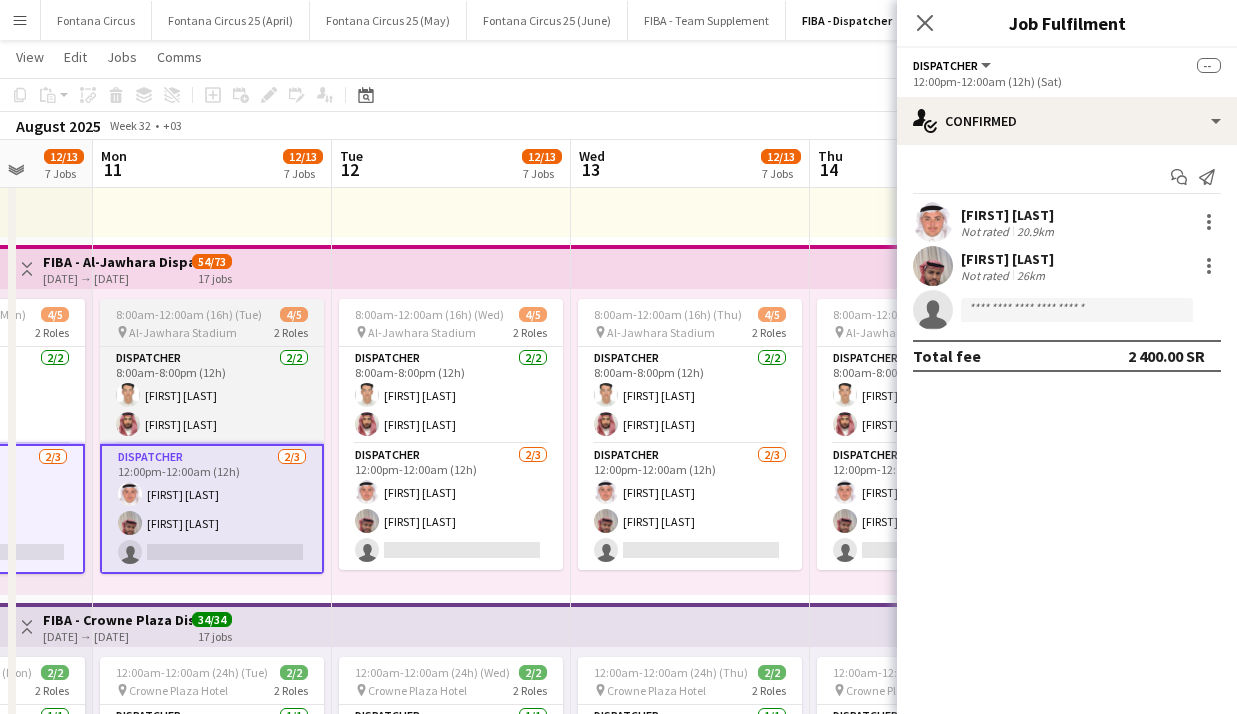 click on "Dispatcher   2/3   12:00pm-12:00am (12h)
Sari Arafah Badi Alshrif
single-neutral-actions" at bounding box center [451, 507] 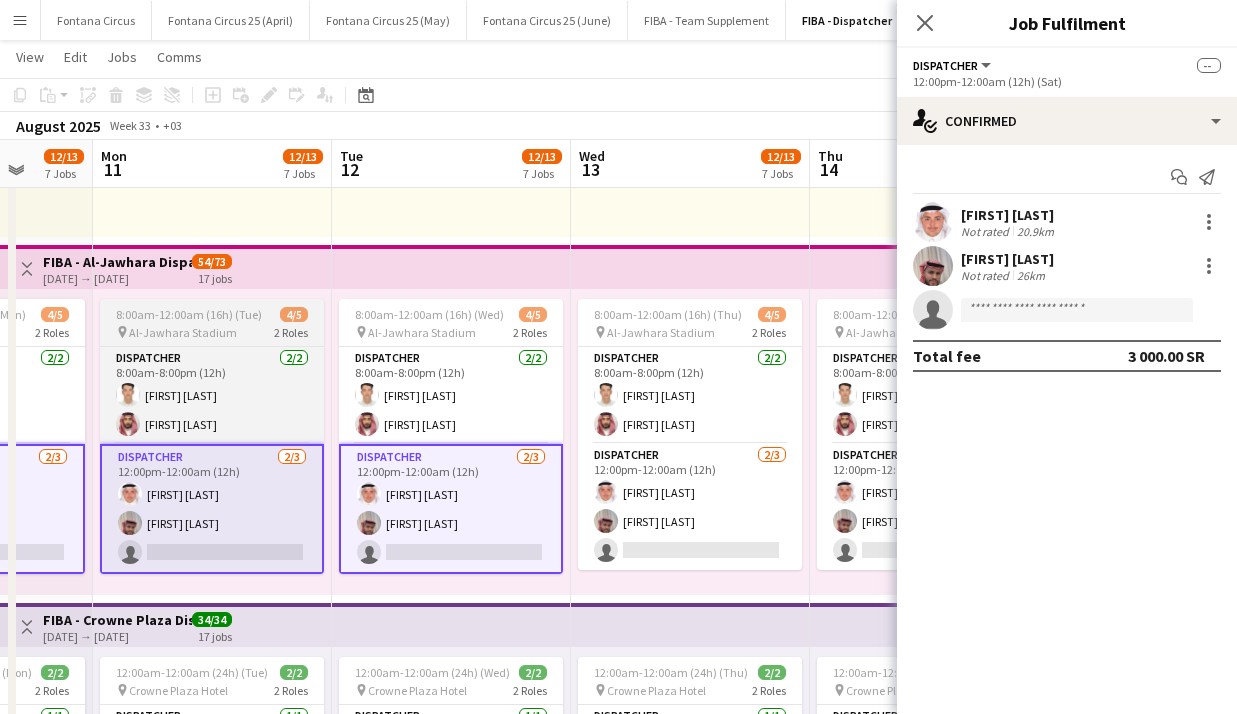 scroll, scrollTop: 0, scrollLeft: 810, axis: horizontal 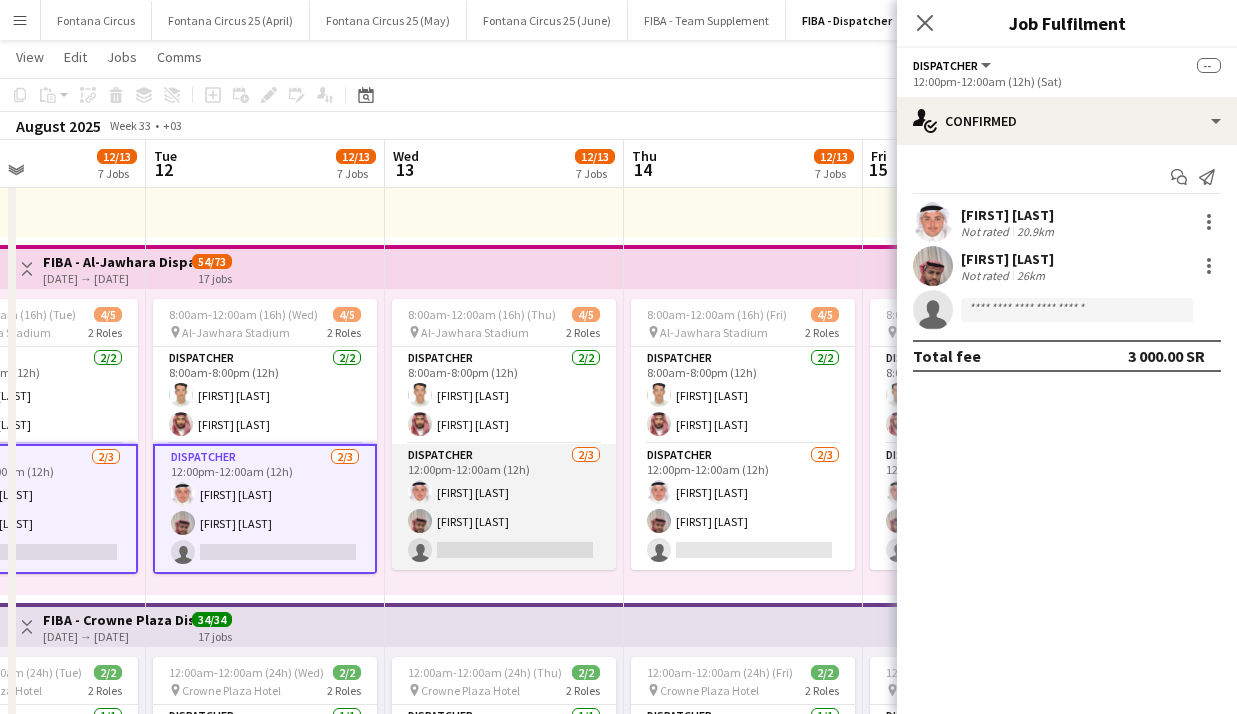 click on "Dispatcher   2/3   12:00pm-12:00am (12h)
Sari Arafah Badi Alshrif
single-neutral-actions" at bounding box center [504, 507] 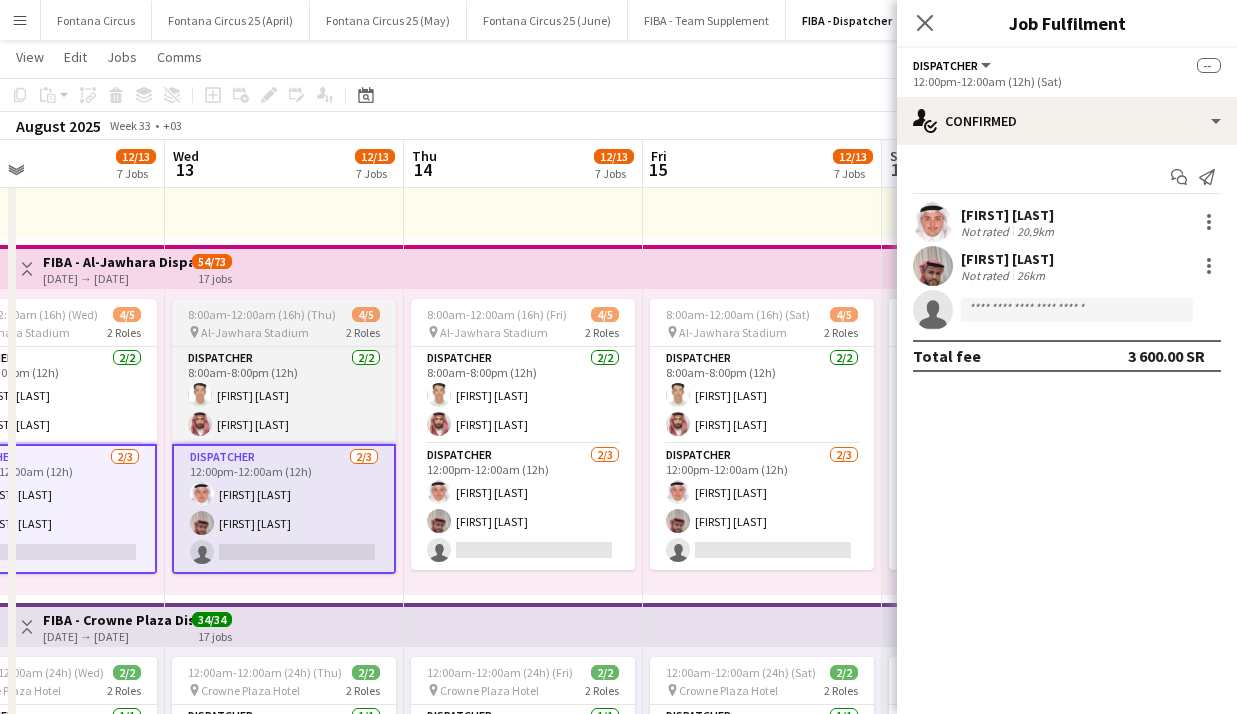 click on "Dispatcher   2/3   12:00pm-12:00am (12h)
Sari Arafah Badi Alshrif
single-neutral-actions" at bounding box center [523, 507] 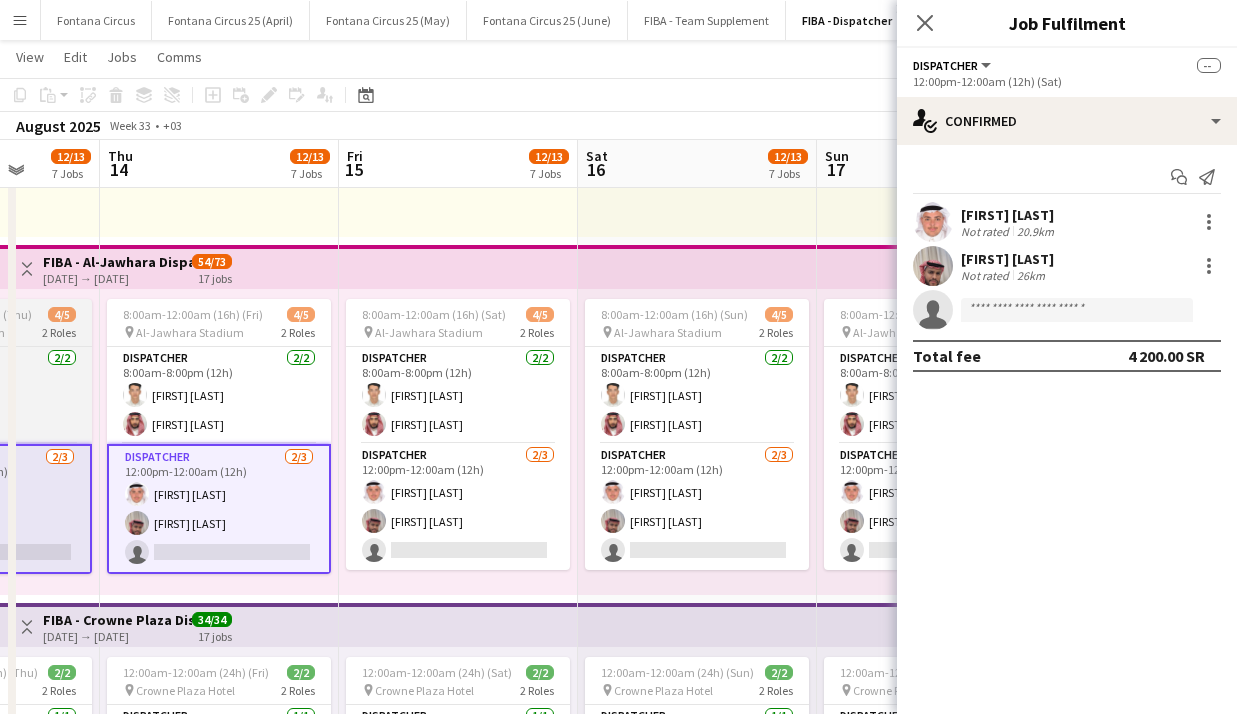 click on "Dispatcher   2/3   12:00pm-12:00am (12h)
Sari Arafah Badi Alshrif
single-neutral-actions" at bounding box center [458, 507] 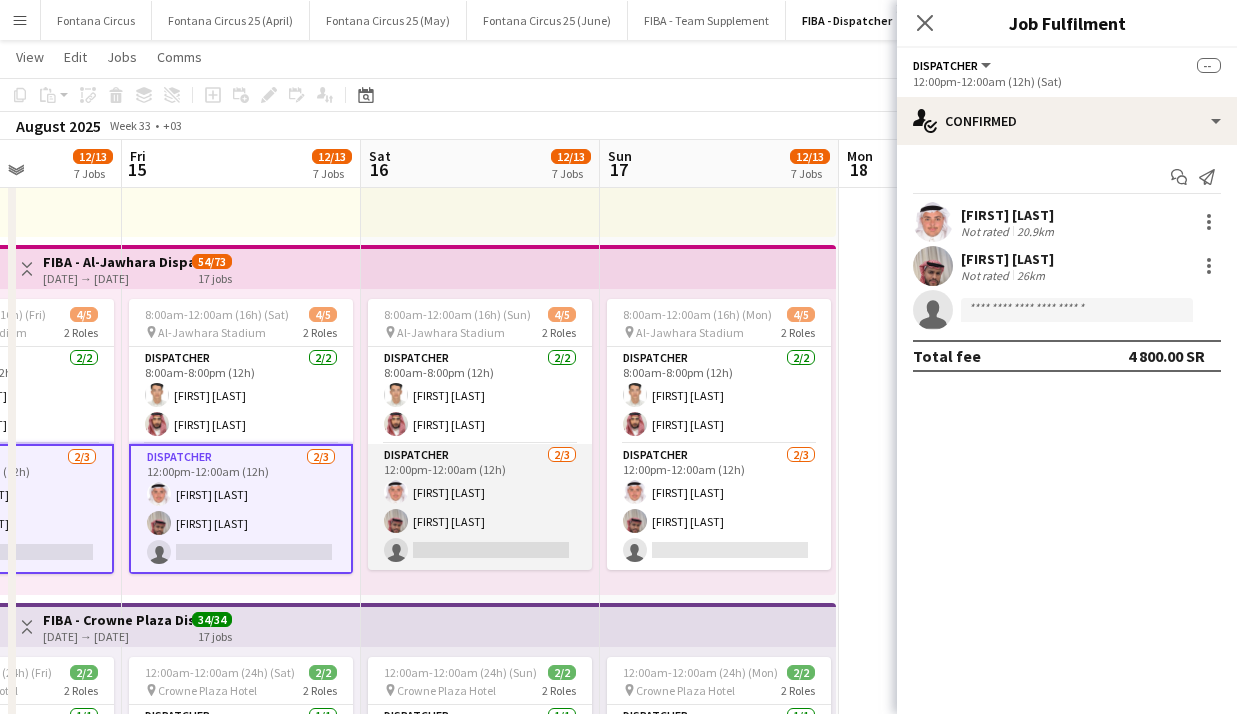 click on "Dispatcher   2/3   12:00pm-12:00am (12h)
Sari Arafah Badi Alshrif
single-neutral-actions" at bounding box center [480, 507] 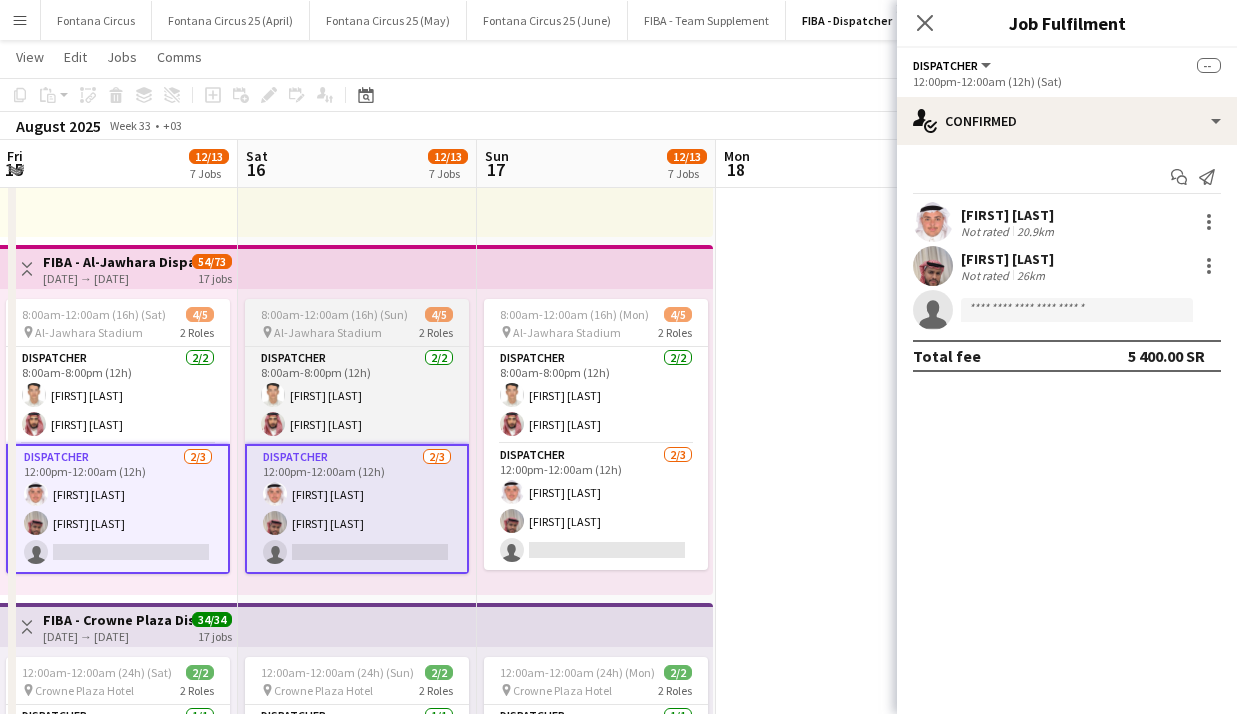 scroll, scrollTop: 0, scrollLeft: 719, axis: horizontal 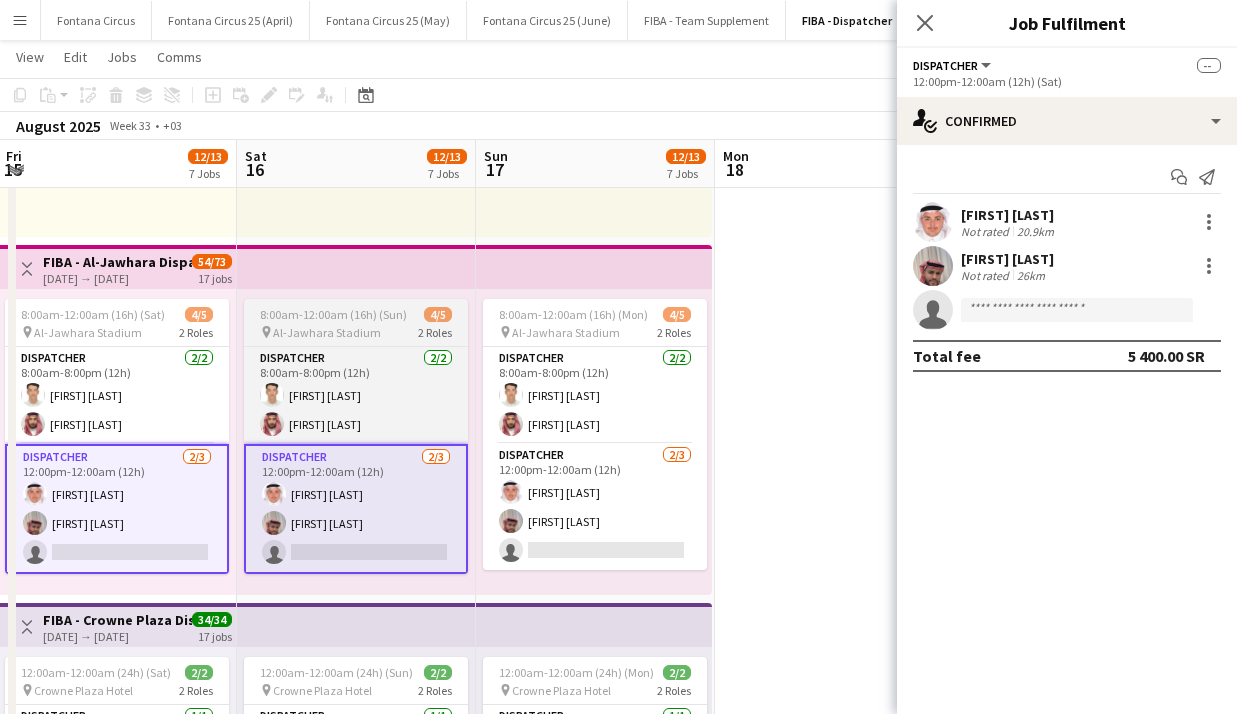 click on "Dispatcher   2/3   12:00pm-12:00am (12h)
Sari Arafah Badi Alshrif
single-neutral-actions" at bounding box center (595, 507) 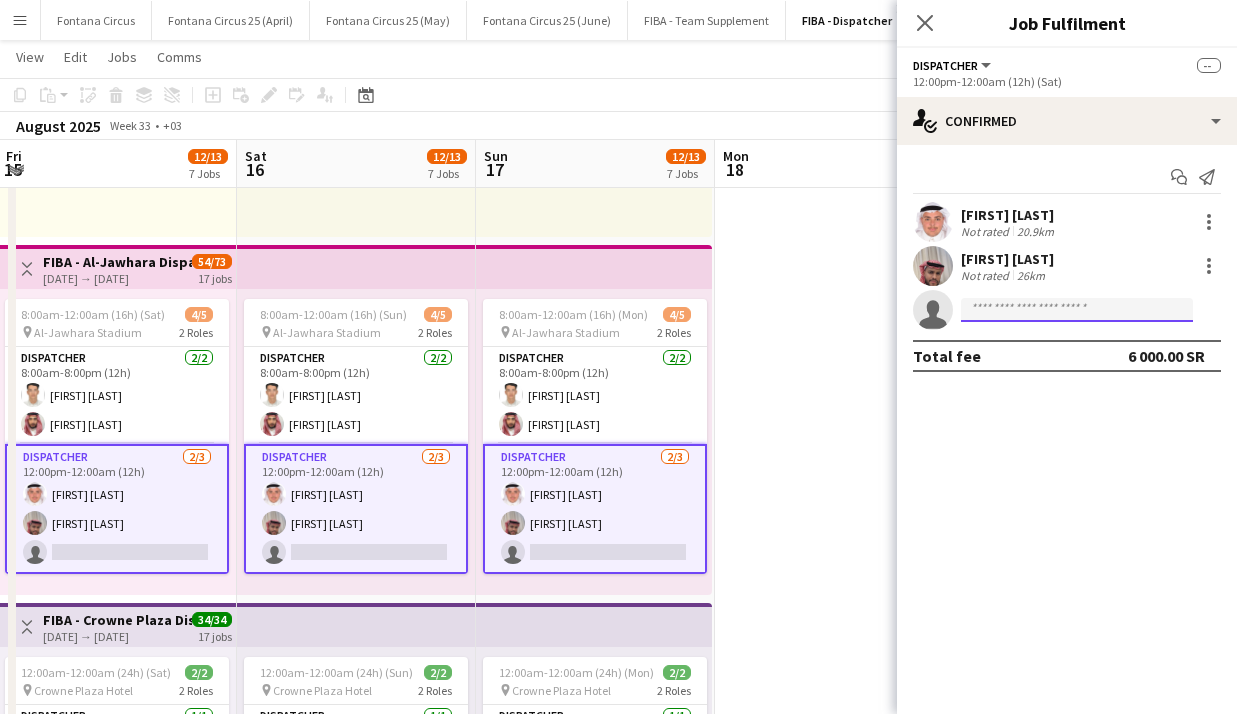 click 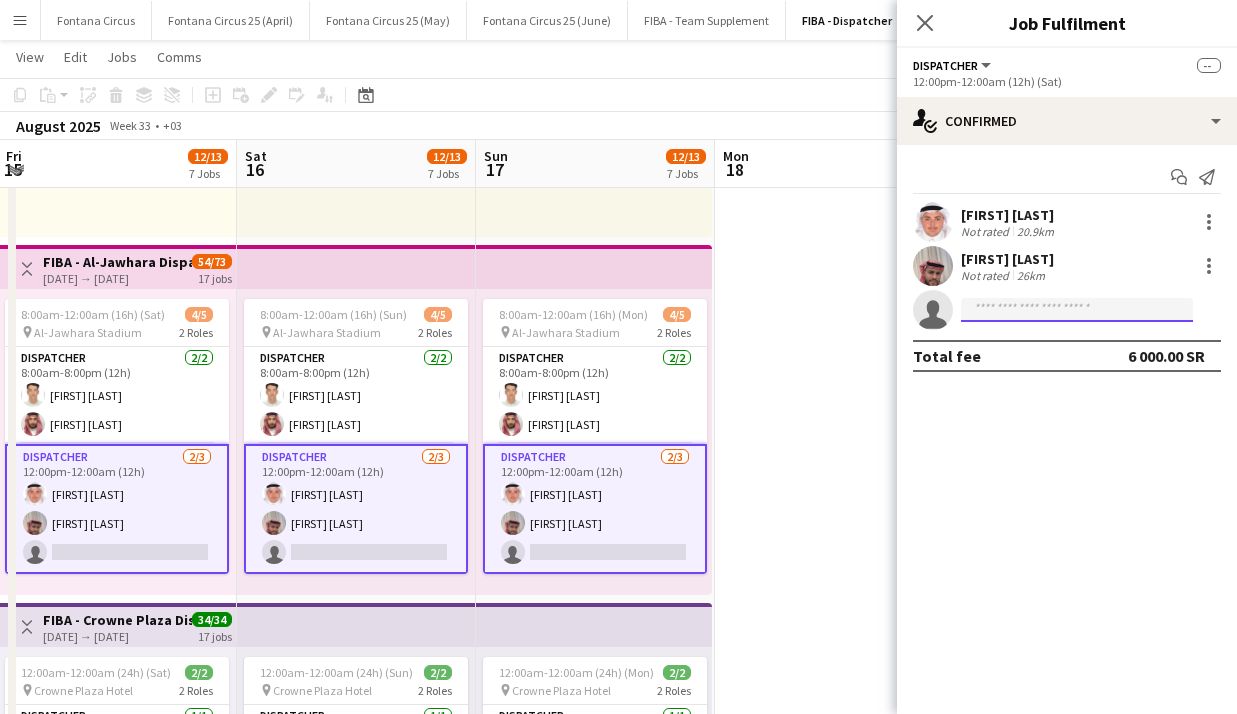 paste on "**********" 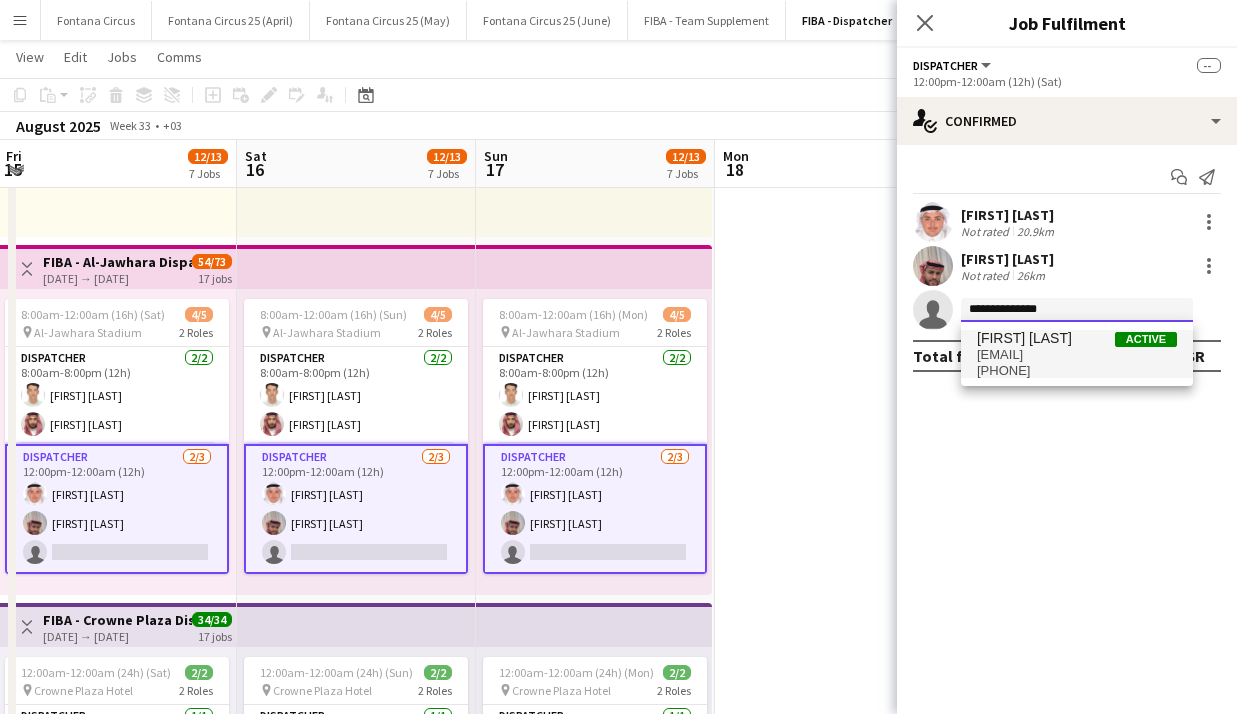 type on "**********" 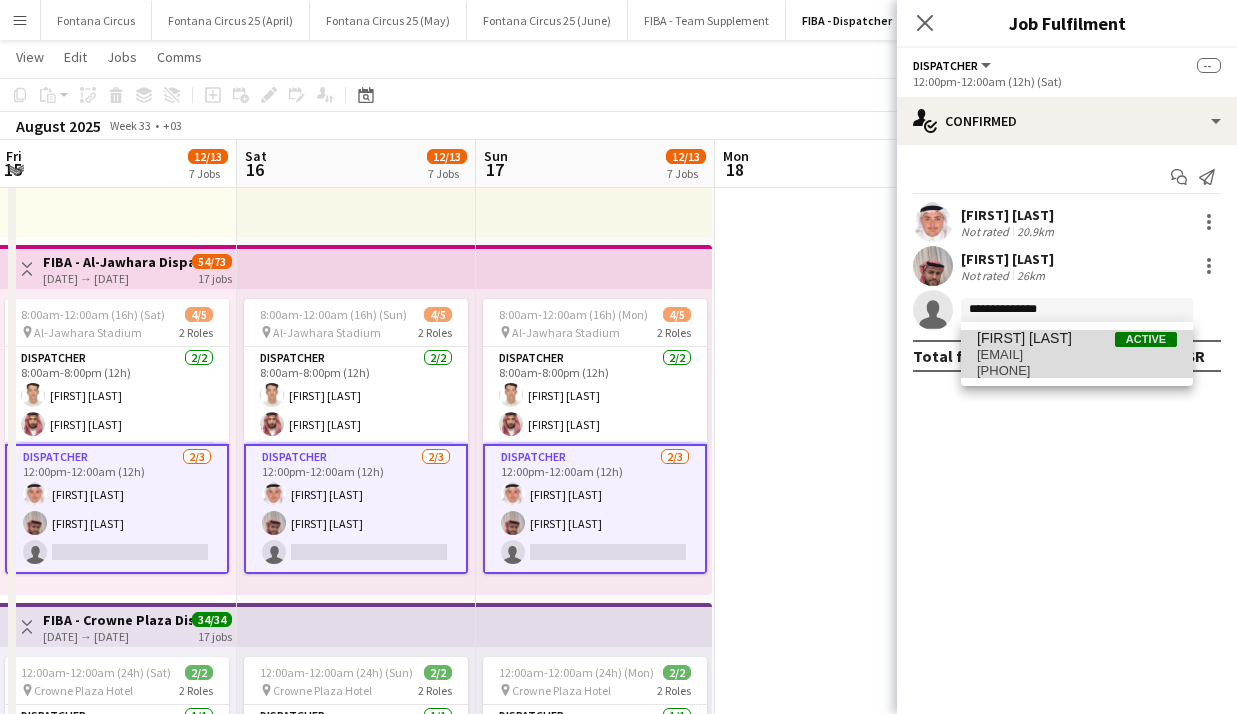click on "[FIRST] [LAST]" at bounding box center [1024, 338] 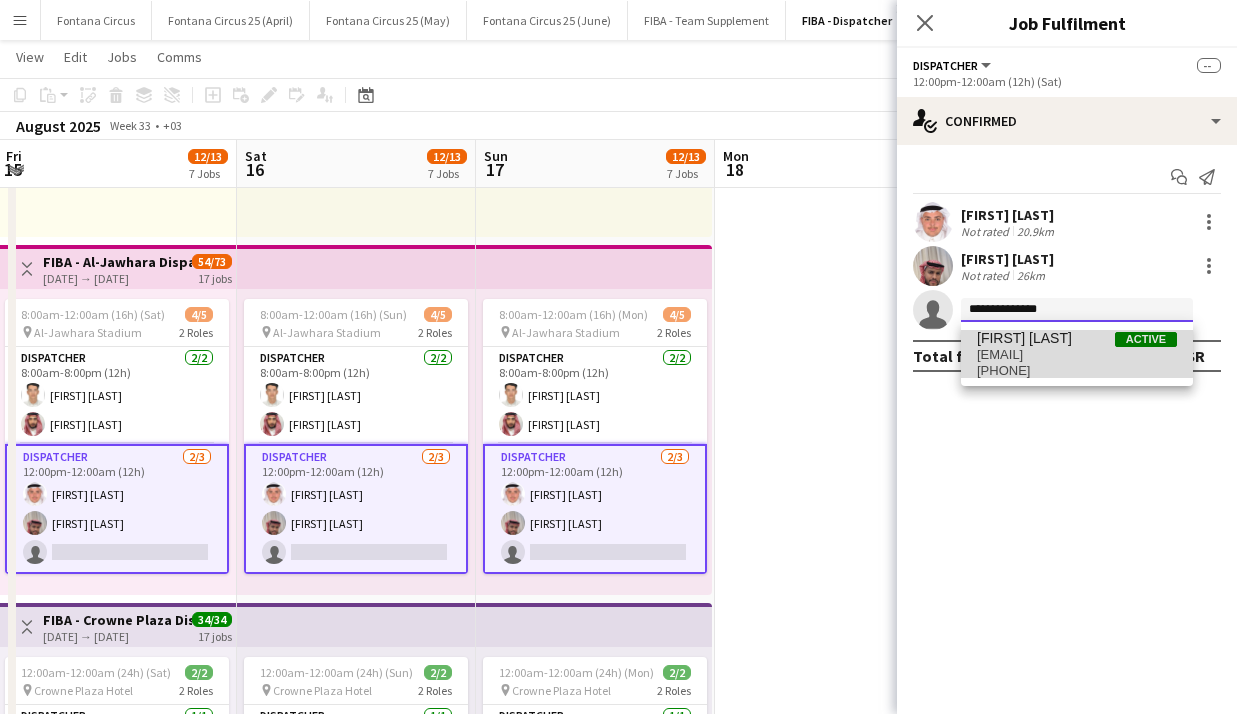 type 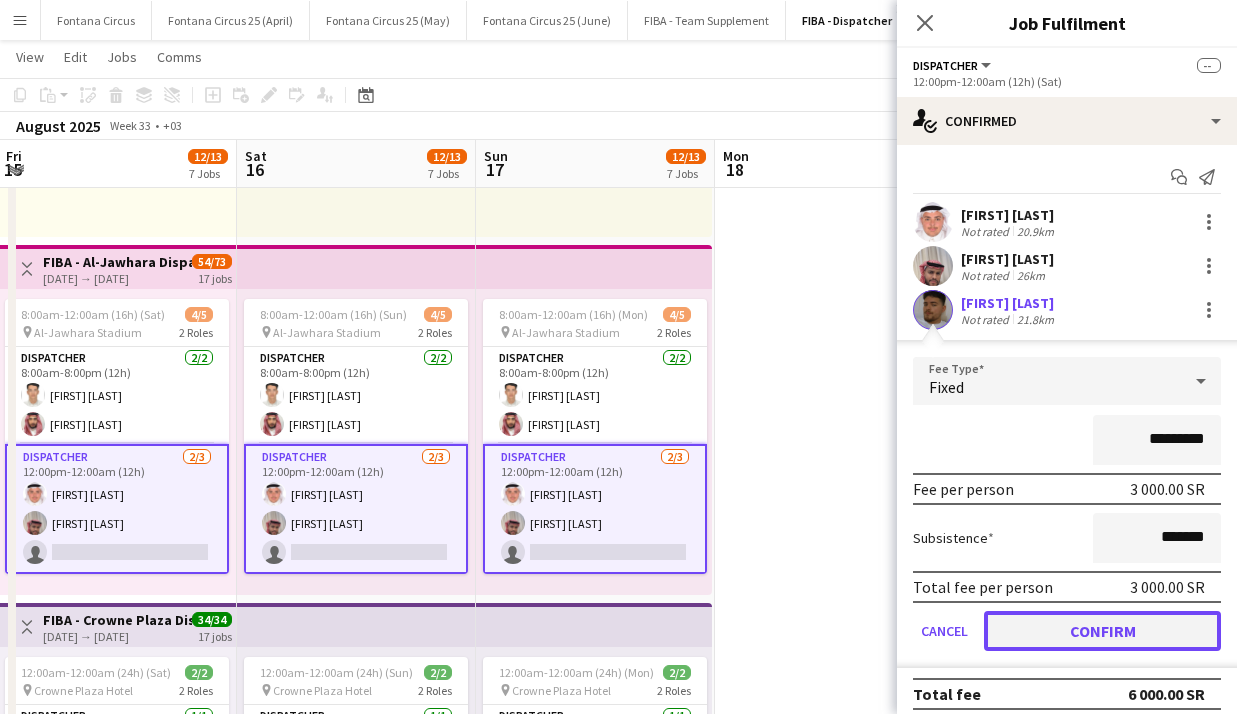click on "Confirm" at bounding box center (1102, 631) 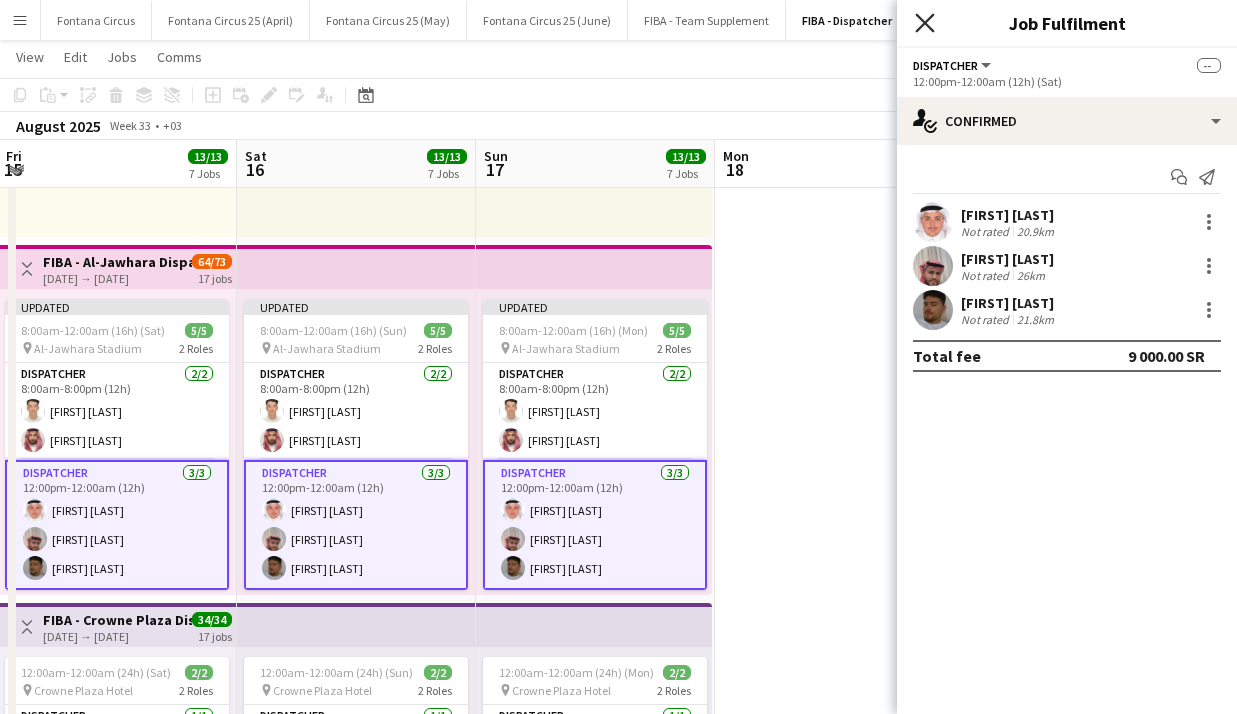 click 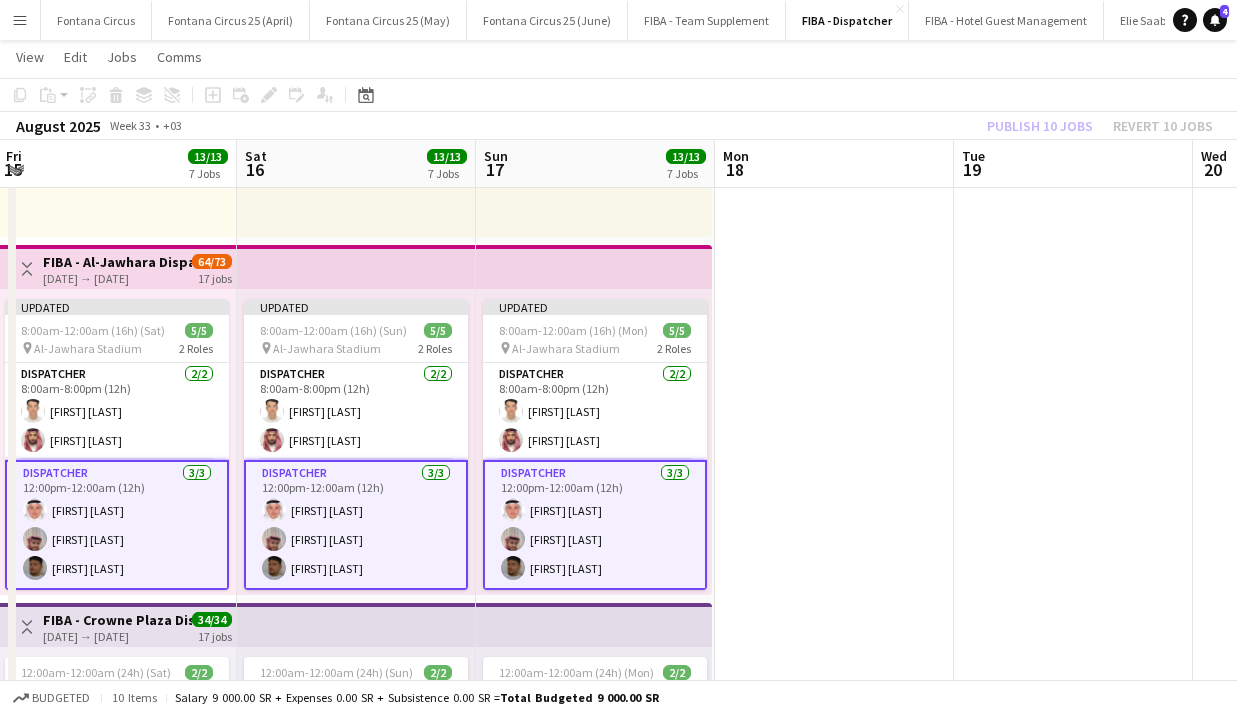 click on "Publish 10 jobs   Revert 10 jobs" 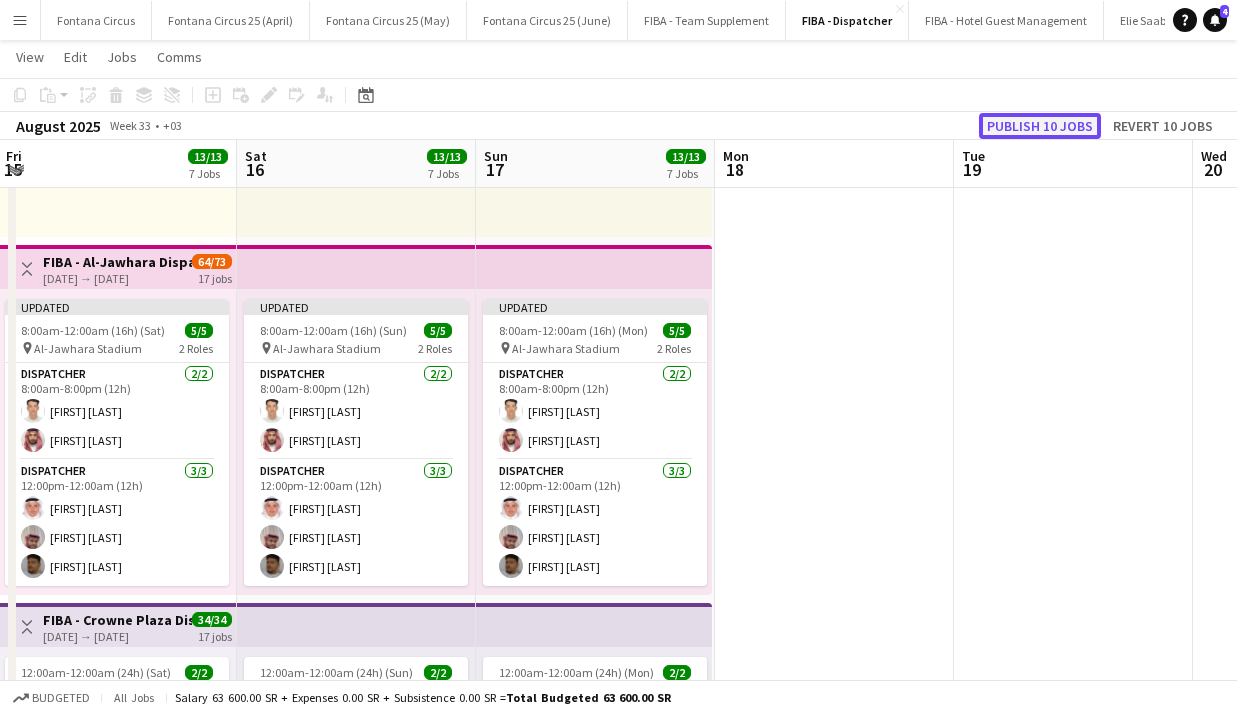 click on "Publish 10 jobs" 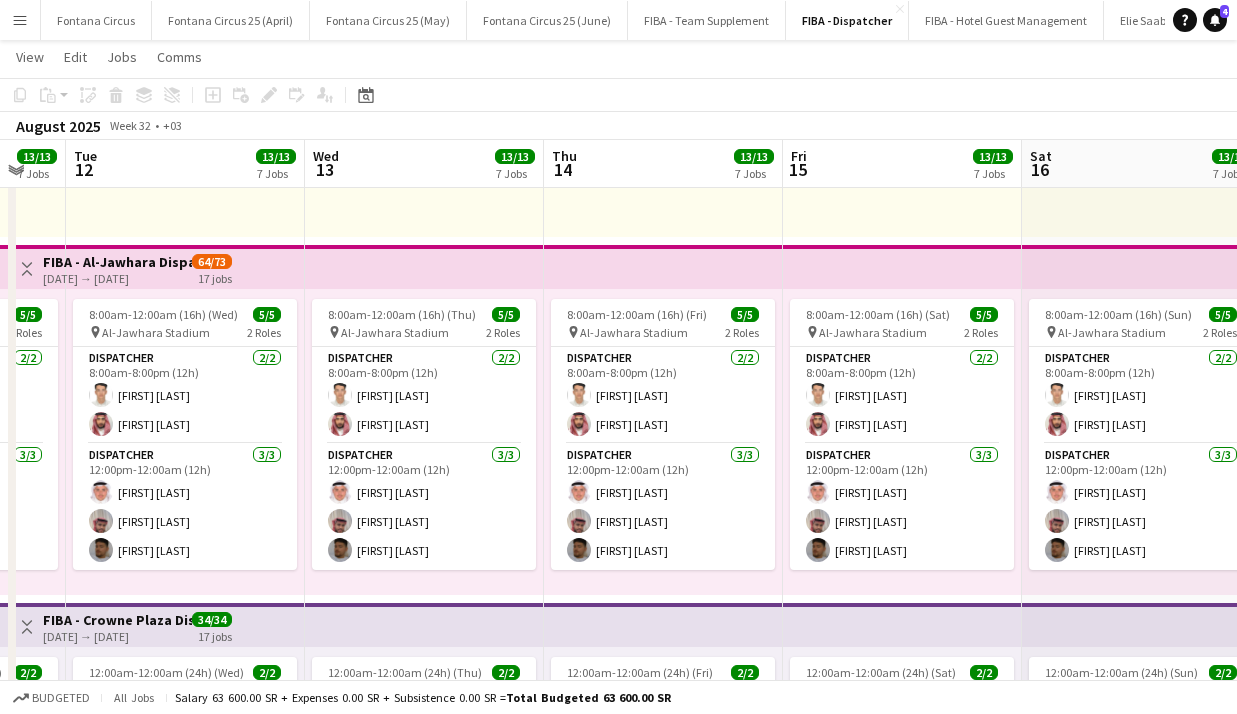 scroll, scrollTop: 0, scrollLeft: 652, axis: horizontal 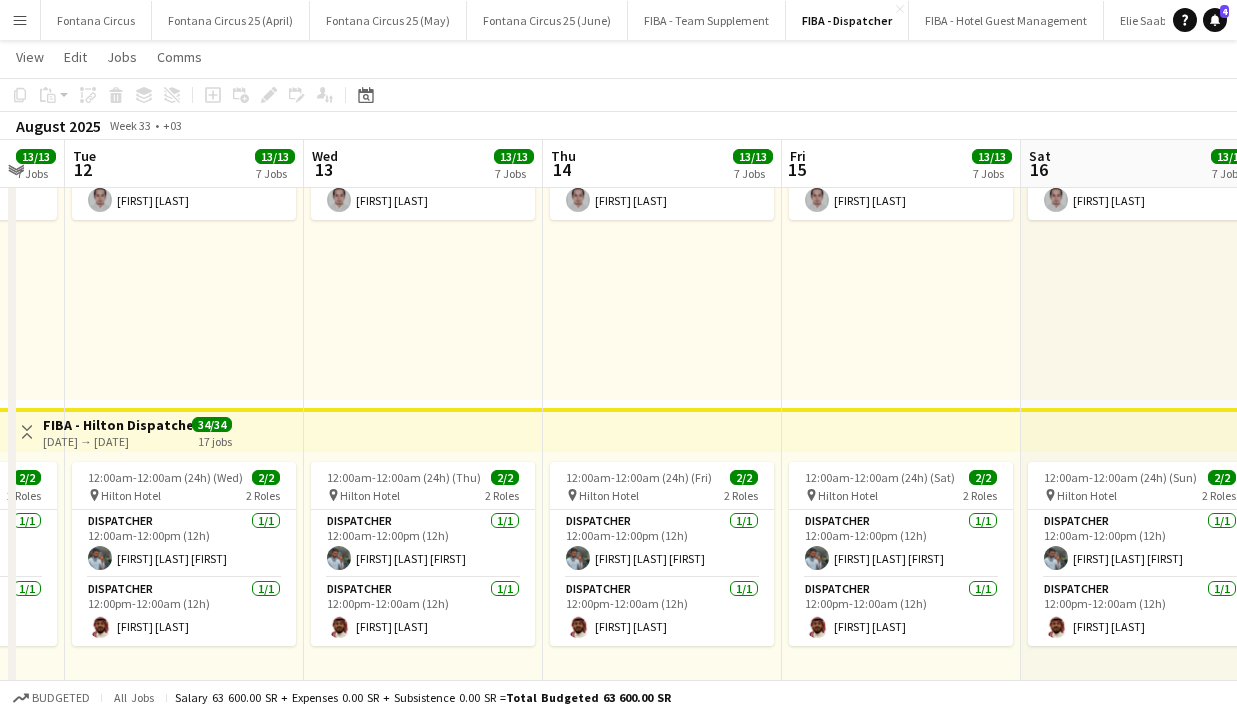 click on "Menu" at bounding box center [20, 20] 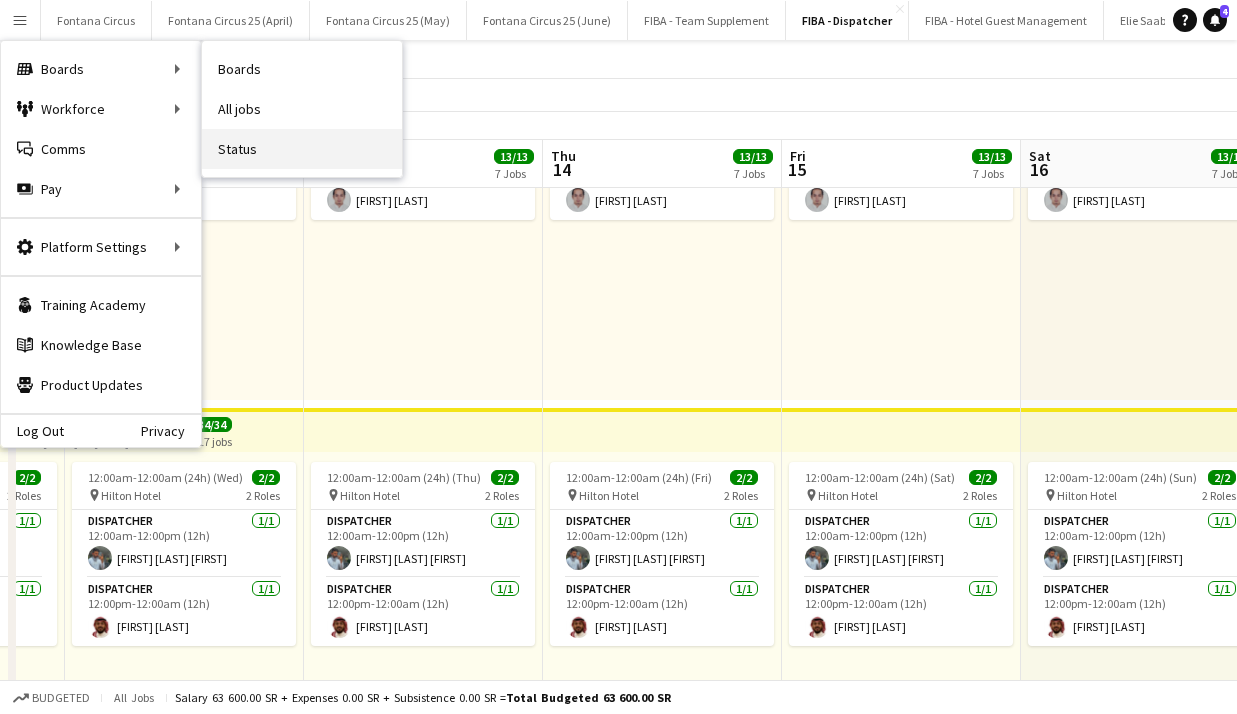 click on "Status" at bounding box center (302, 149) 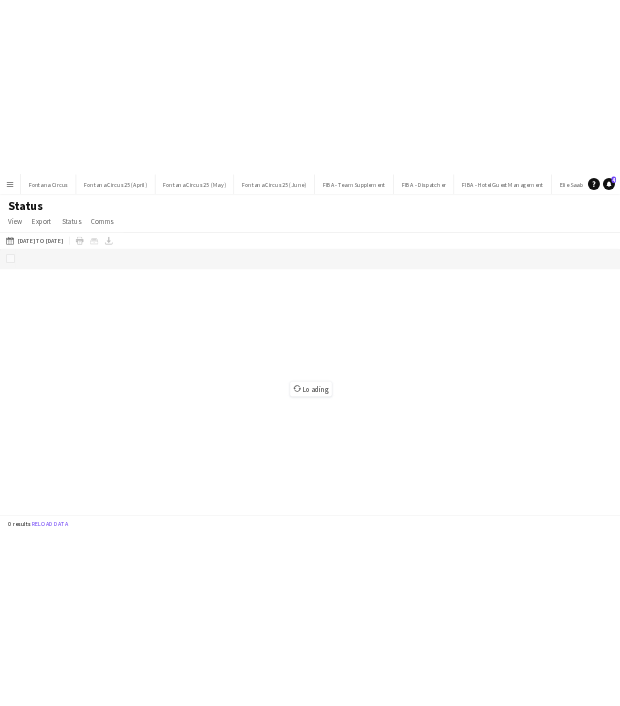 scroll, scrollTop: 0, scrollLeft: 0, axis: both 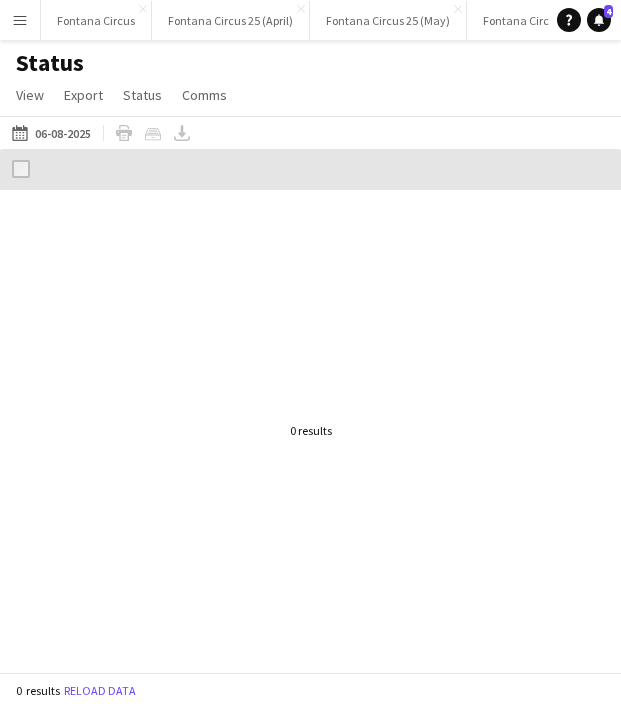 click on "Menu" at bounding box center (20, 20) 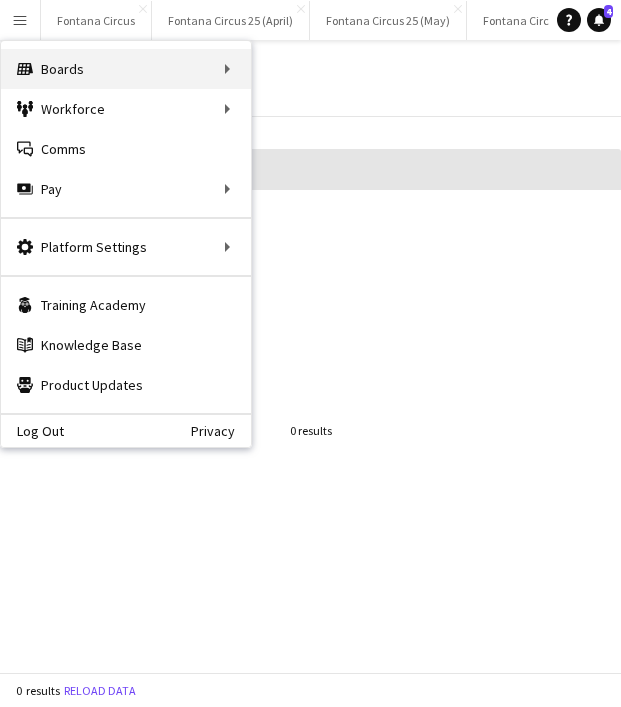 click on "Boards
Boards" at bounding box center [126, 69] 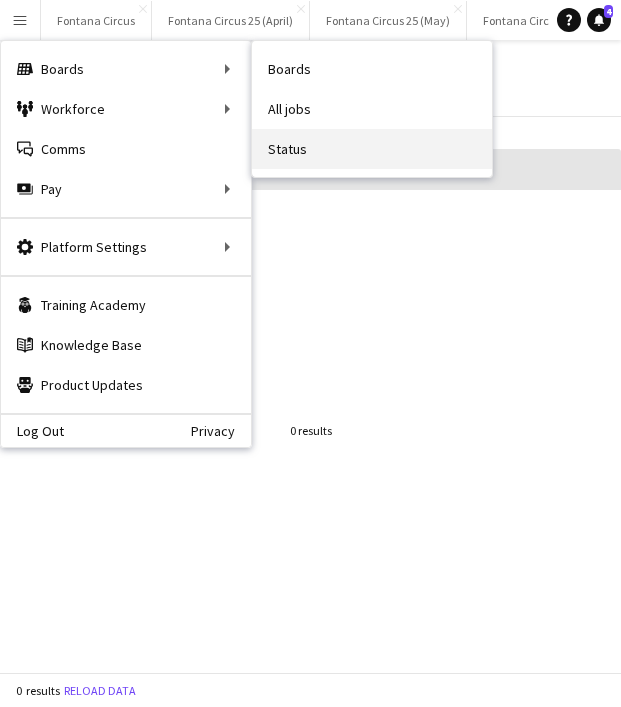 click on "Status" at bounding box center (372, 149) 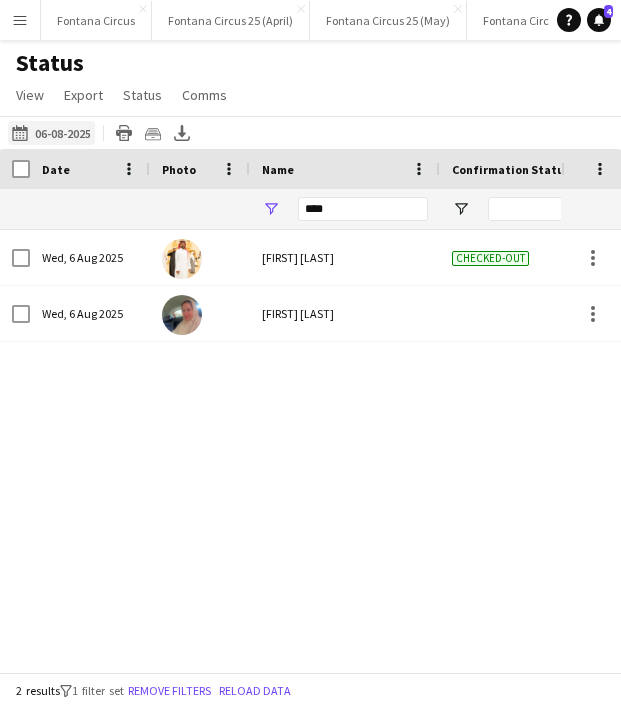 click on "08-08-2025 to 14-08-2025
06-08-2025" 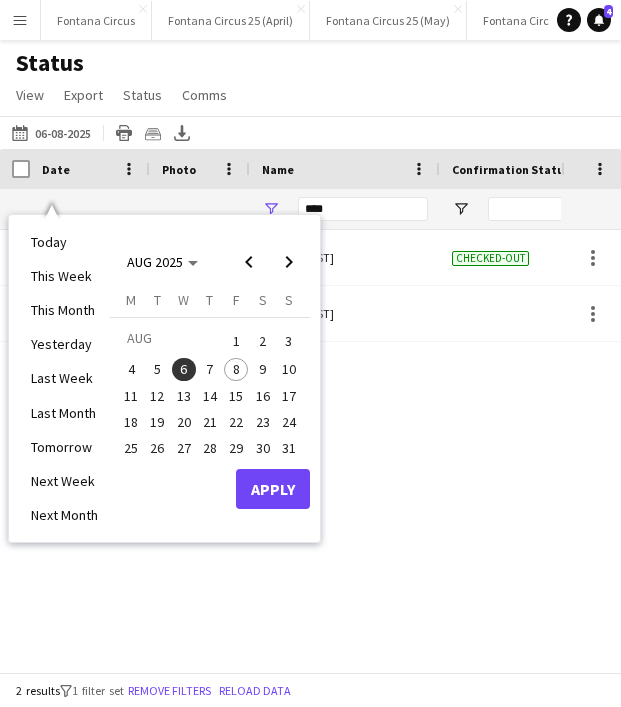 click on "7" at bounding box center [210, 370] 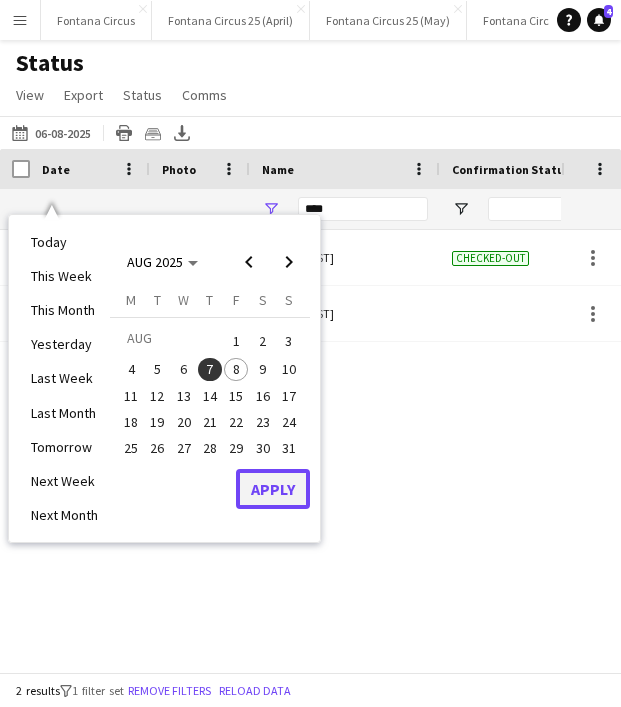 click on "Apply" at bounding box center [273, 489] 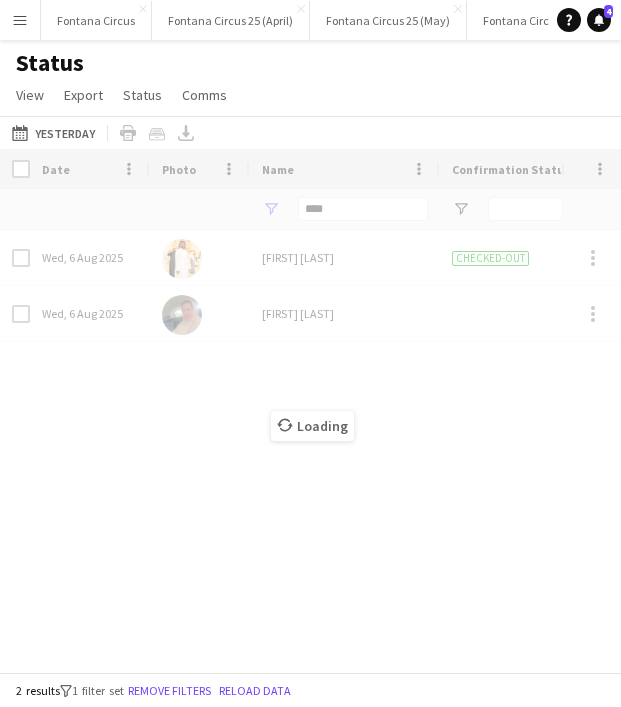 click on "Loading" at bounding box center (310, 410) 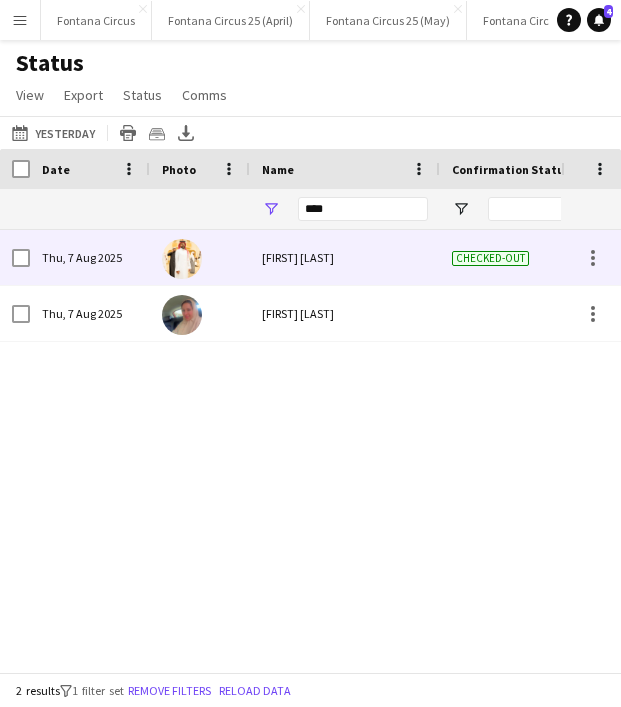 scroll, scrollTop: 0, scrollLeft: 182, axis: horizontal 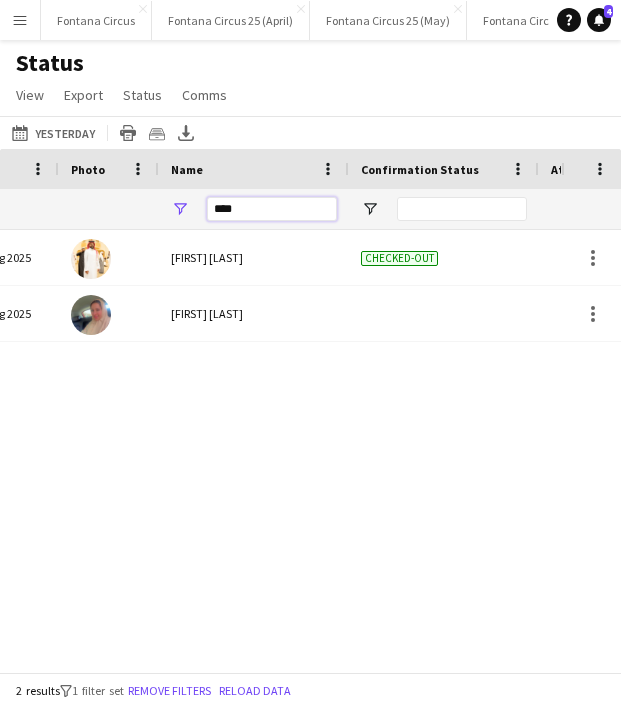 click on "****" at bounding box center (272, 209) 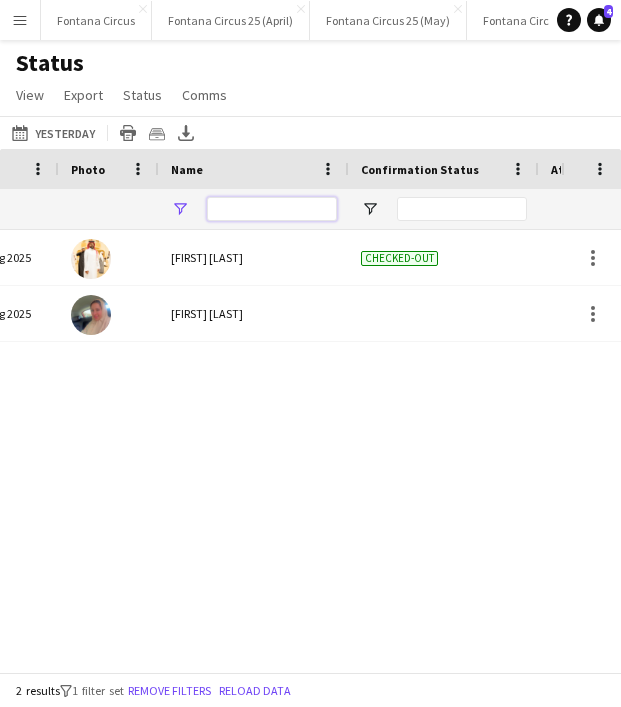 type on "*" 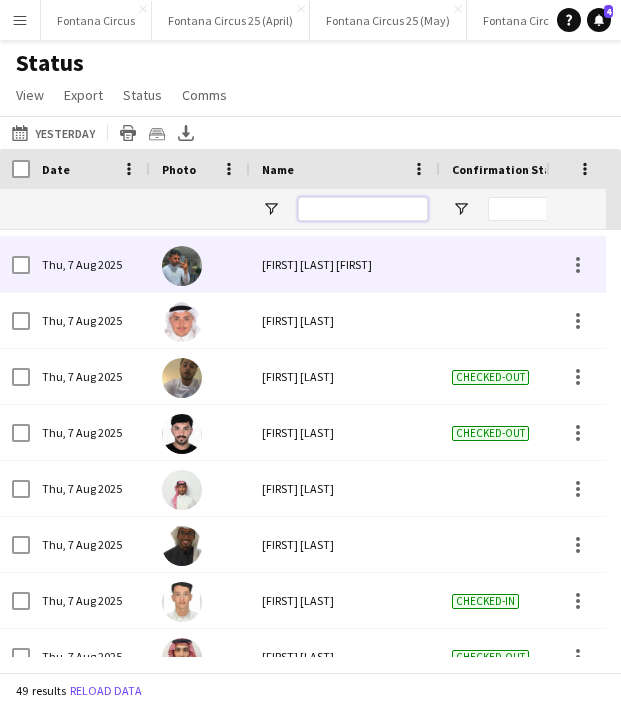 type 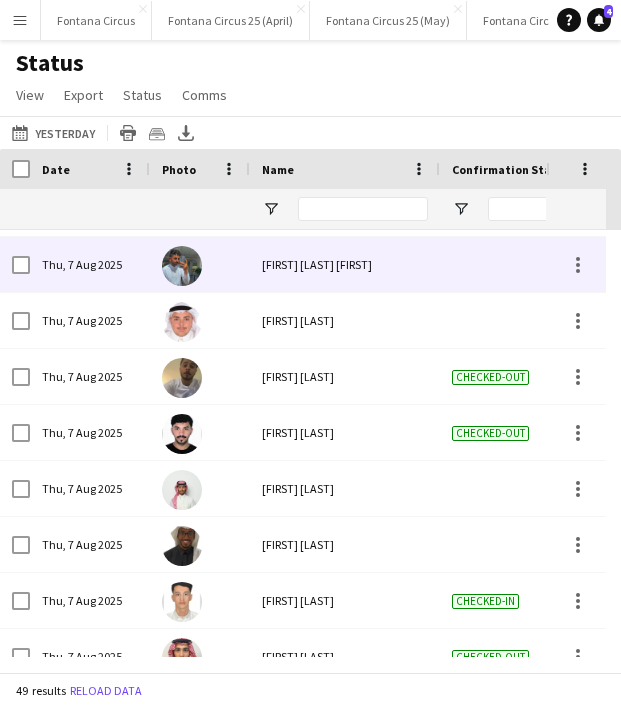 click at bounding box center [182, 266] 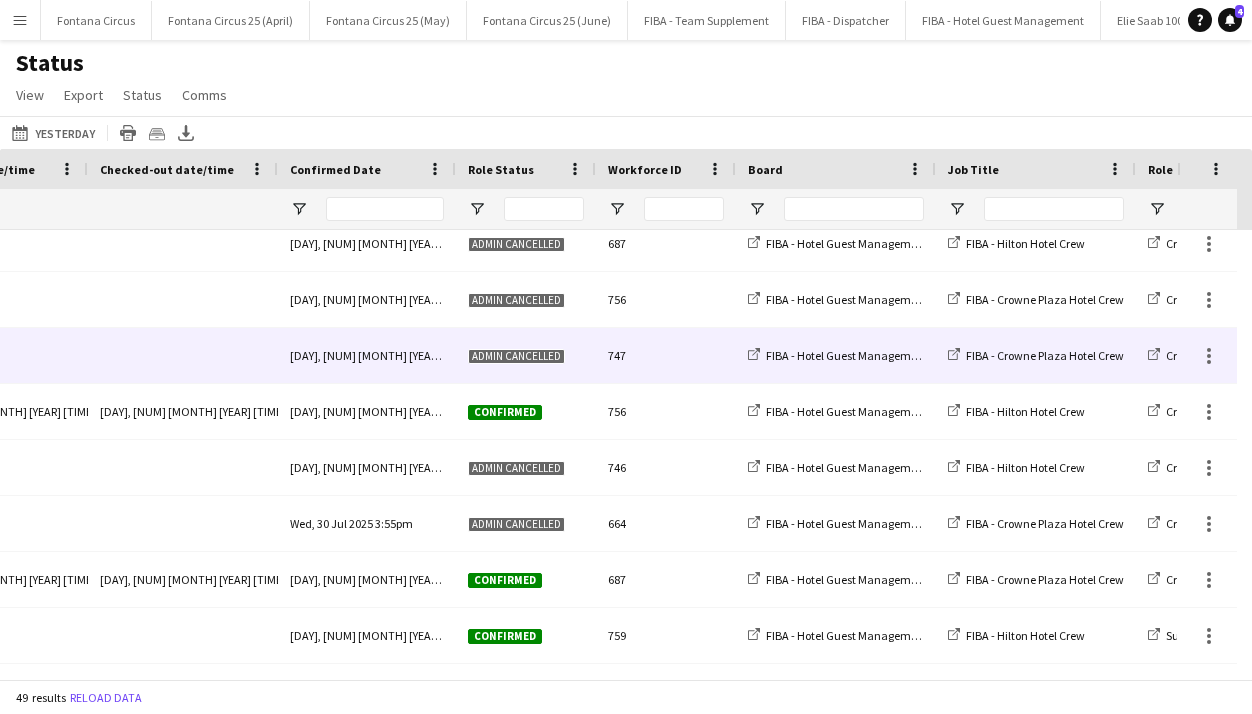 click on "Admin cancelled" at bounding box center (516, 356) 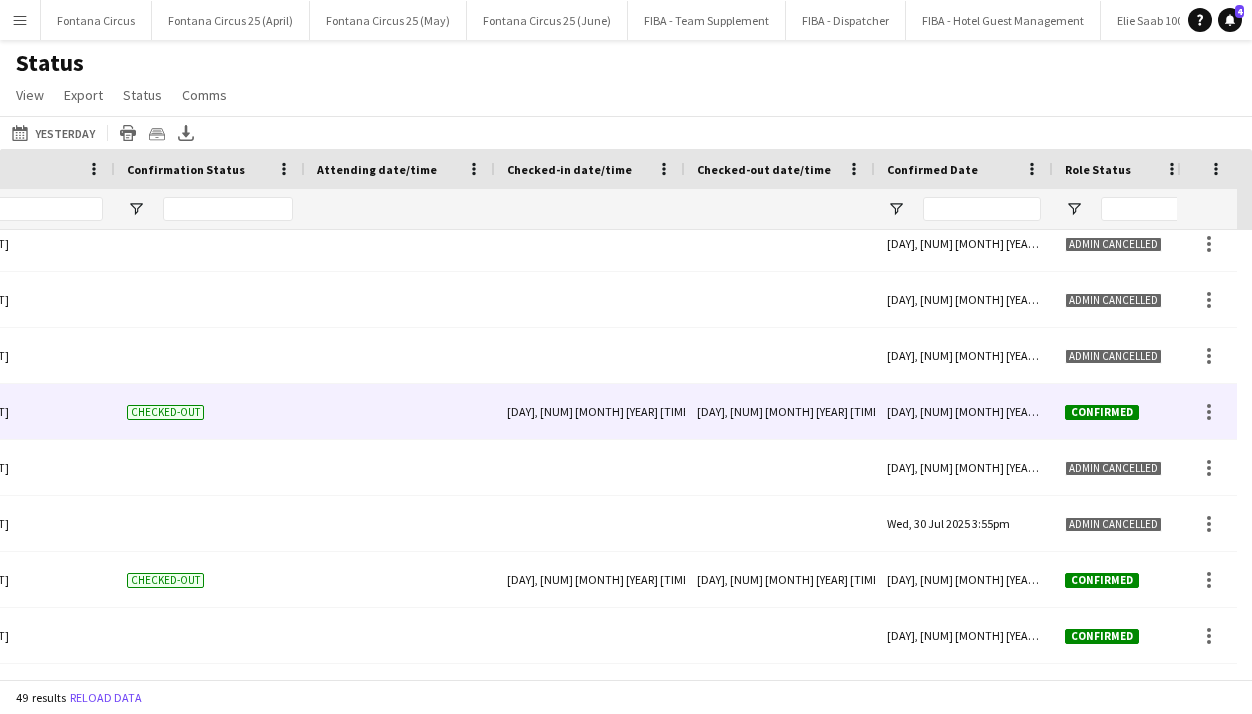 click on "Thu, 7 Aug 2025 10:51pm" at bounding box center (780, 411) 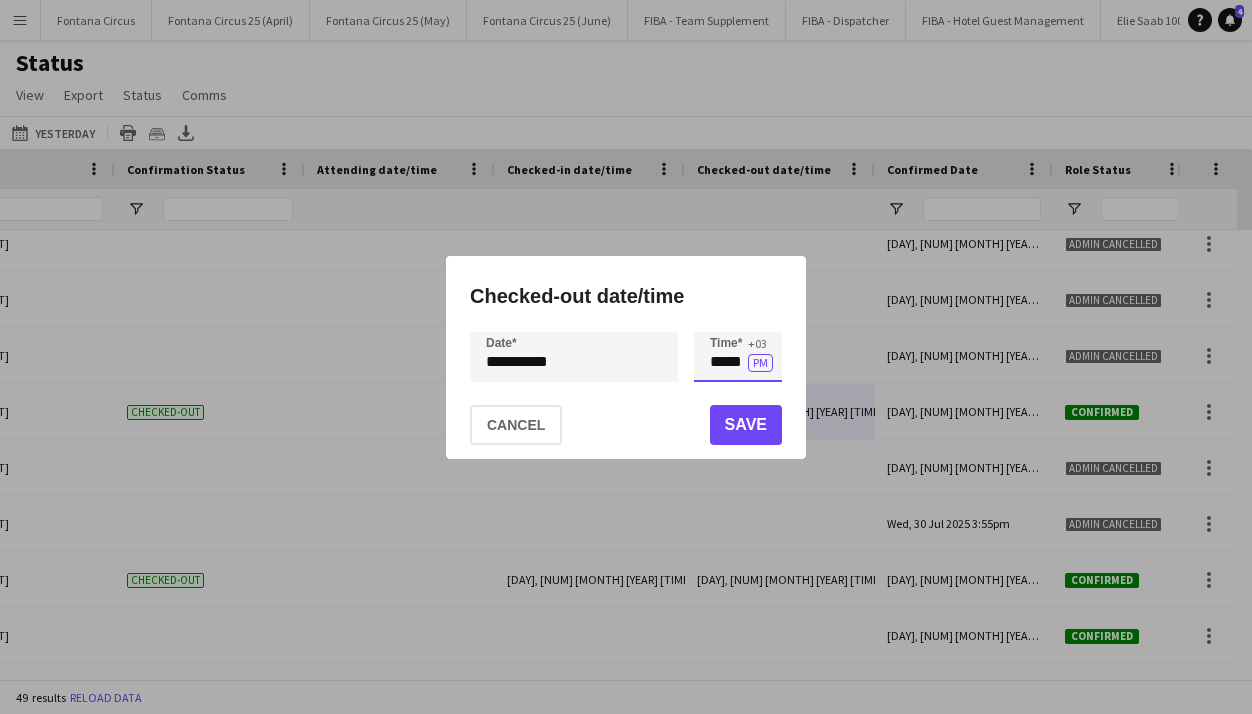 click on "*****" at bounding box center (738, 357) 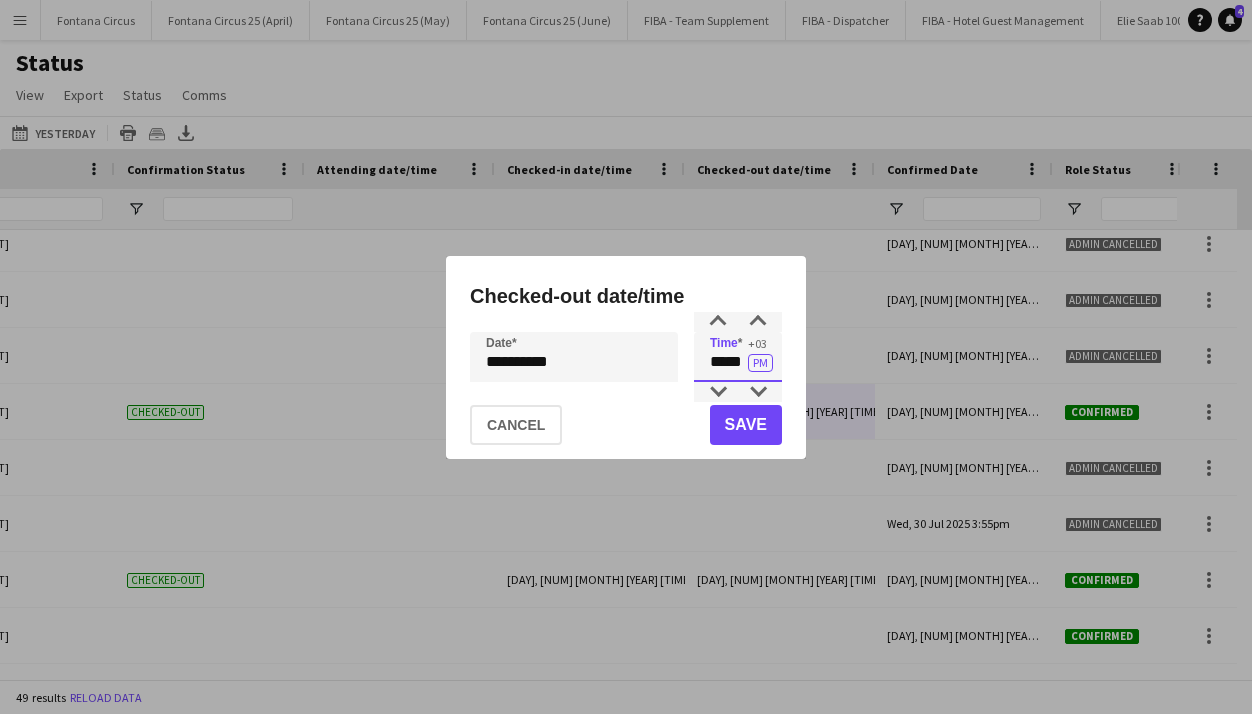 click on "*****" at bounding box center [738, 357] 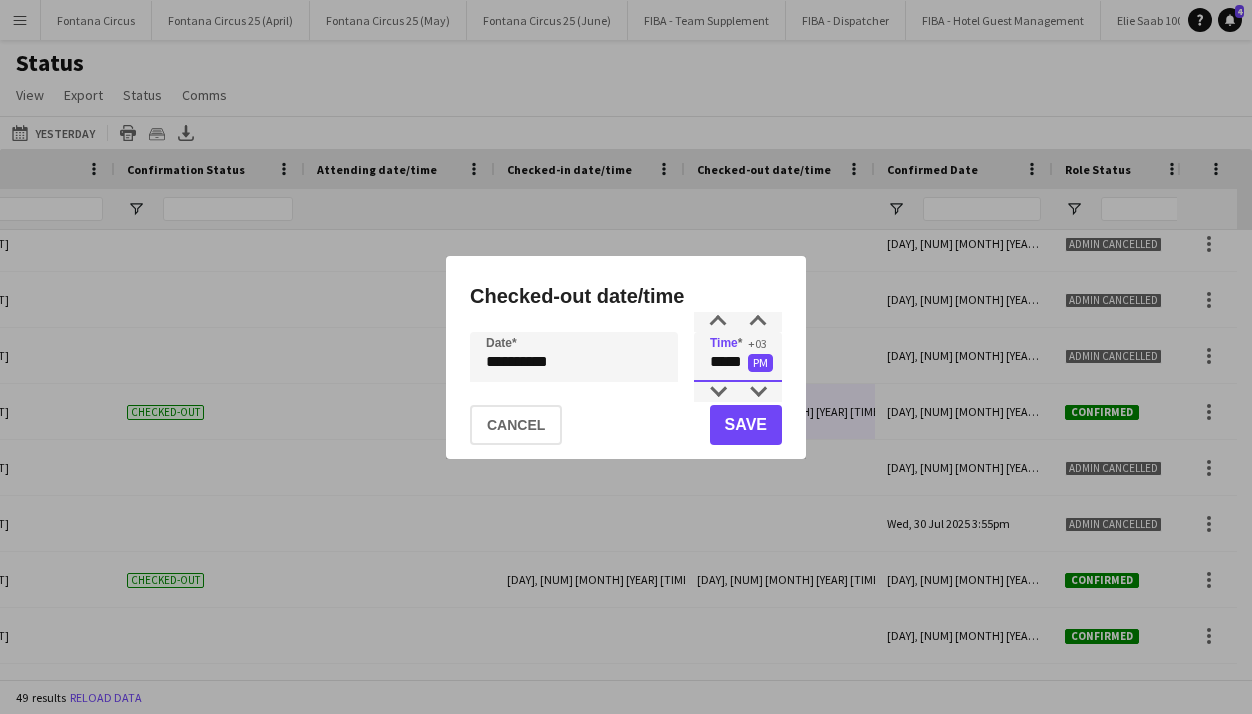 type on "*****" 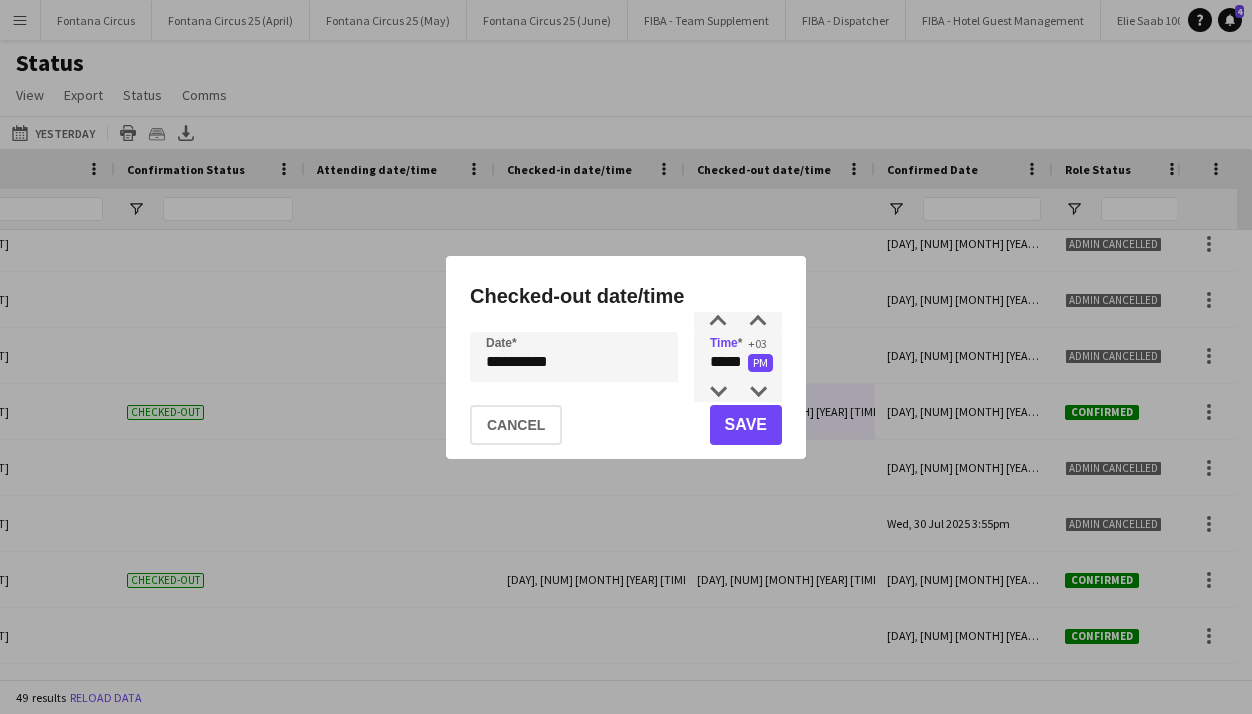 click on "PM" at bounding box center (760, 363) 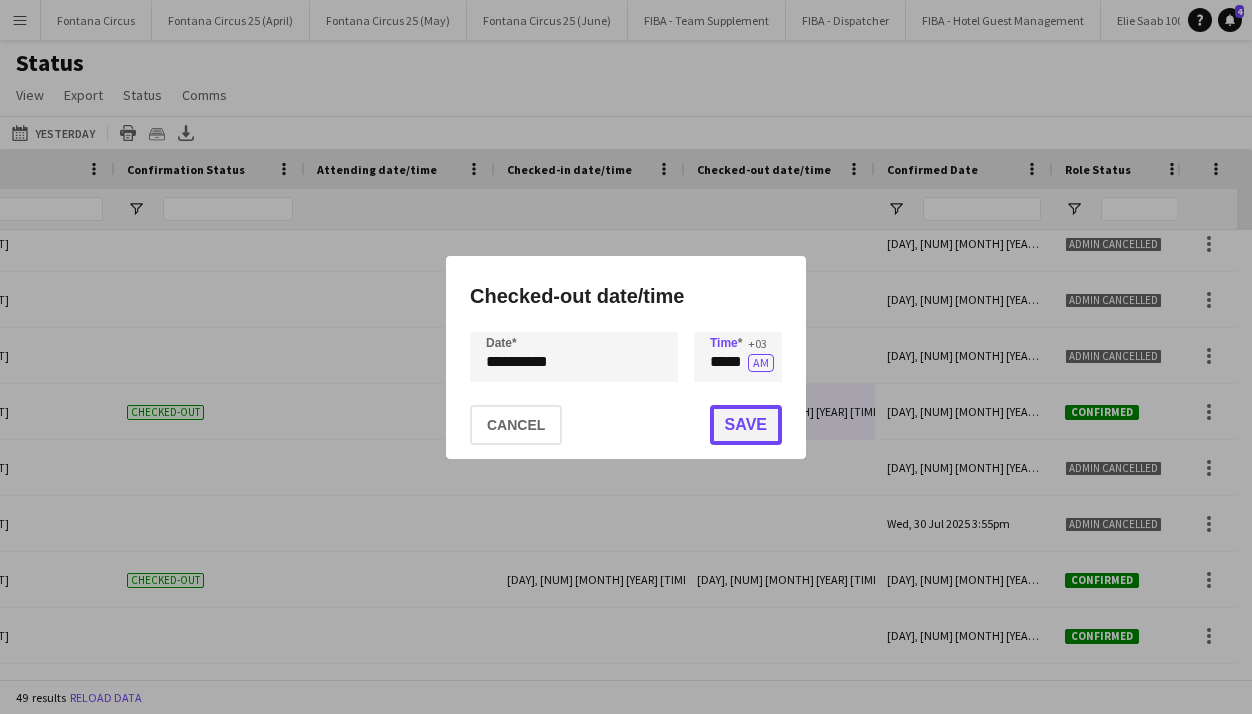 click on "Save" 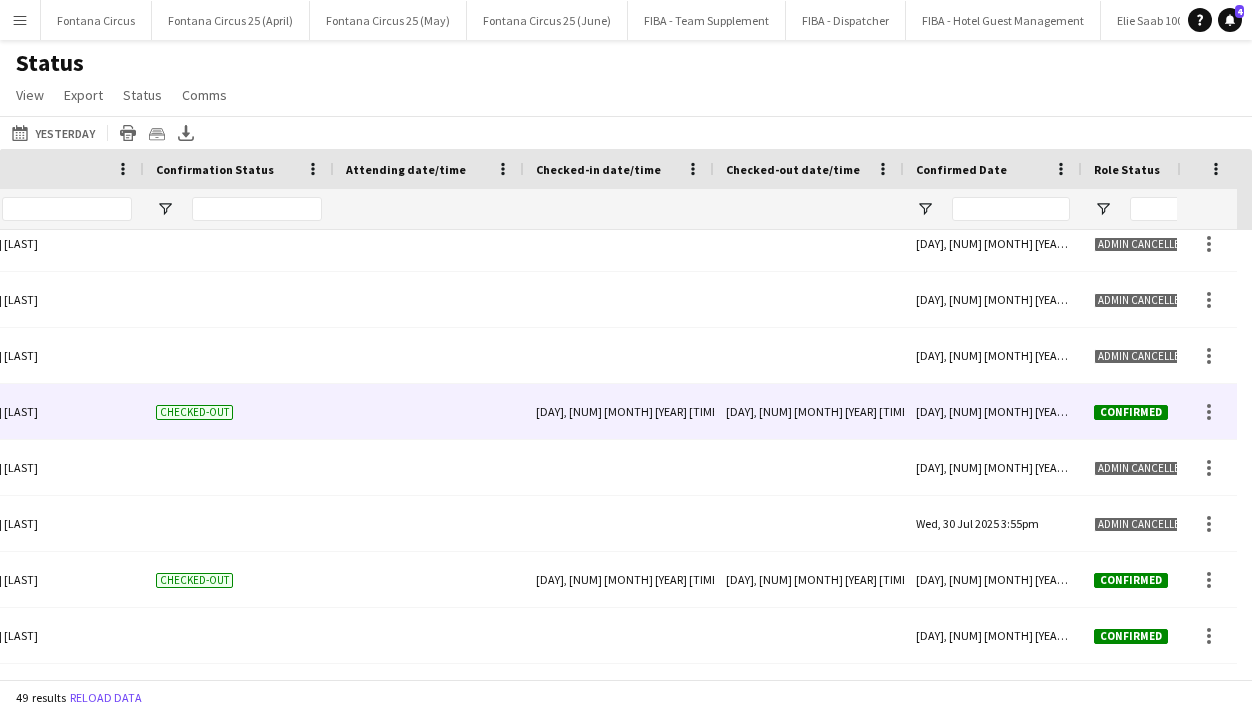 click on "Thu, 7 Aug 2025 10:51pm" at bounding box center [809, 411] 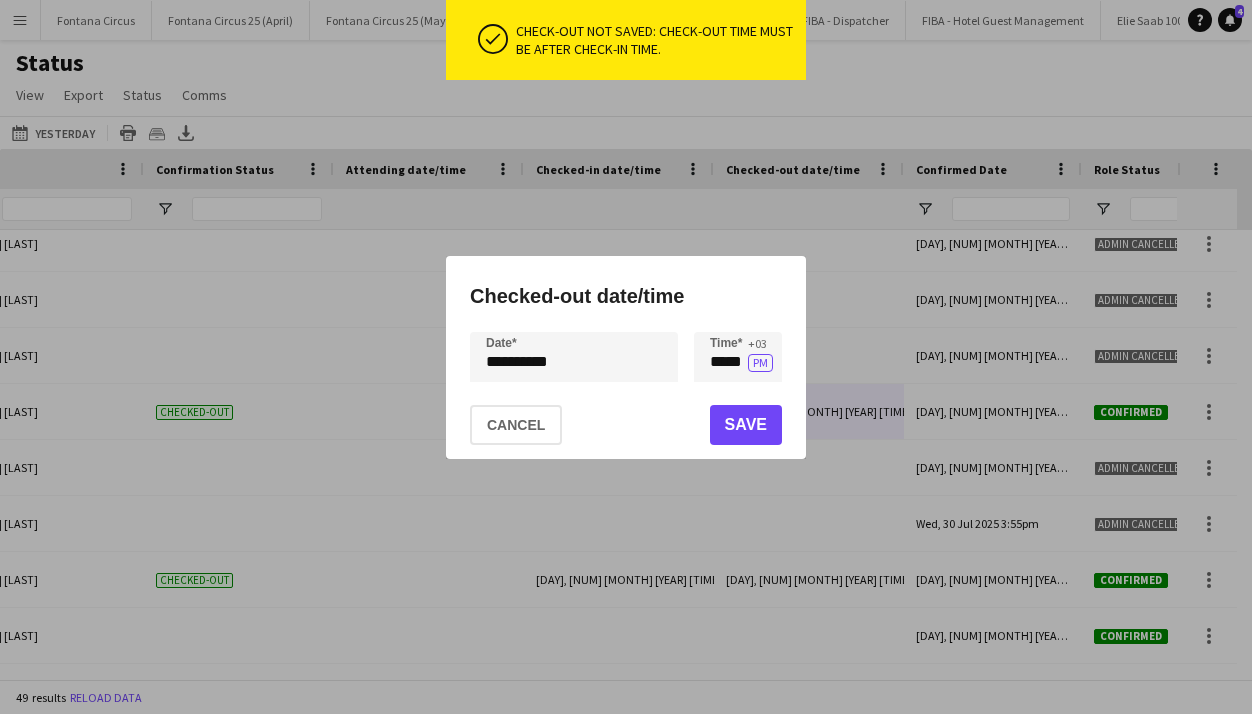 click on "**********" at bounding box center (626, 357) 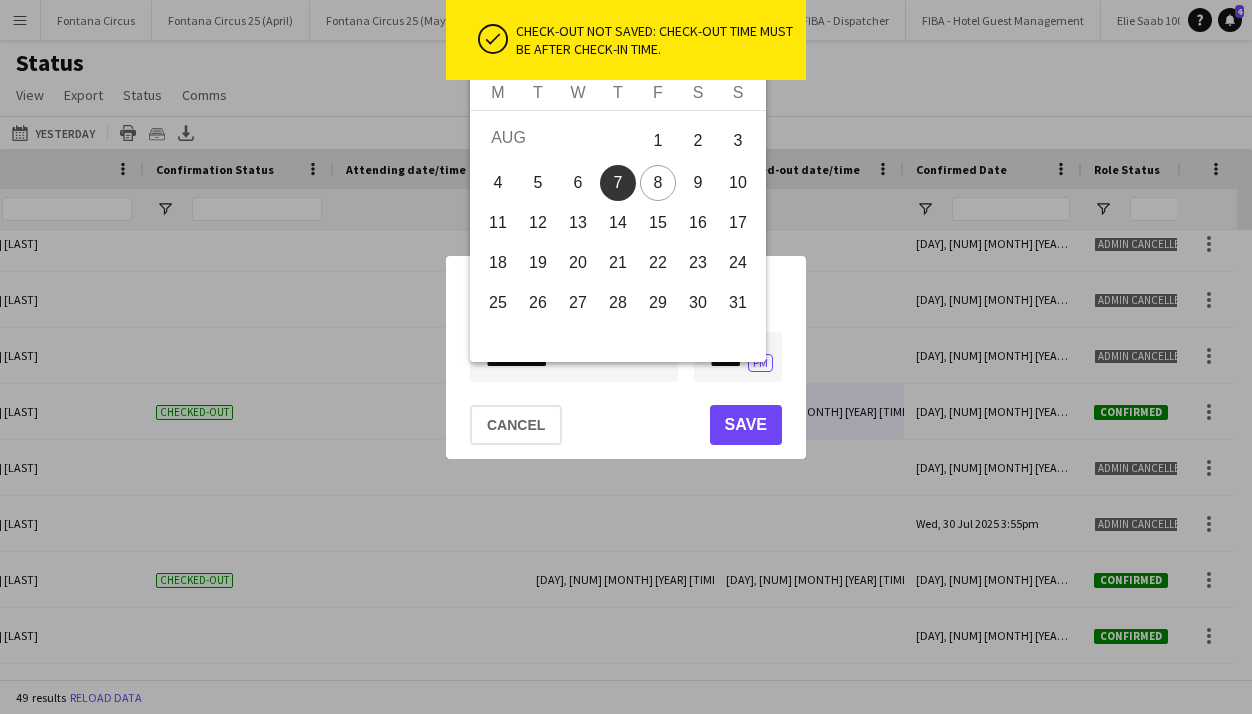 click on "6" at bounding box center (578, 183) 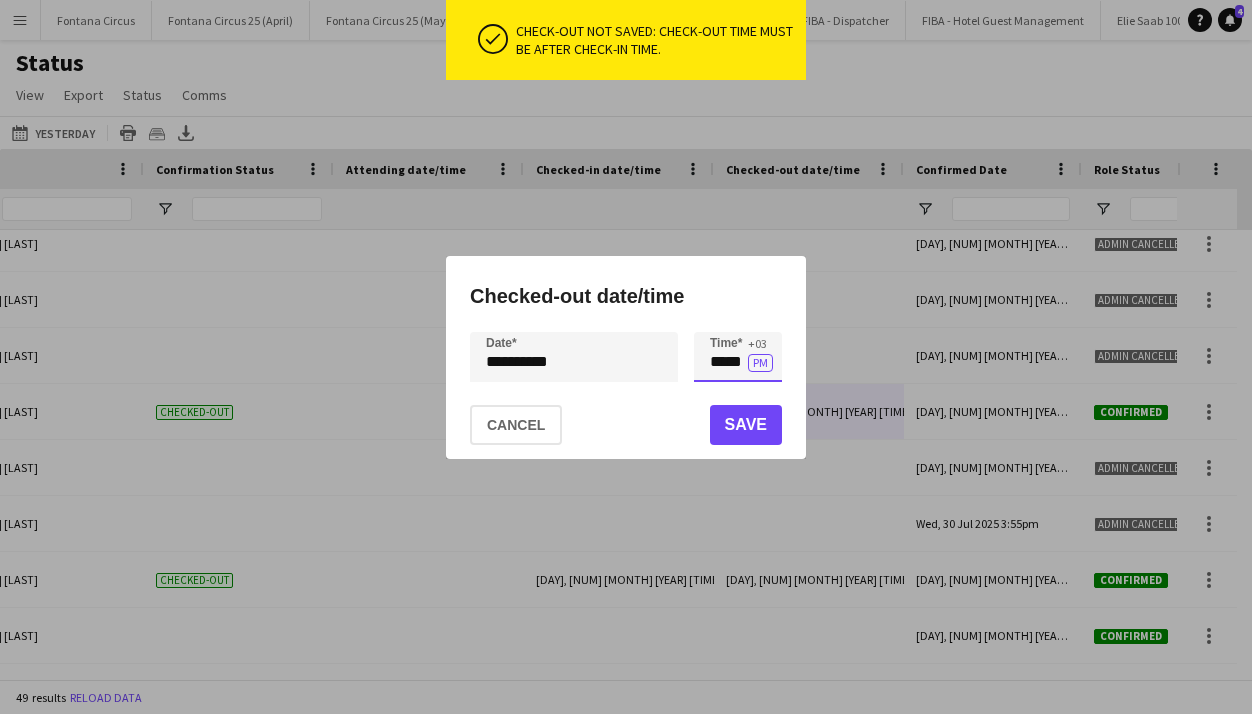 click on "*****" at bounding box center (738, 357) 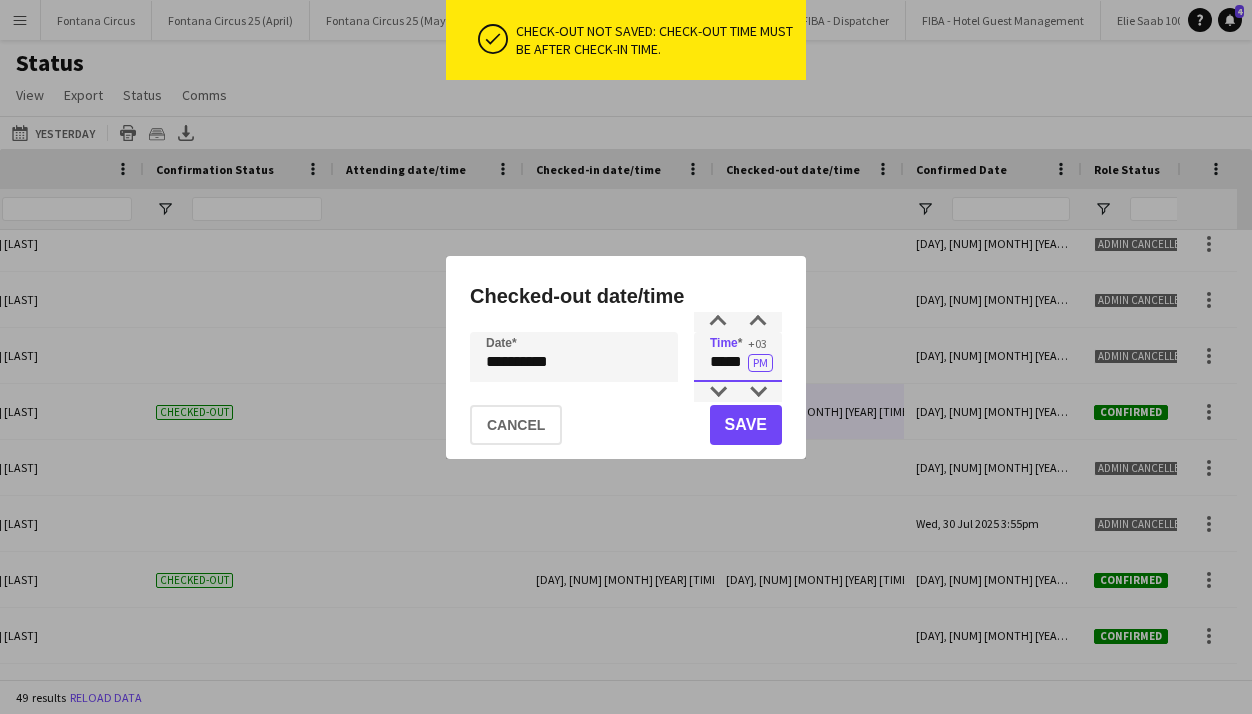 click on "*****" at bounding box center [738, 357] 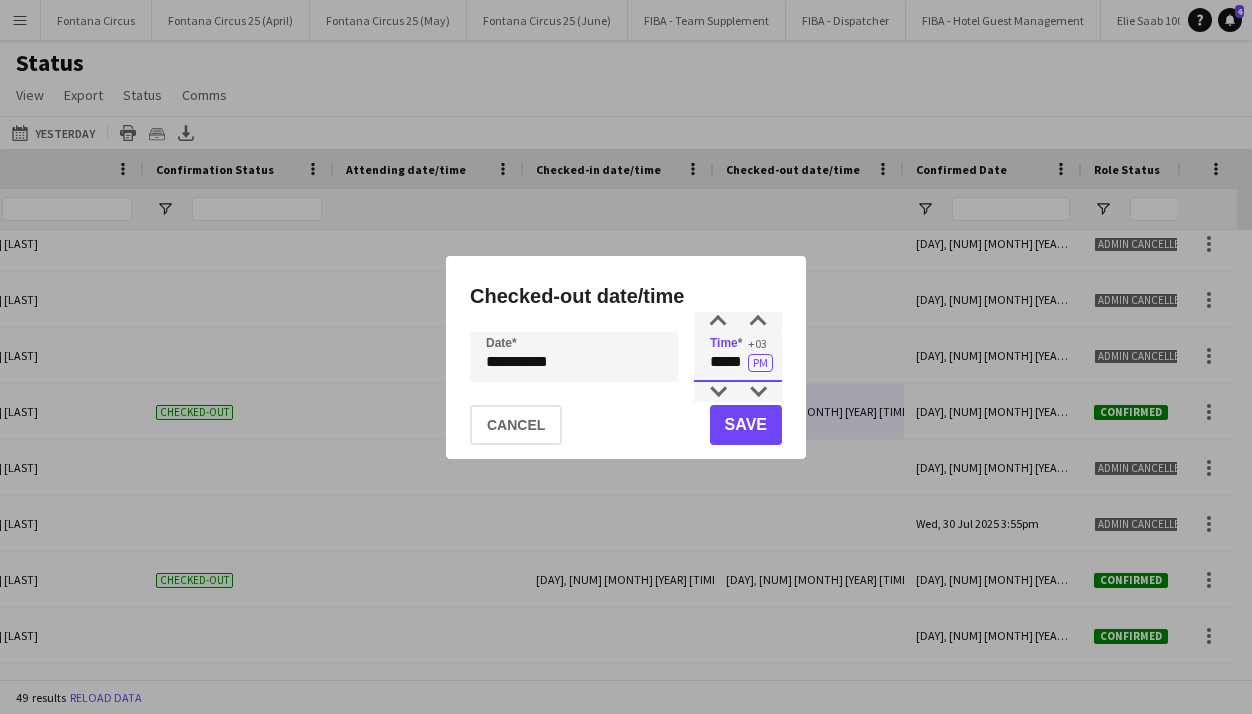 click on "*****" at bounding box center (738, 357) 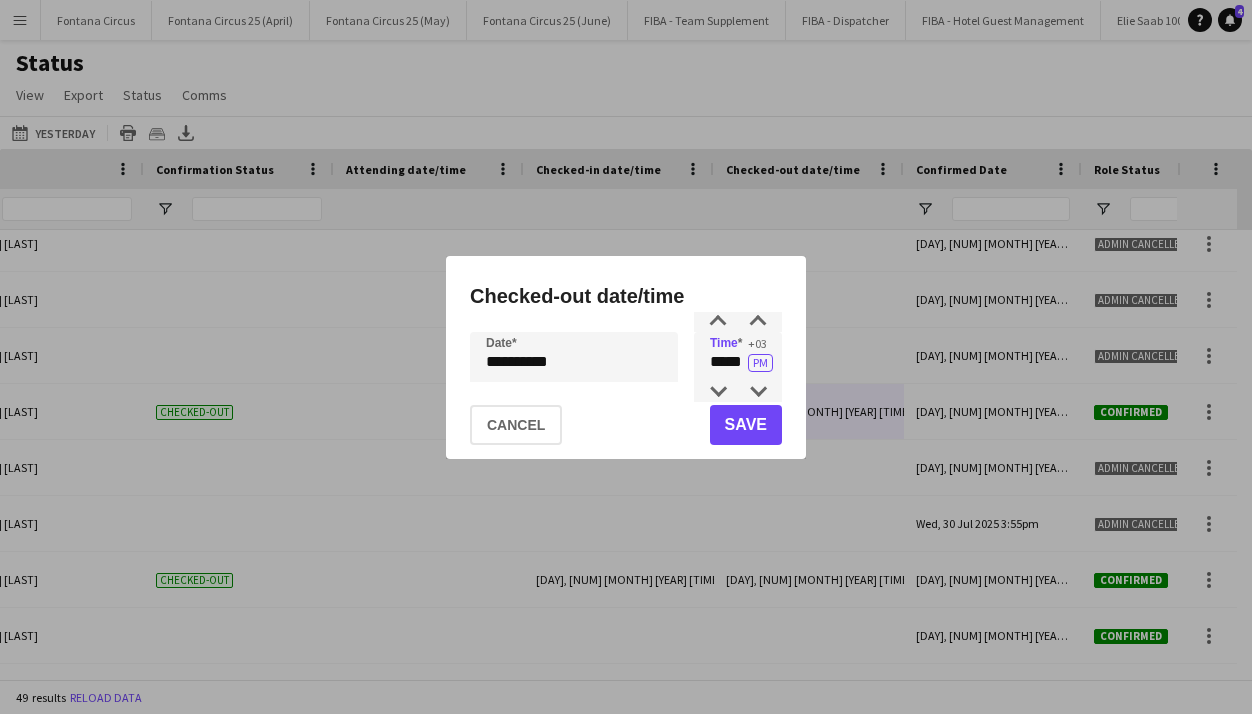 click on "**********" at bounding box center (626, 357) 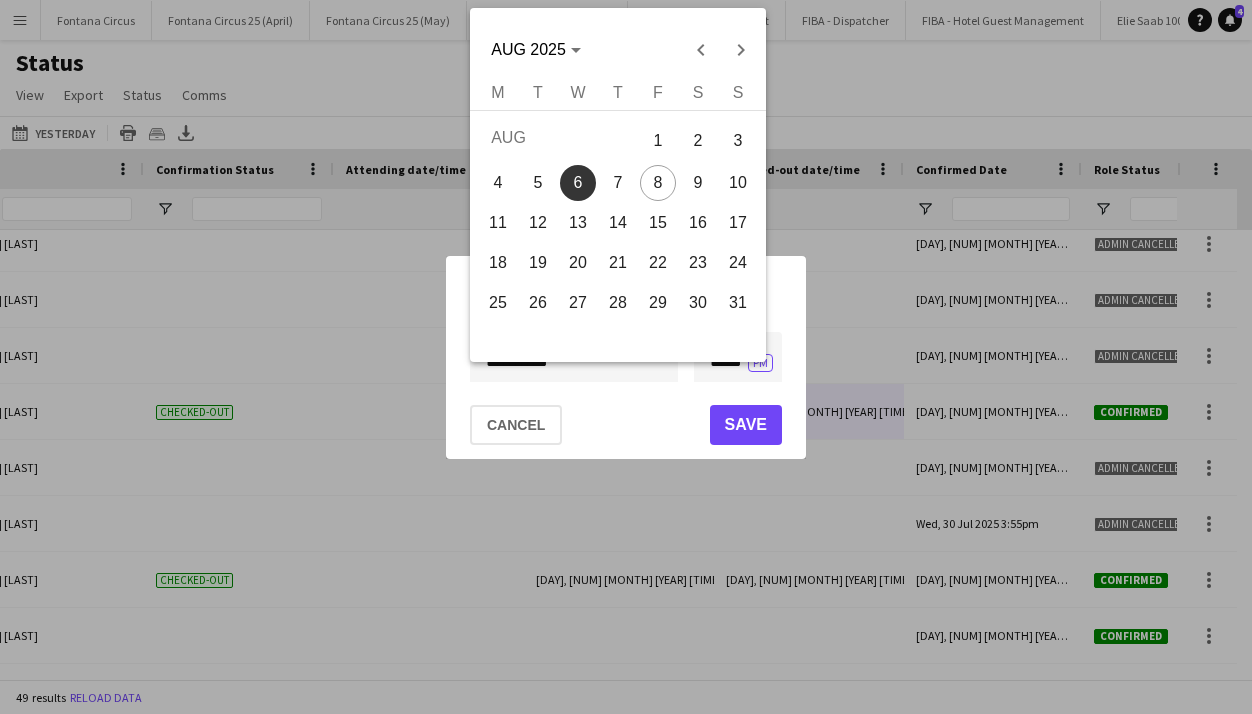 click on "7" at bounding box center [618, 183] 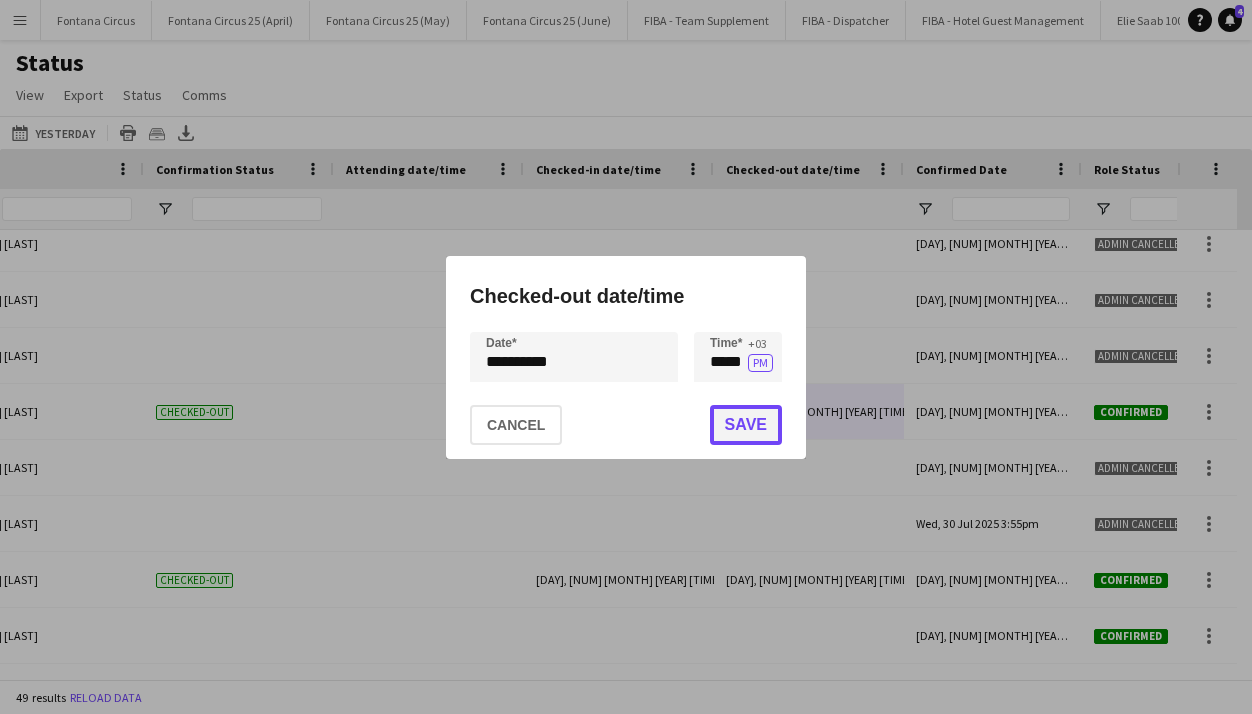 click on "Save" 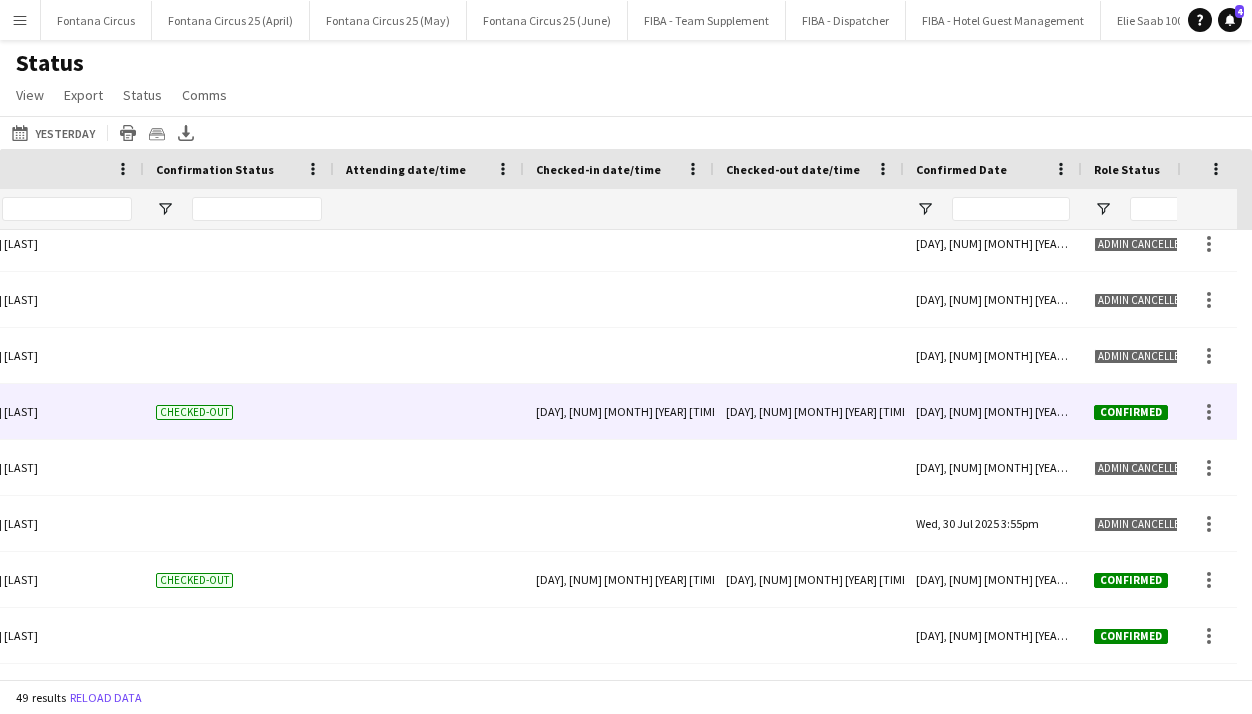 click on "Thu, 7 Aug 2025 10:51pm" at bounding box center (809, 411) 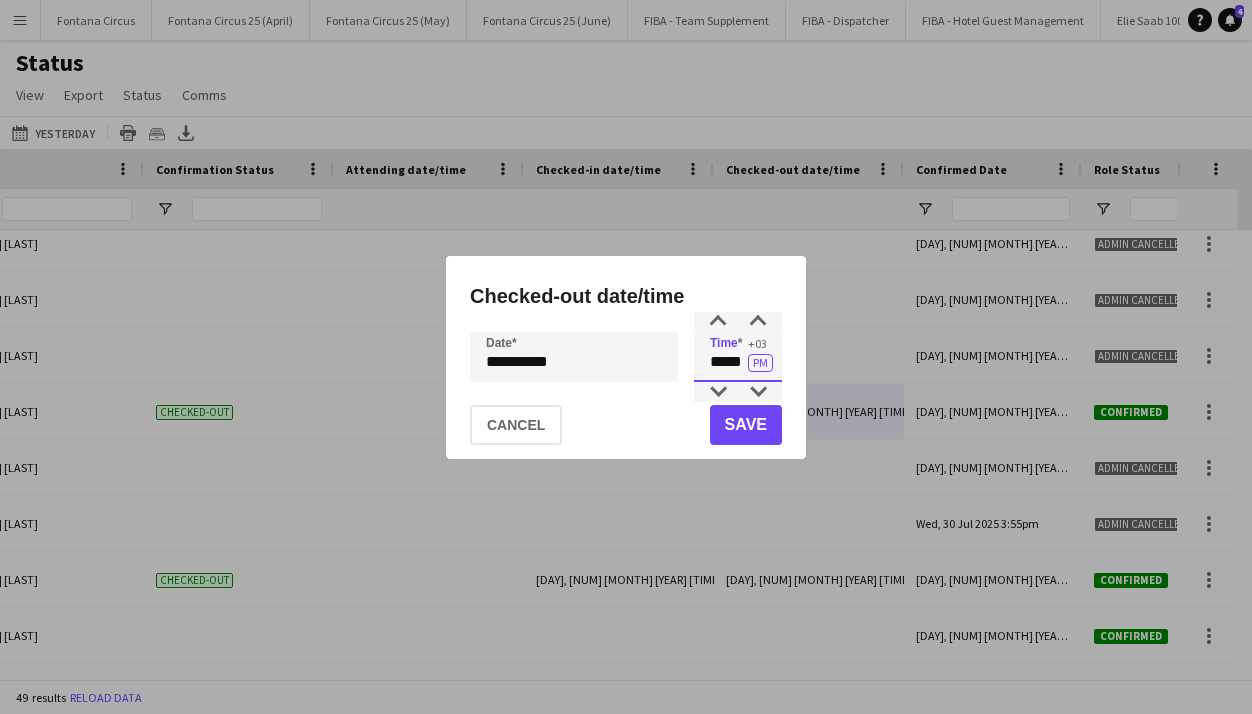 click on "*****" at bounding box center (738, 357) 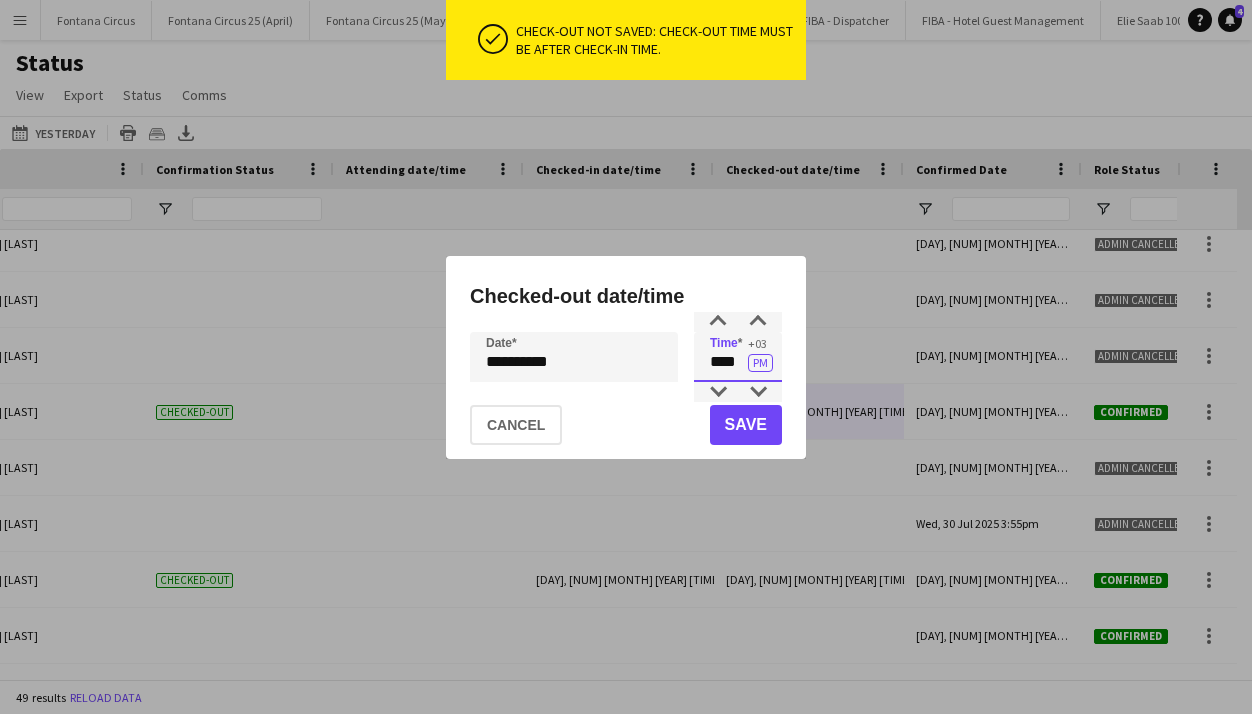 click on "****" at bounding box center (738, 357) 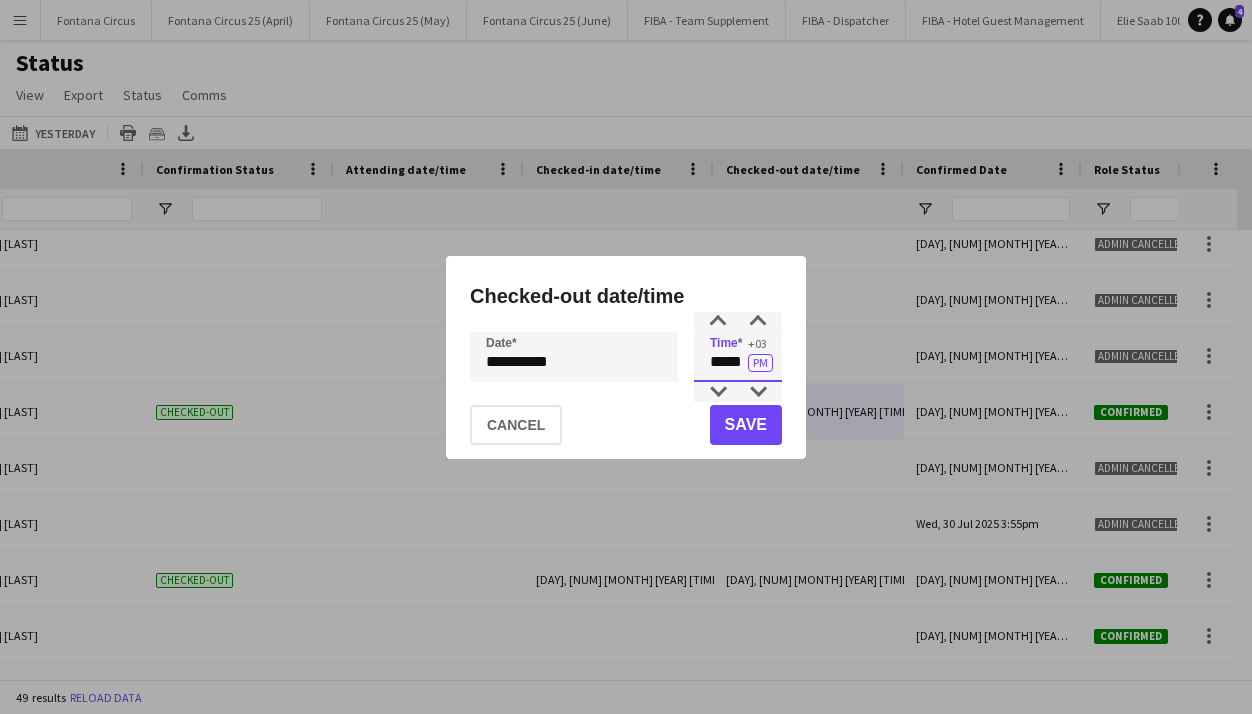 click on "*****" at bounding box center [738, 357] 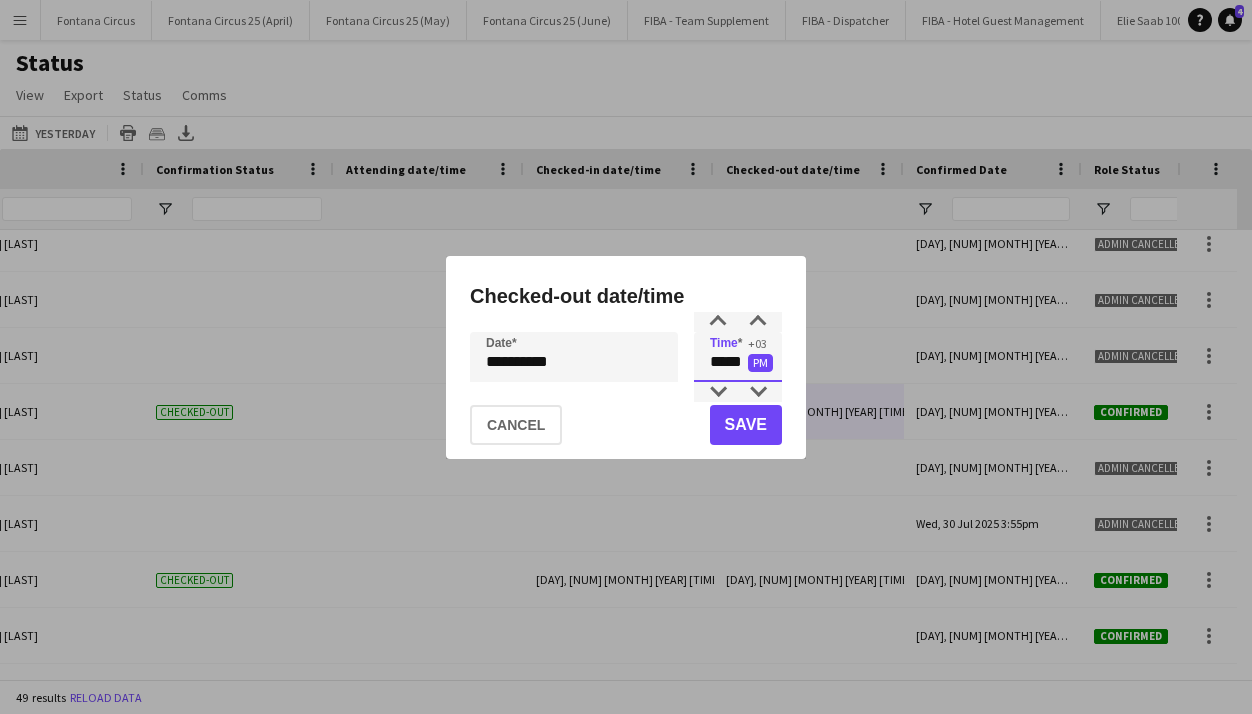 type on "*****" 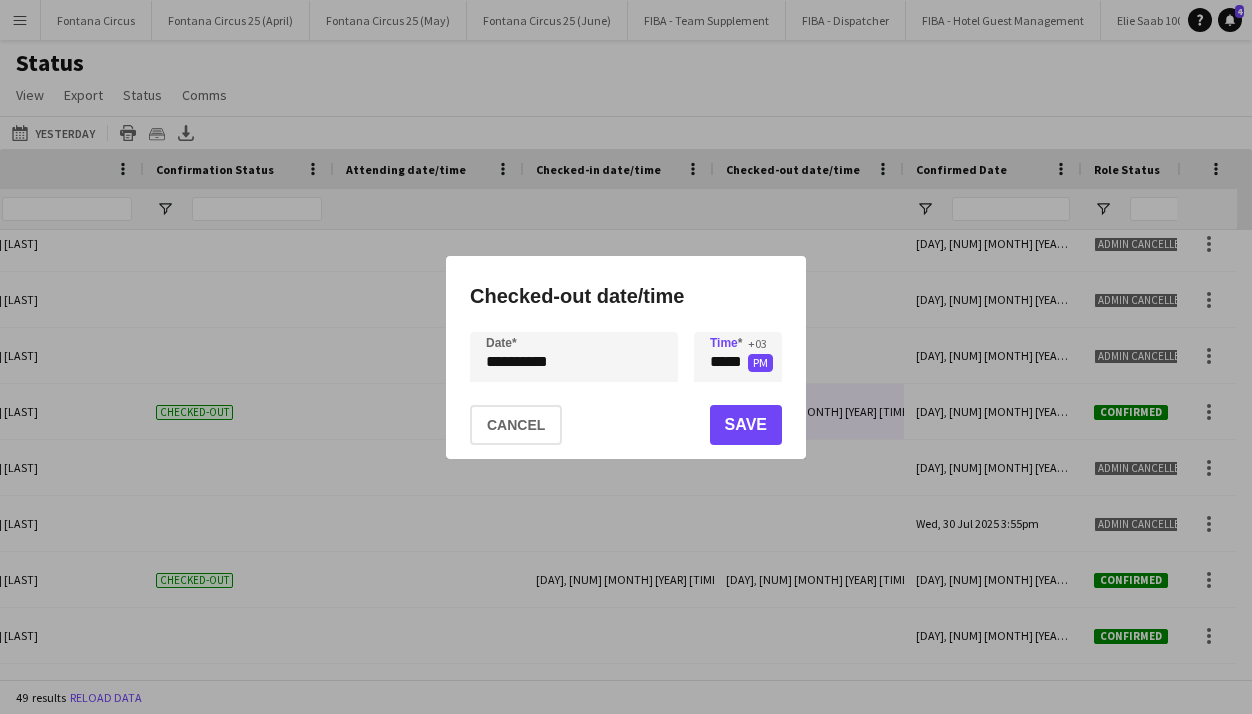 click on "PM" at bounding box center [760, 363] 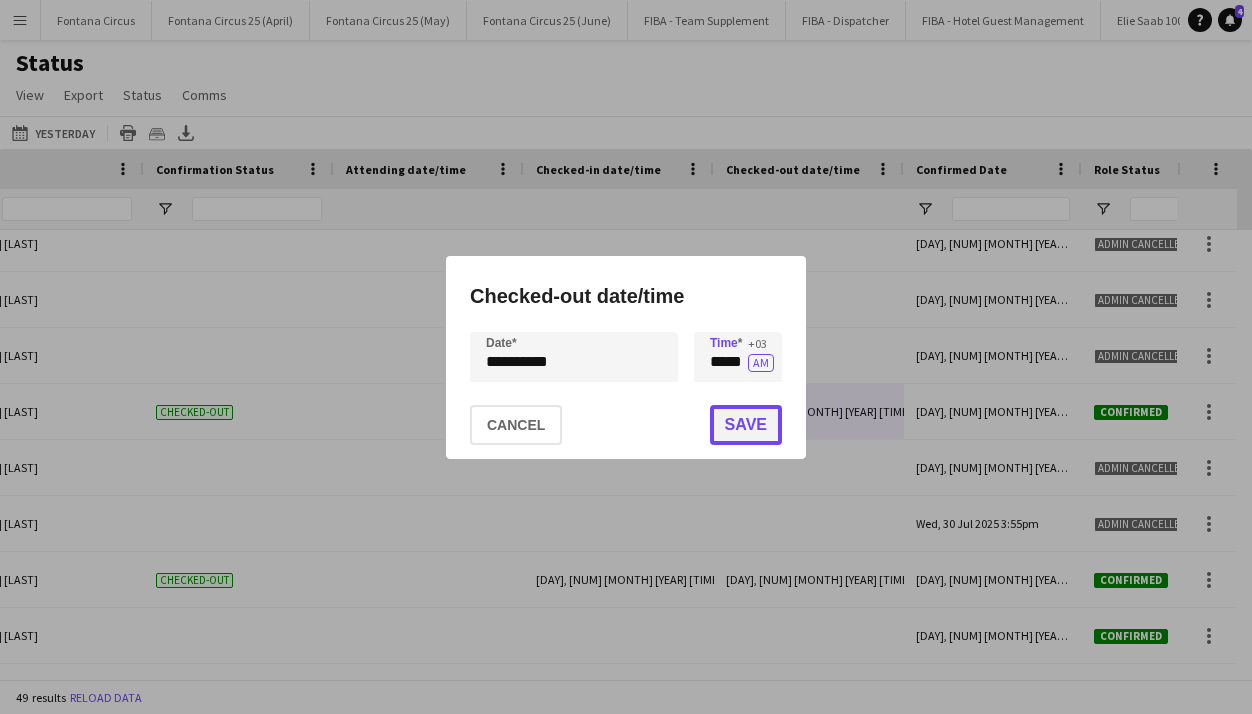 click on "Save" 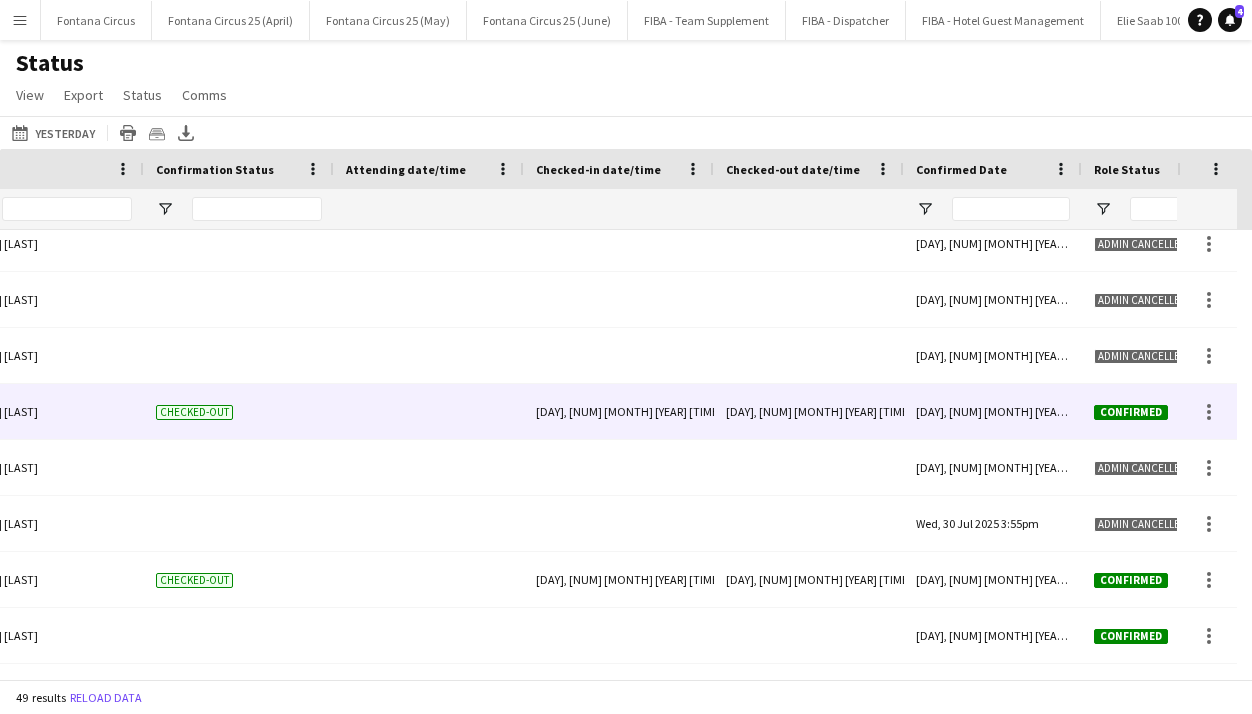 click on "Thu, 7 Aug 2025 10:51pm" at bounding box center [809, 411] 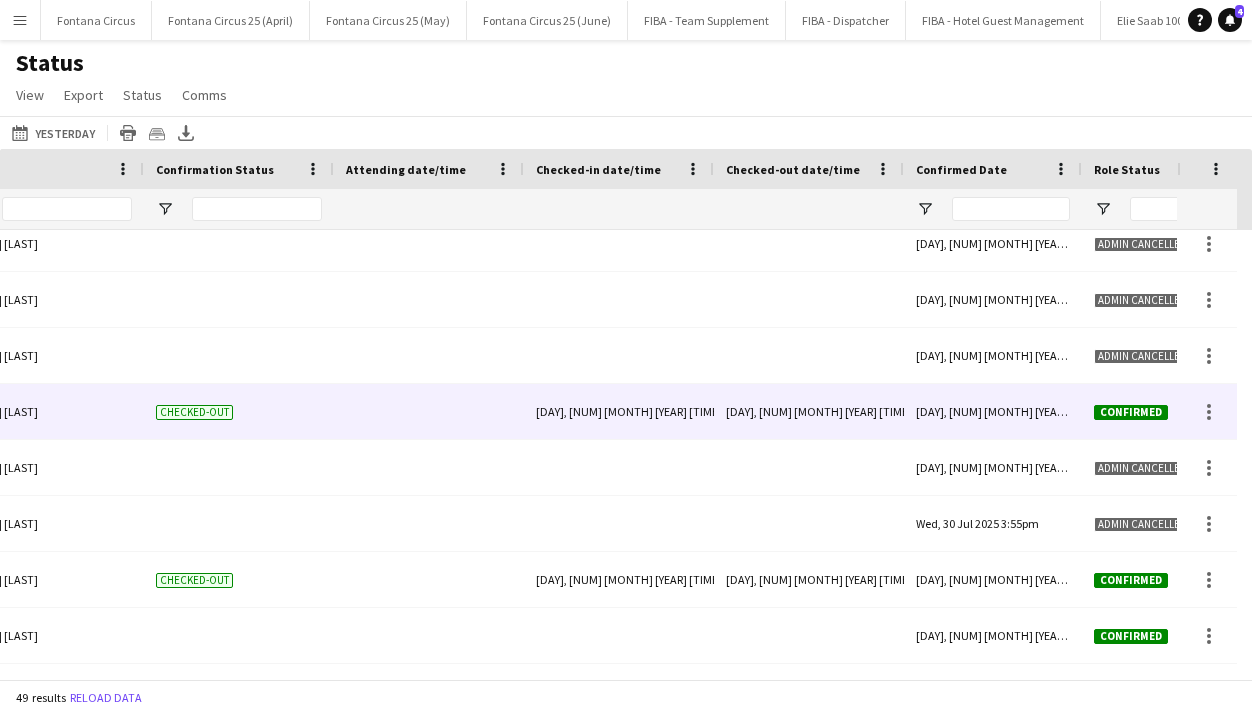 click on "Thu, 7 Aug 2025 10:51pm" at bounding box center (809, 411) 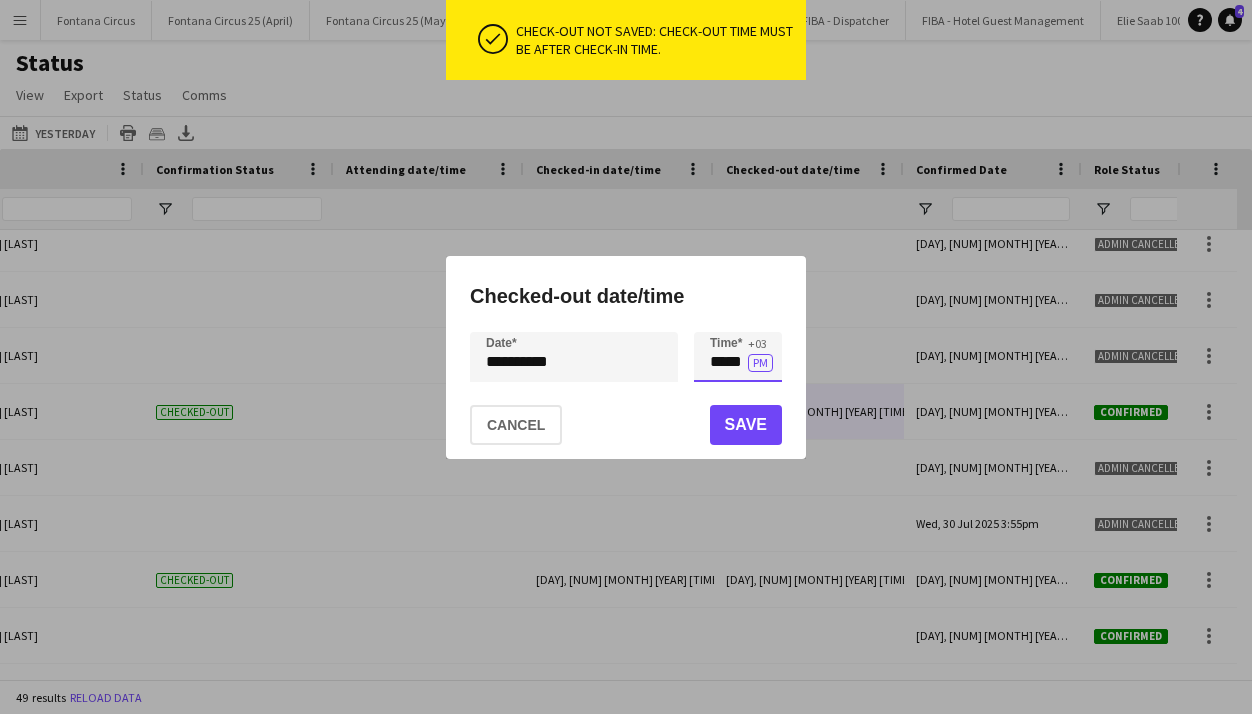 click on "*****" at bounding box center (738, 357) 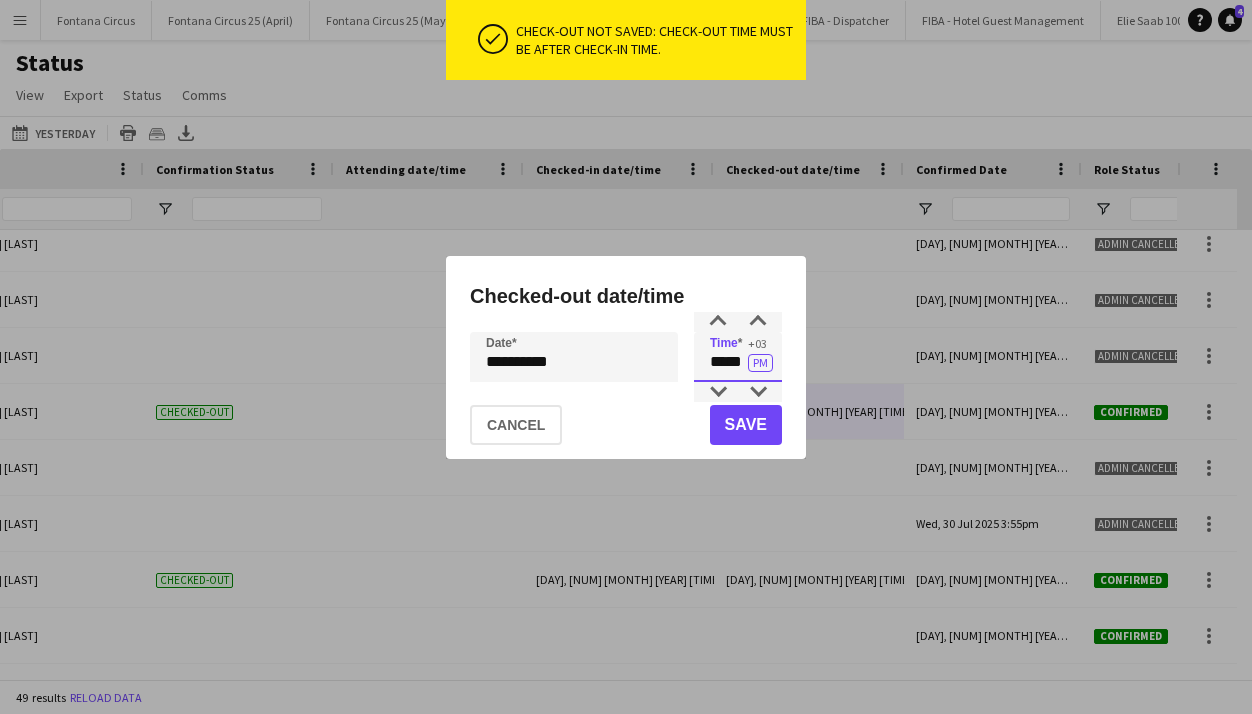 click on "*****" at bounding box center (738, 357) 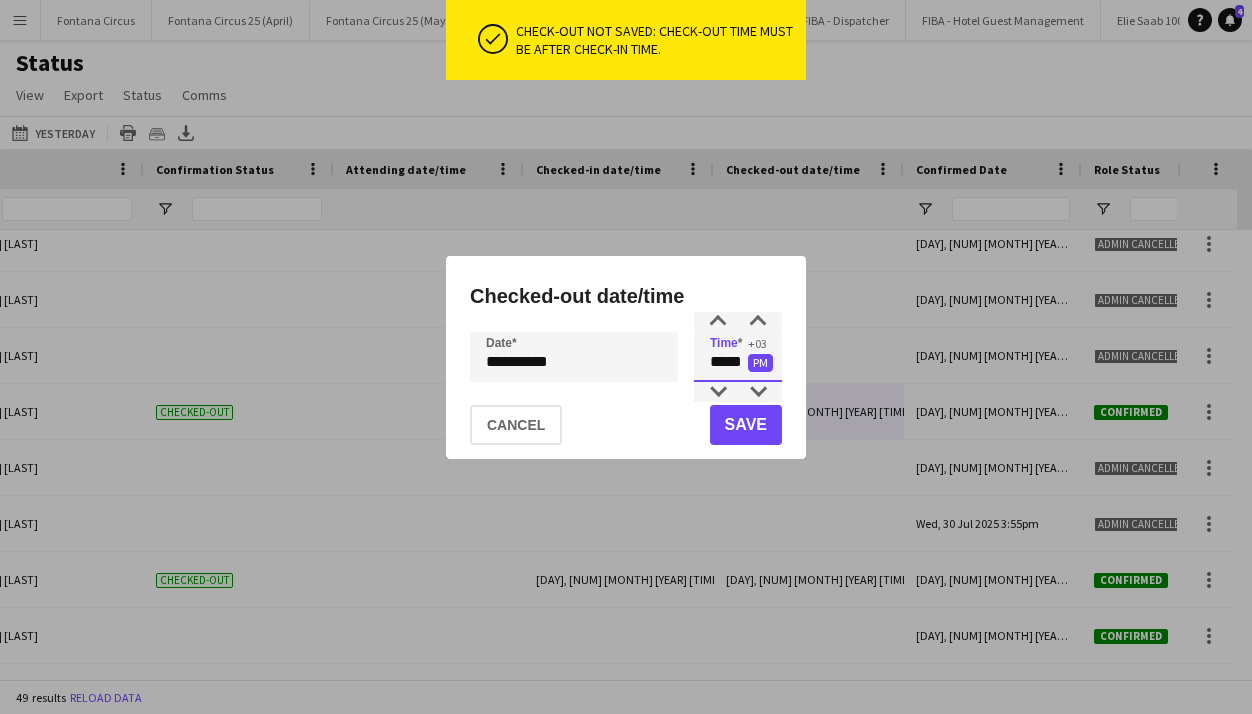 type on "*****" 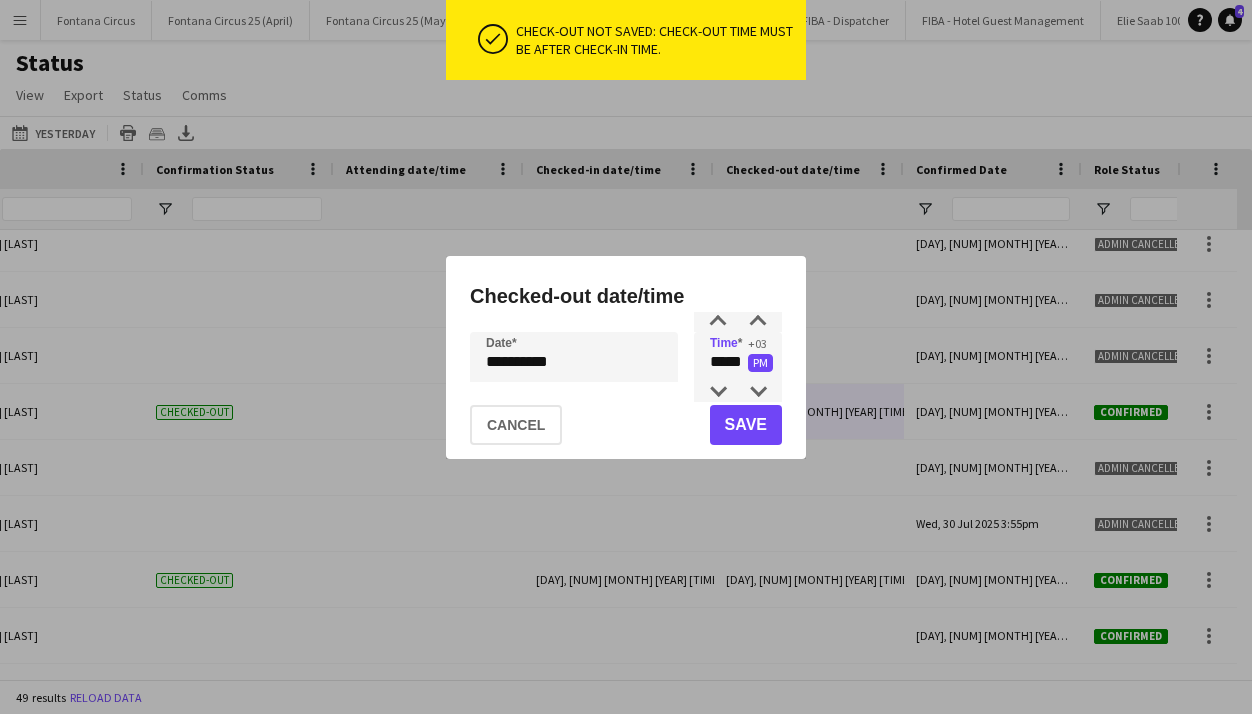 click on "PM" at bounding box center [760, 363] 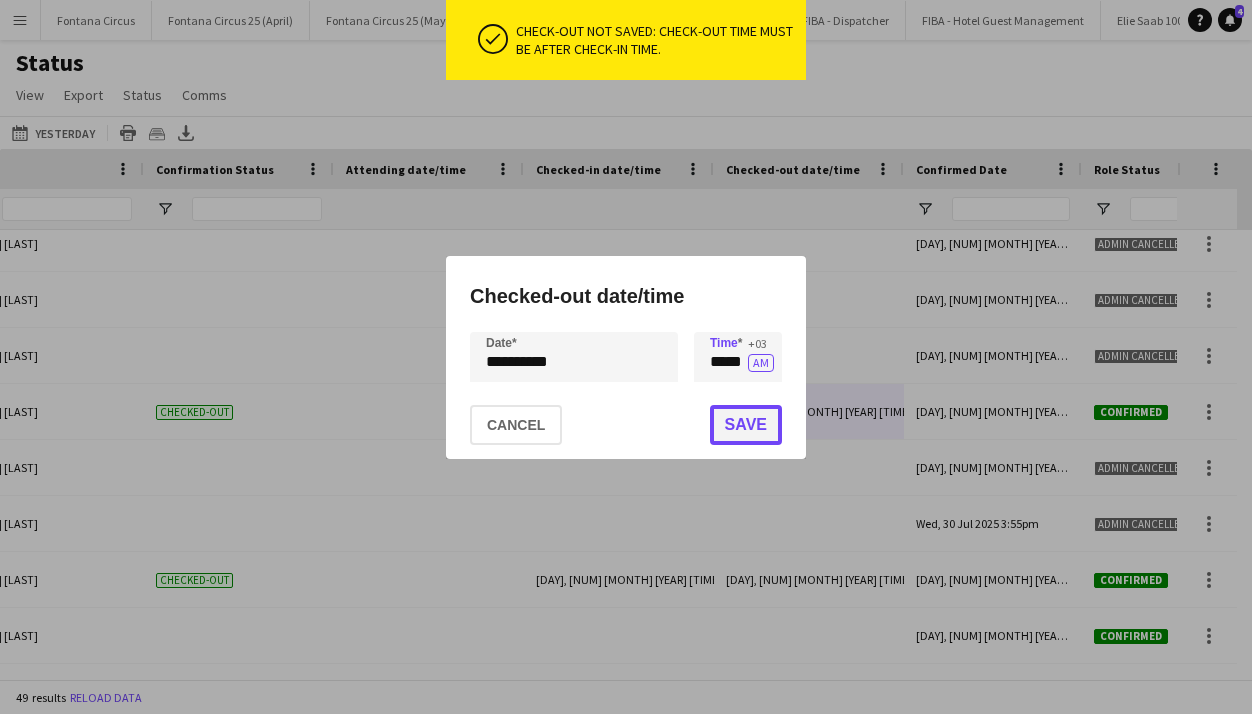 click on "Save" 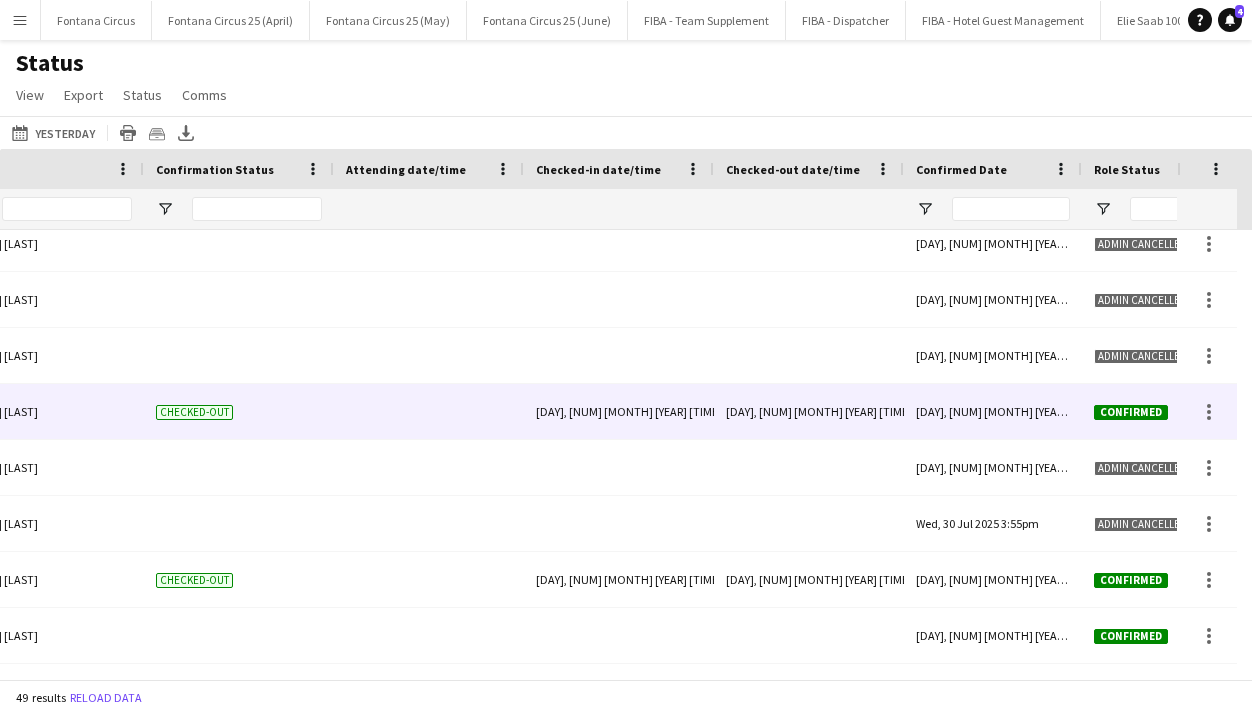 click on "Thu, 7 Aug 2025 10:51pm" at bounding box center [809, 411] 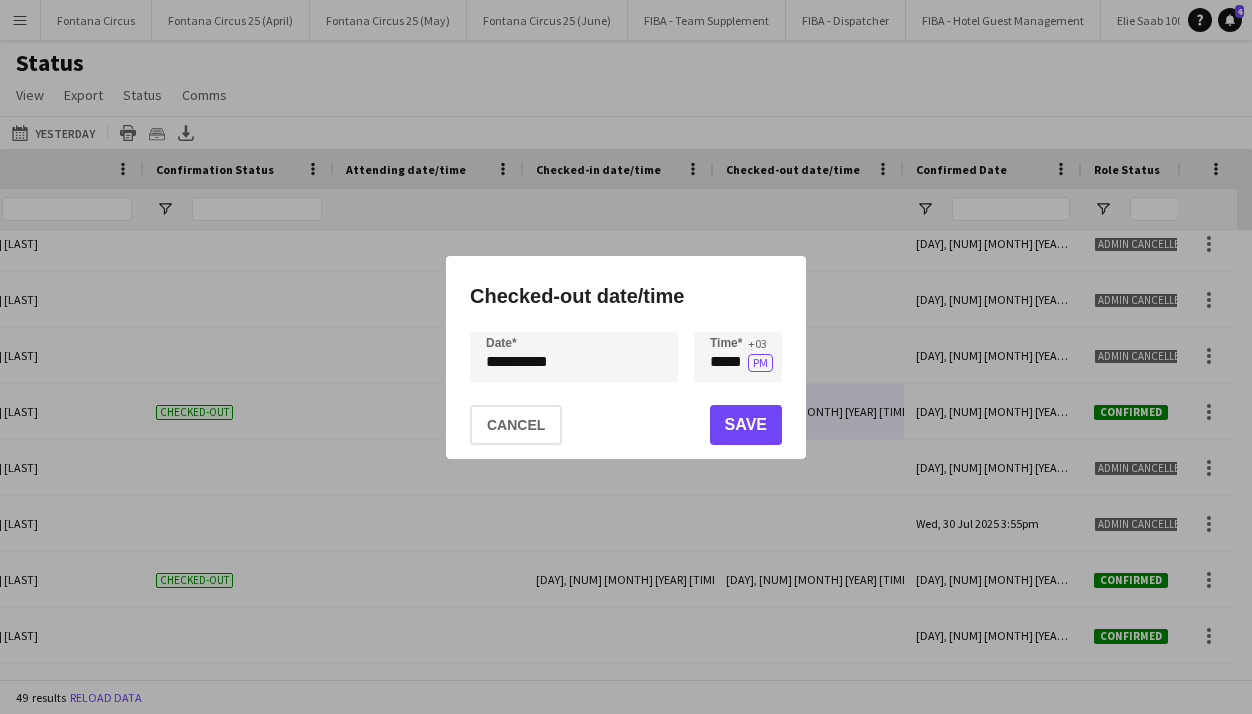click on "**********" at bounding box center (626, 357) 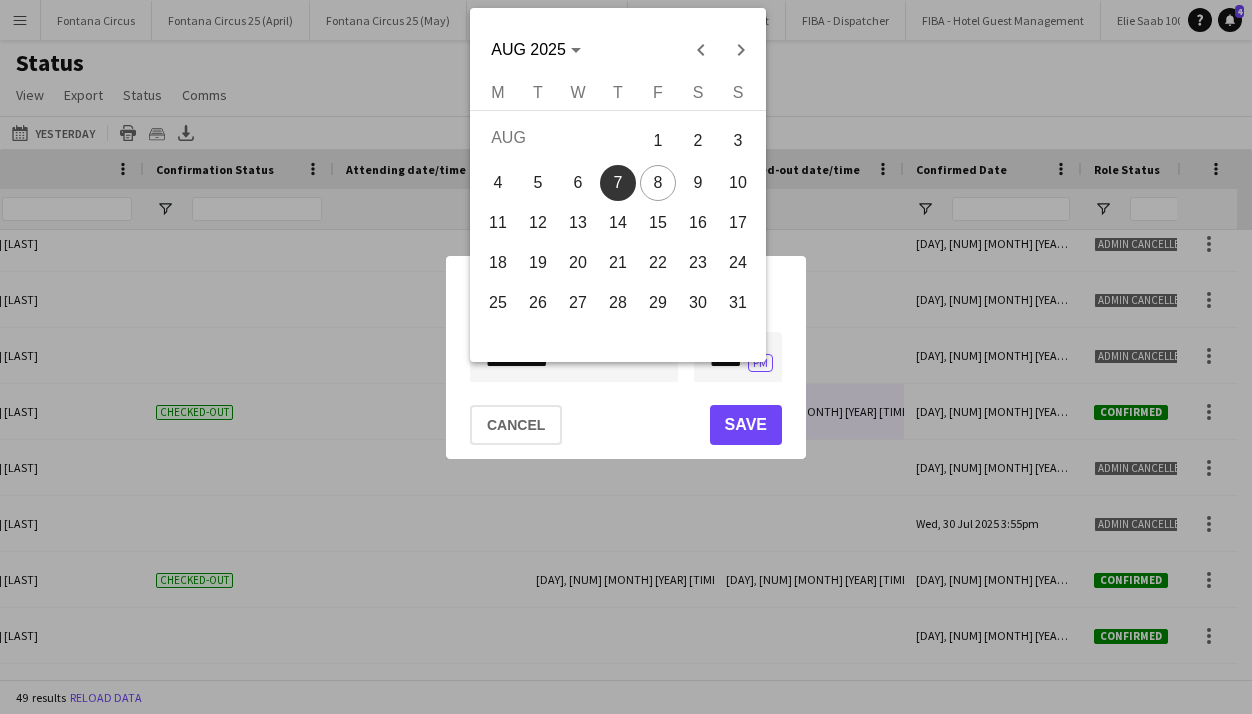 click on "8" at bounding box center (658, 183) 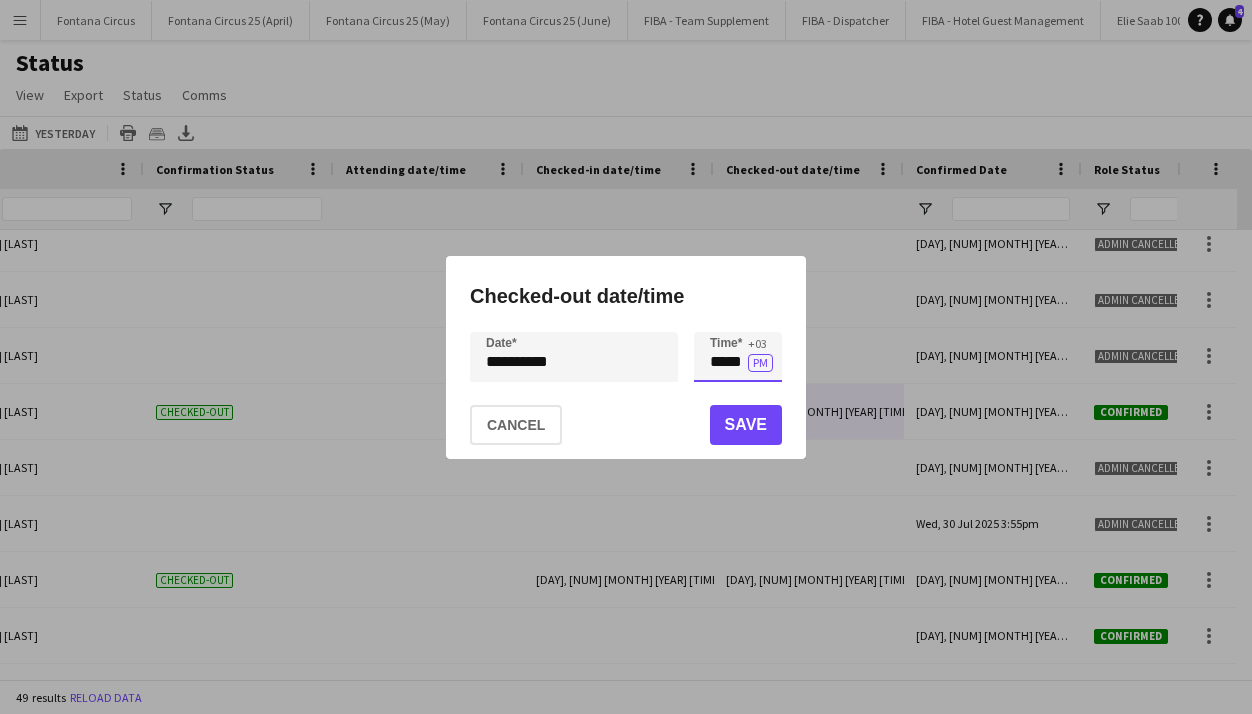 click on "*****" at bounding box center (738, 357) 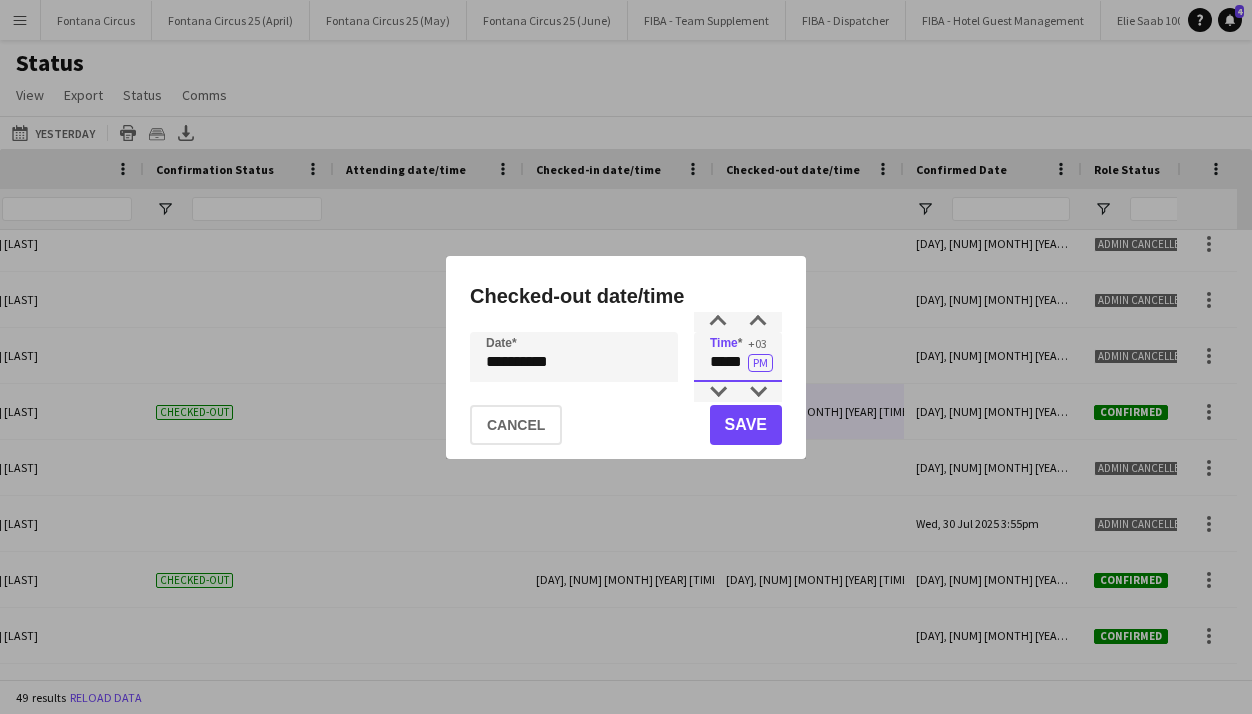 click on "*****" at bounding box center [738, 357] 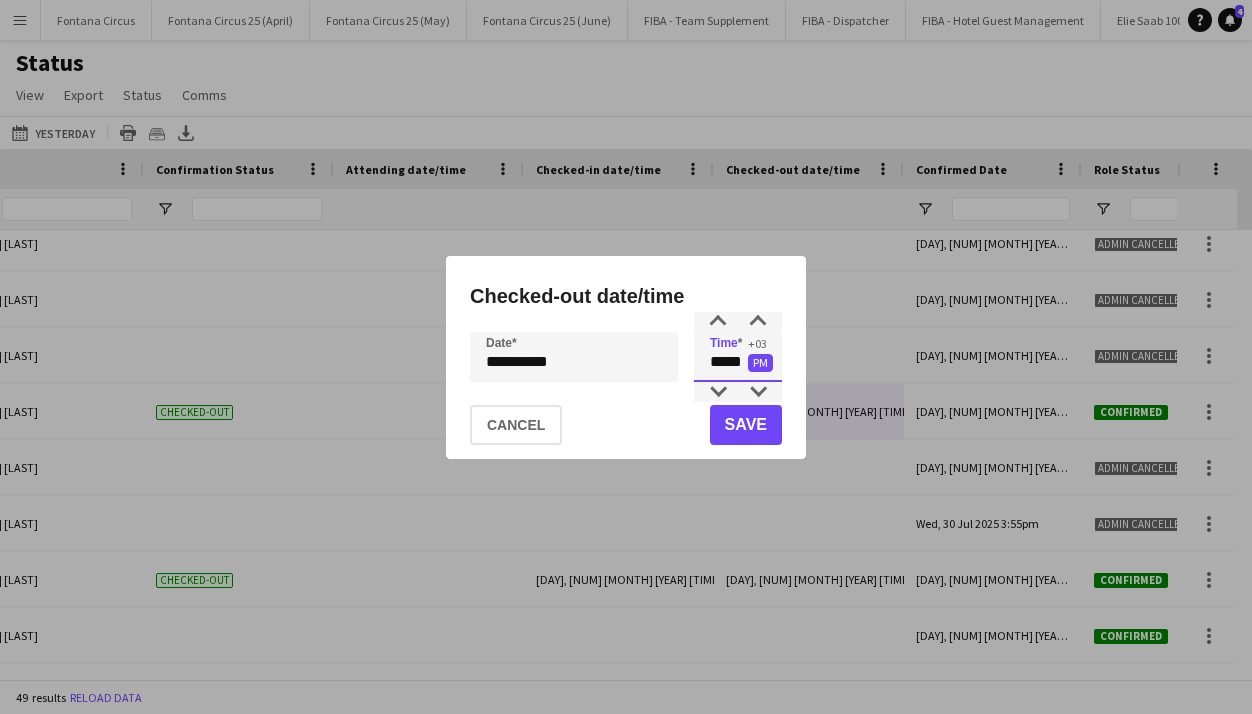 type on "*****" 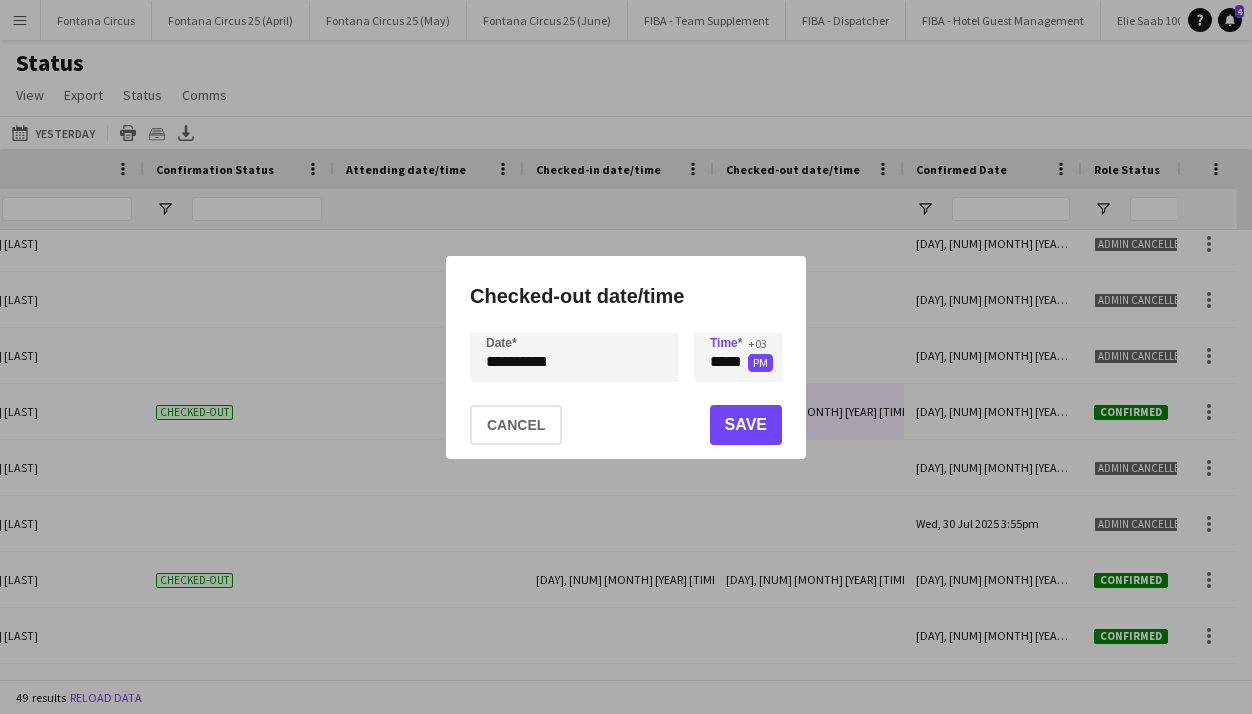 click on "PM" at bounding box center (760, 363) 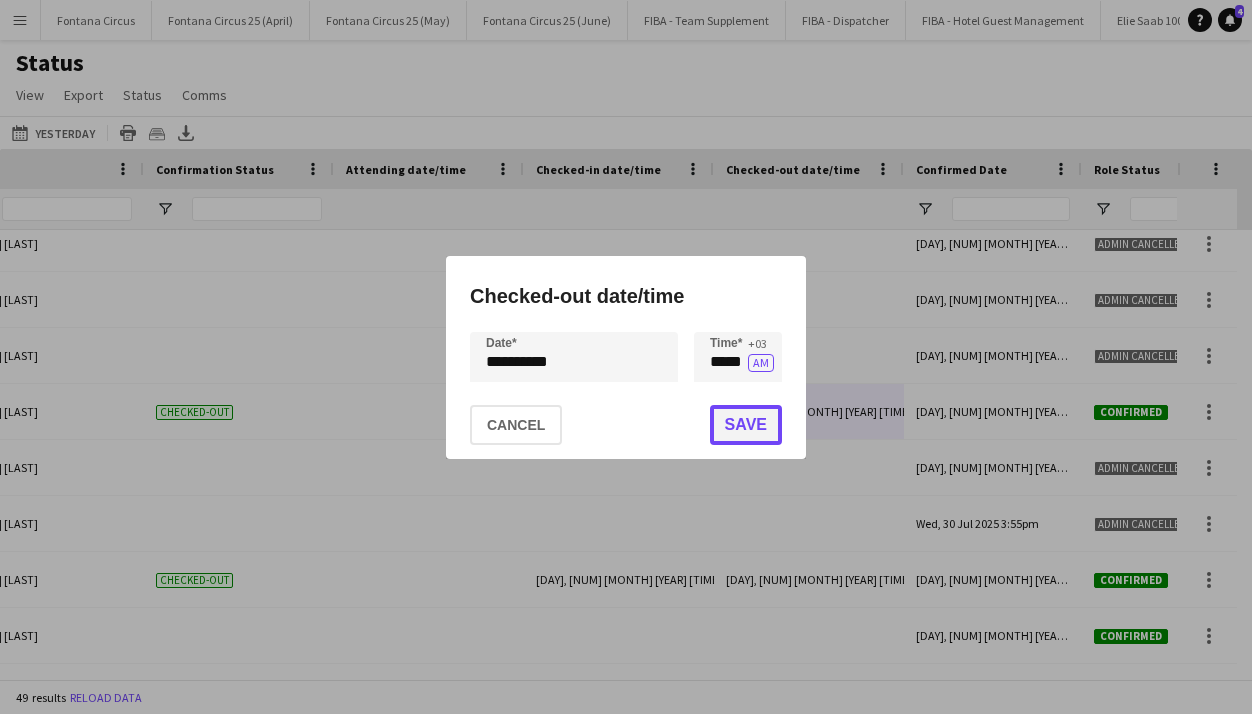 click on "Save" 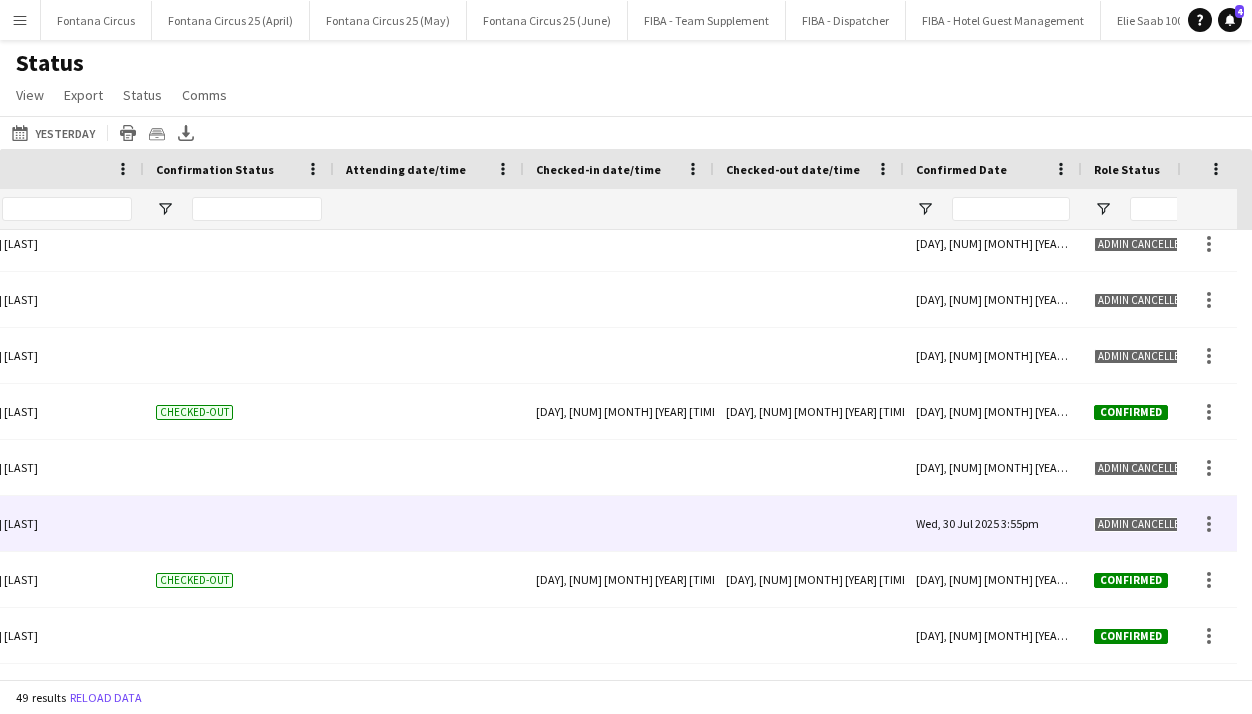 scroll, scrollTop: 0, scrollLeft: 0, axis: both 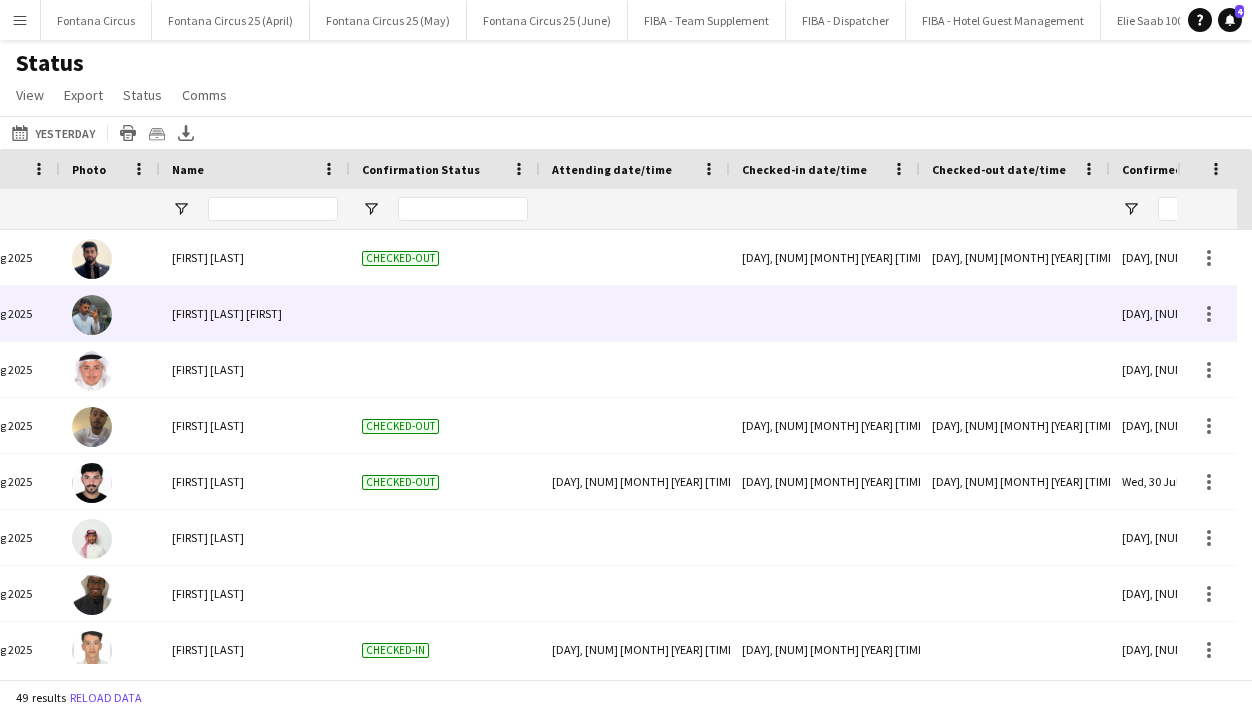 click on "[FIRST] [LAST] [FIRST]" at bounding box center [227, 313] 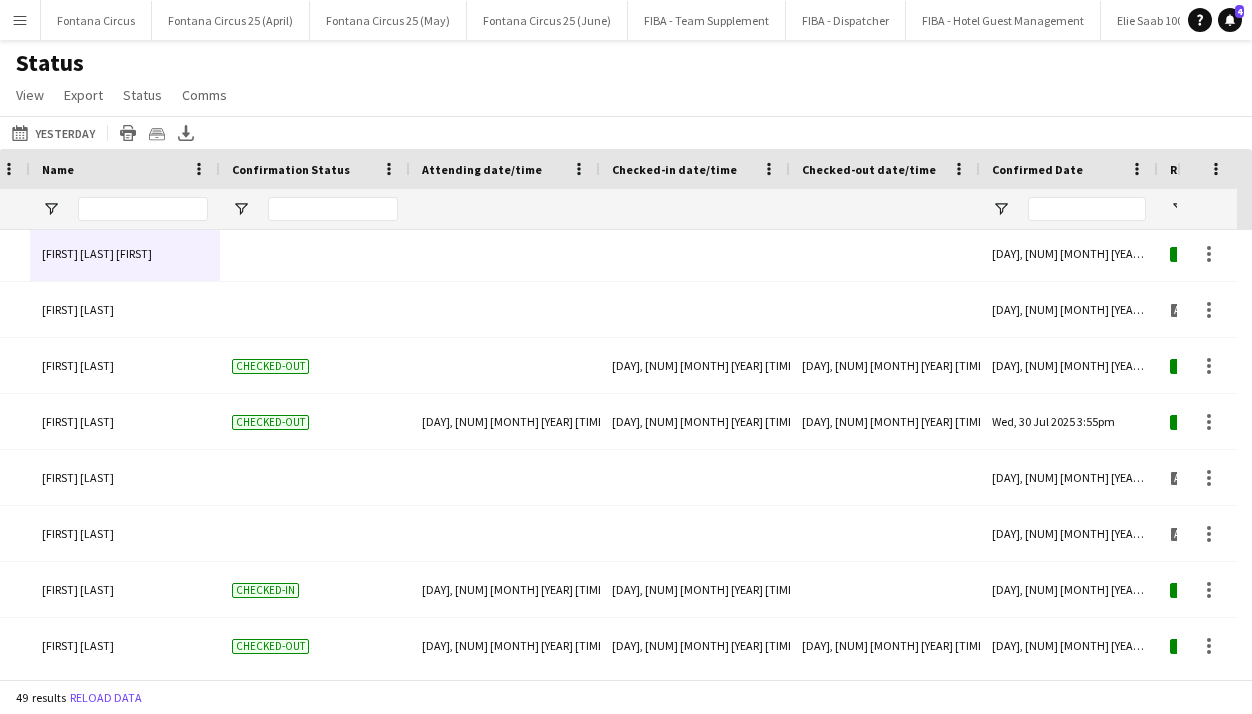 click on "08-08-2025 to 14-08-2025
Yesterday
Today   This Week   This Month   Yesterday   Last Week   Last Month   Tomorrow   Next Week   Next Month  AUG 2025 AUG 2025 Monday M Tuesday T Wednesday W Thursday T Friday F Saturday S Sunday S  AUG   1   2   3   4   5   6   7   8   9   10   11   12   13   14   15   16   17   18   19   20   21   22   23   24   25   26   27   28   29   30   31
Comparison range
Comparison range
Apply
Print table
Crew files as ZIP
Export XLSX" 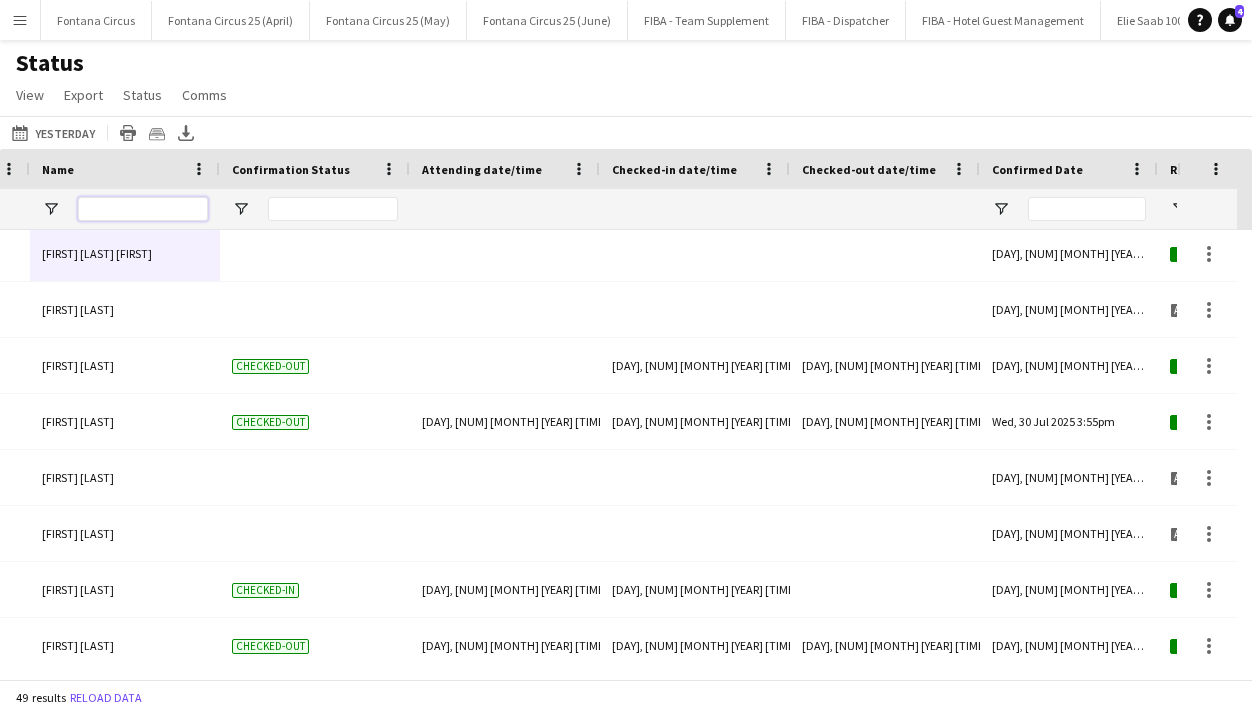 click at bounding box center (143, 209) 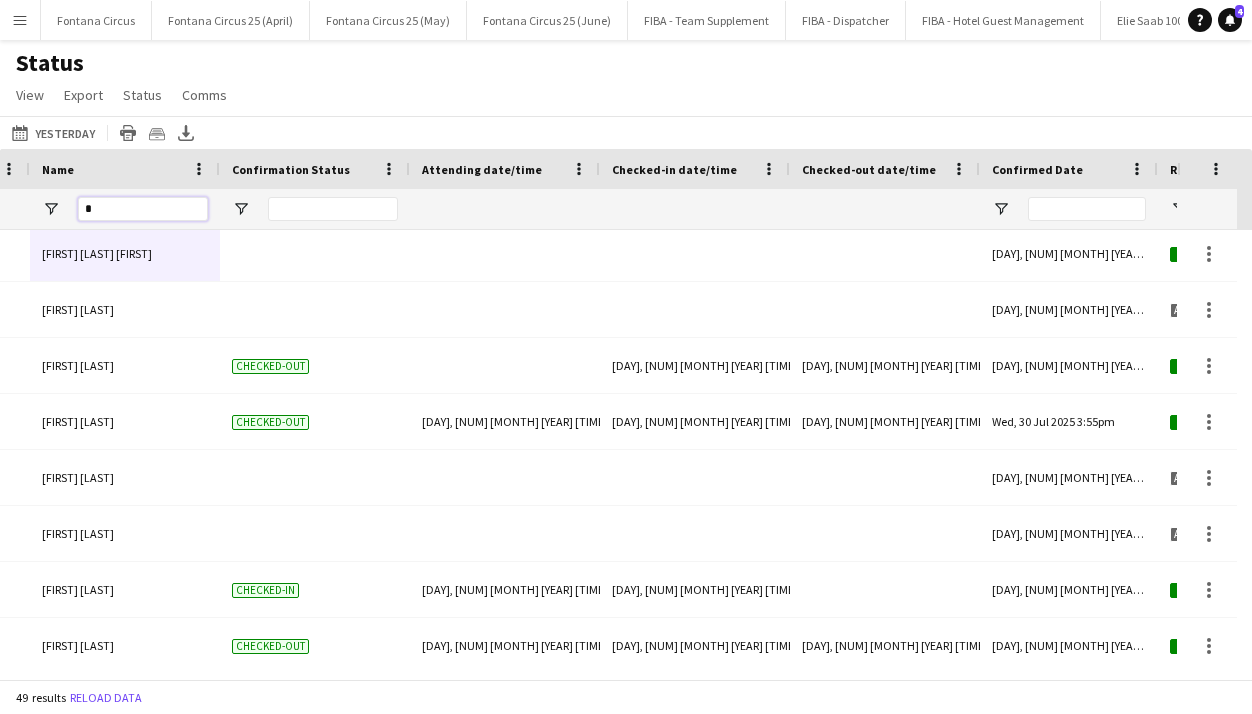 scroll, scrollTop: 0, scrollLeft: 0, axis: both 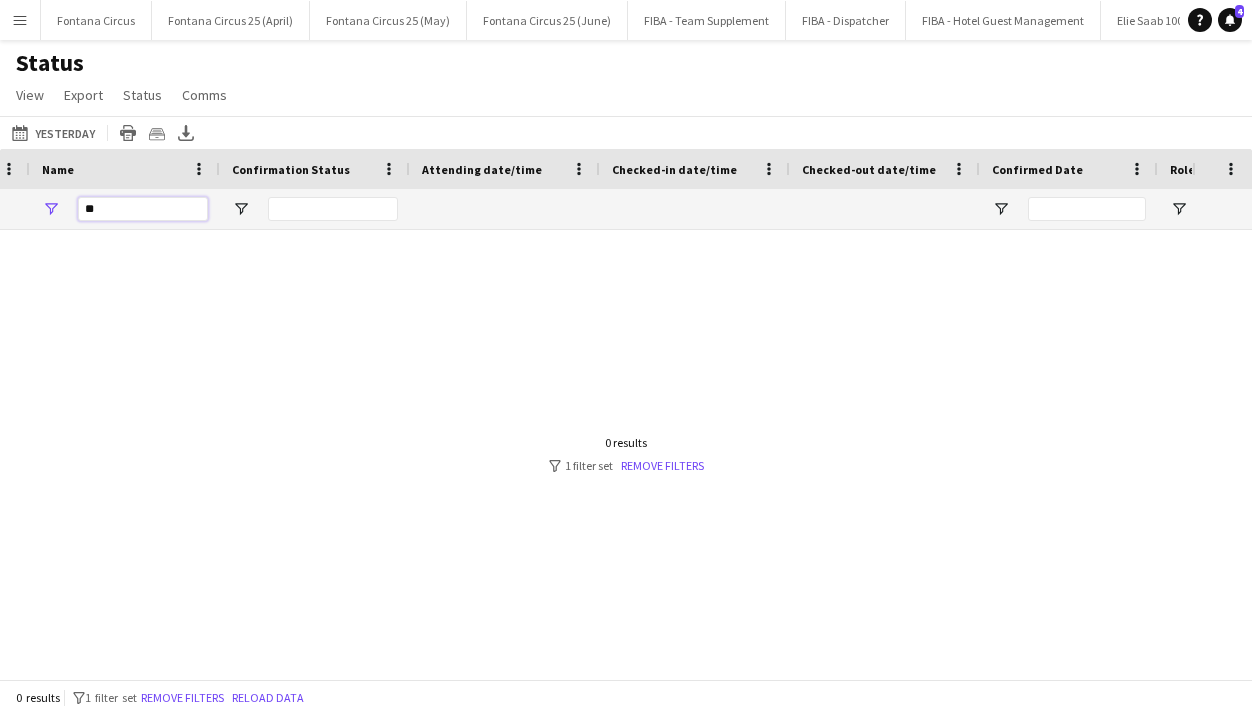 type on "*" 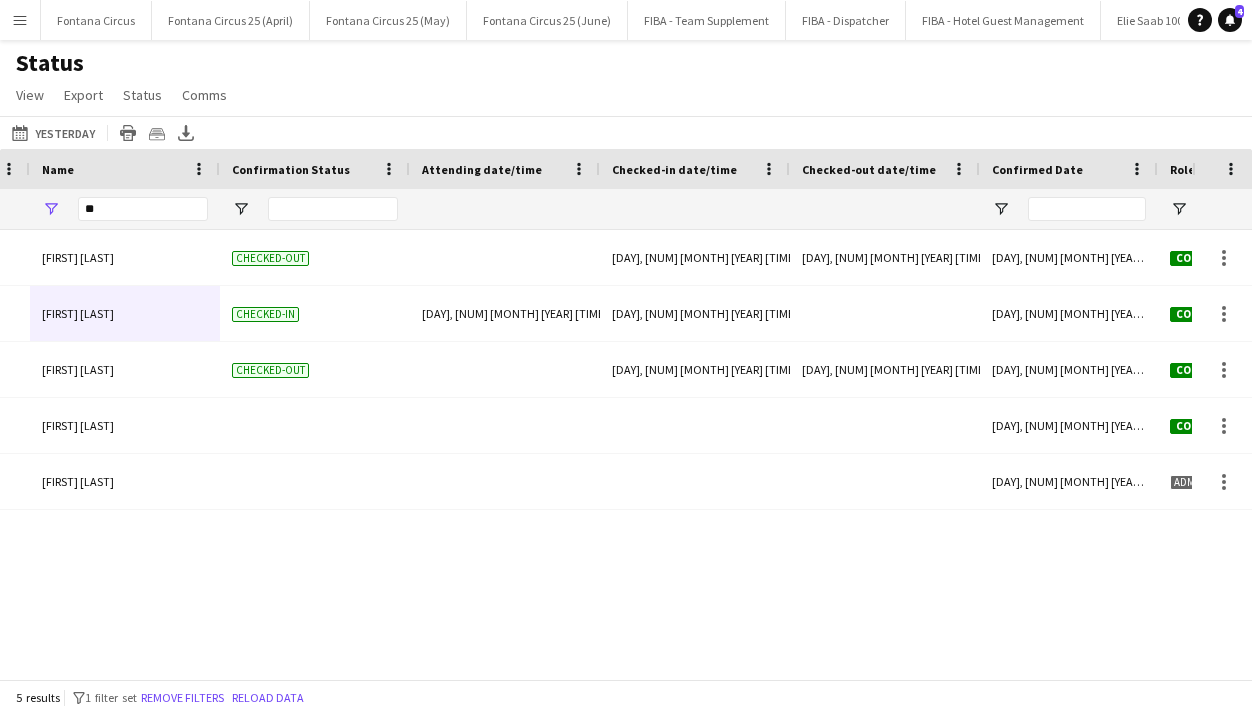 click on "Thu, 7 Aug 2025 Sulaiman  Allala Checked-out     Wed, 6 Aug 2025 11:54pm   Thu, 7 Aug 2025 12:00pm  Wed, 30 Jul 2025 5:17pm Confirmed 754
Thu, 7 Aug 2025 Waleed Alsurabi Checked-in  Wed, 6 Aug 2025 1:33pm   Thu, 7 Aug 2025 8:01am     Wed, 30 Jul 2025 5:19pm Confirmed 748
Thu, 7 Aug 2025 sultan Alkuhdhari Checked-out     Thu, 7 Aug 2025 7:43am   Thu, 7 Aug 2025 5:28pm  Wed, 30 Jul 2025 3:28pm Confirmed 746
Thu, 7 Aug 2025 Abdulrahman Al sulimani          Mon, 28 Jul 2025 4:56am Confirmed 738" at bounding box center [596, 447] 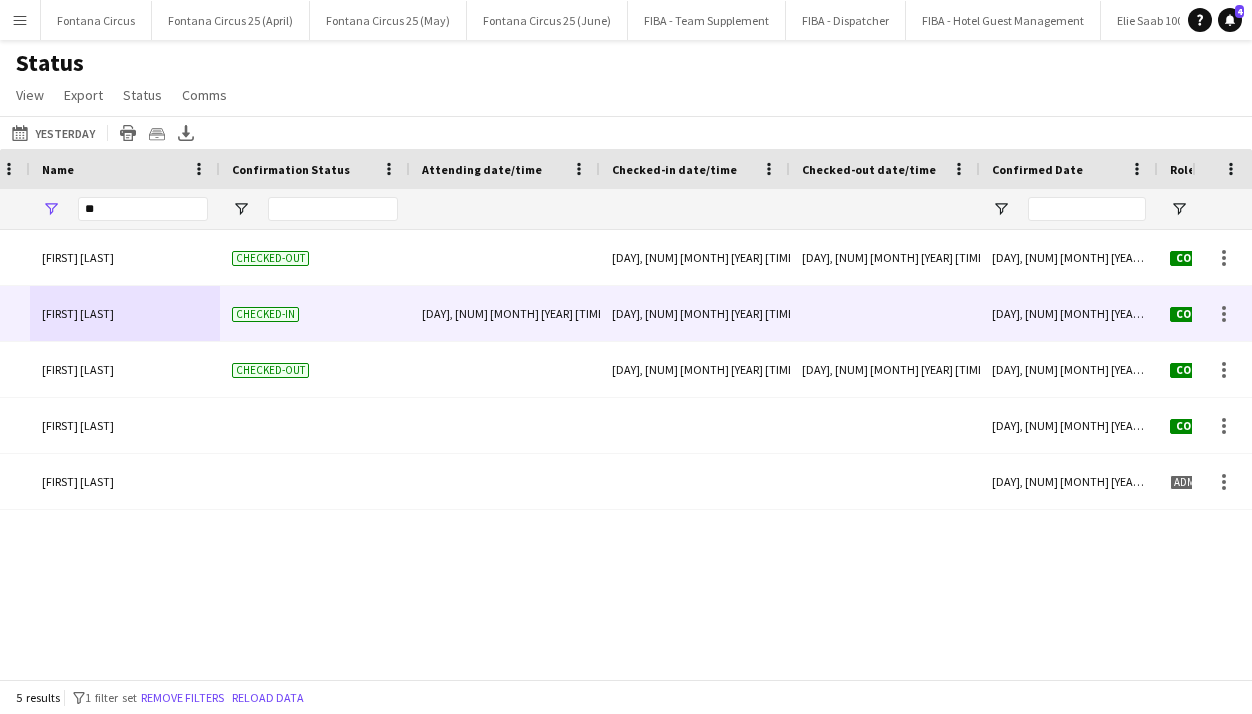scroll, scrollTop: 0, scrollLeft: 149, axis: horizontal 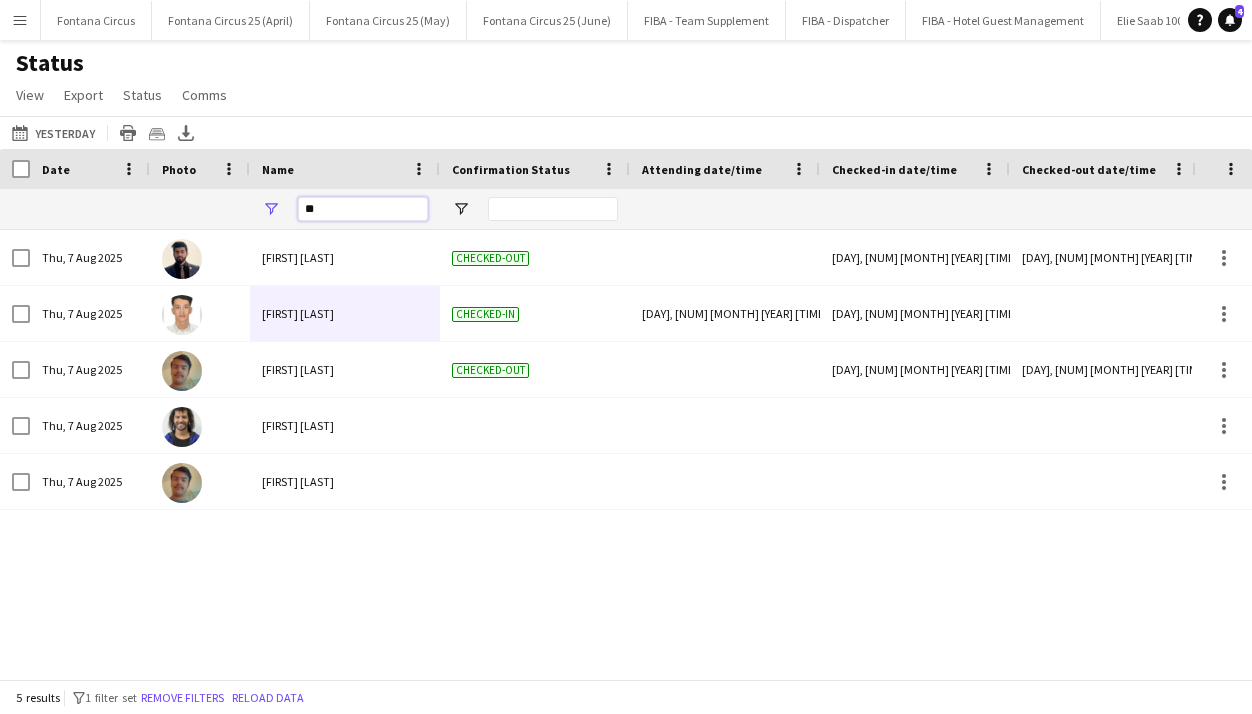 click on "**" at bounding box center [363, 209] 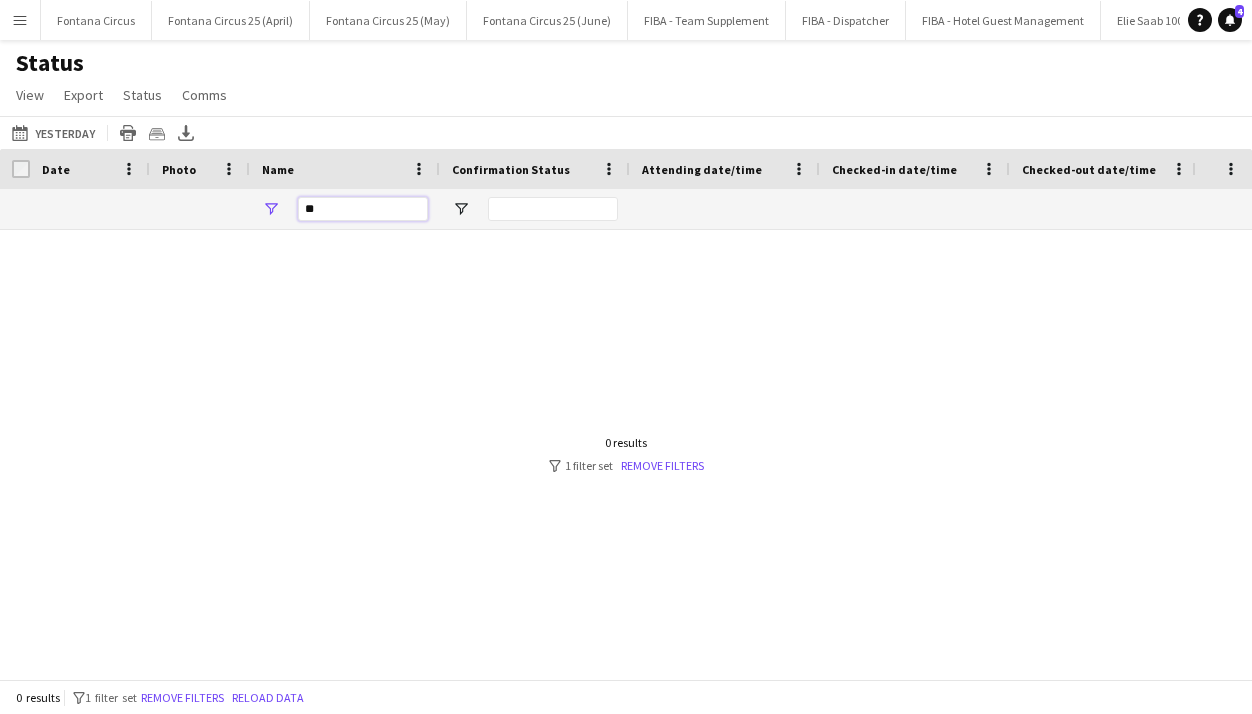 type on "*" 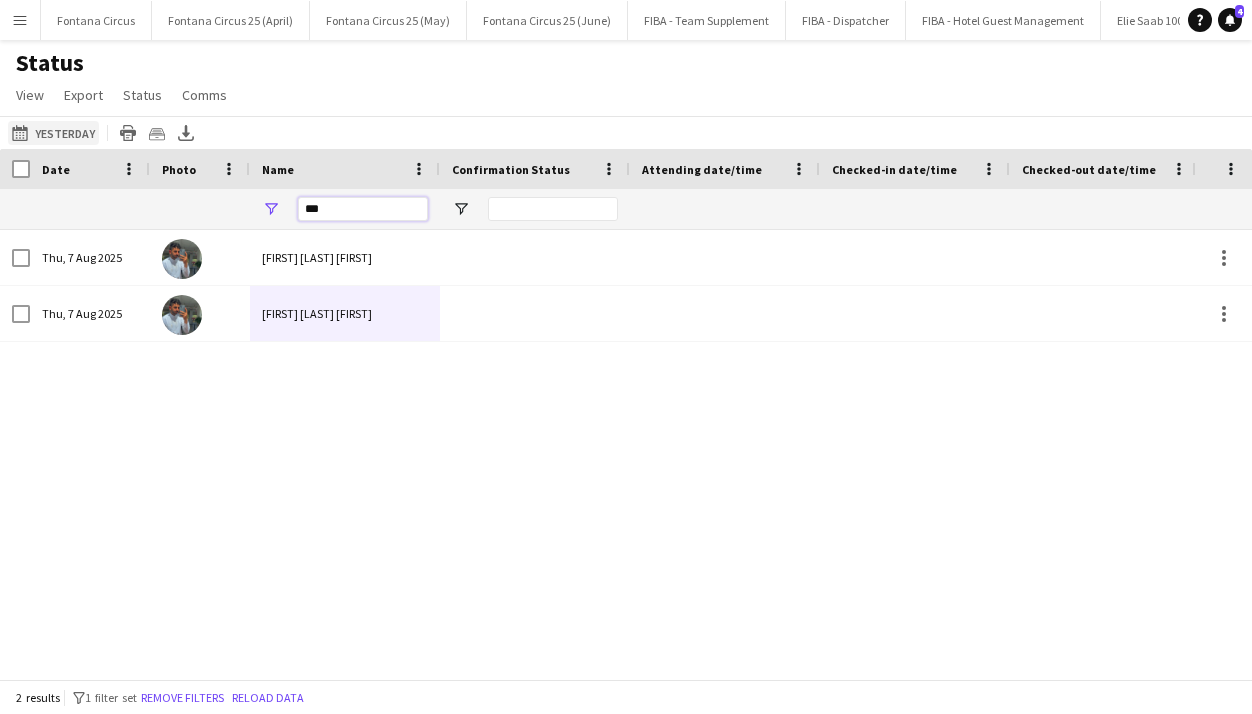 type on "***" 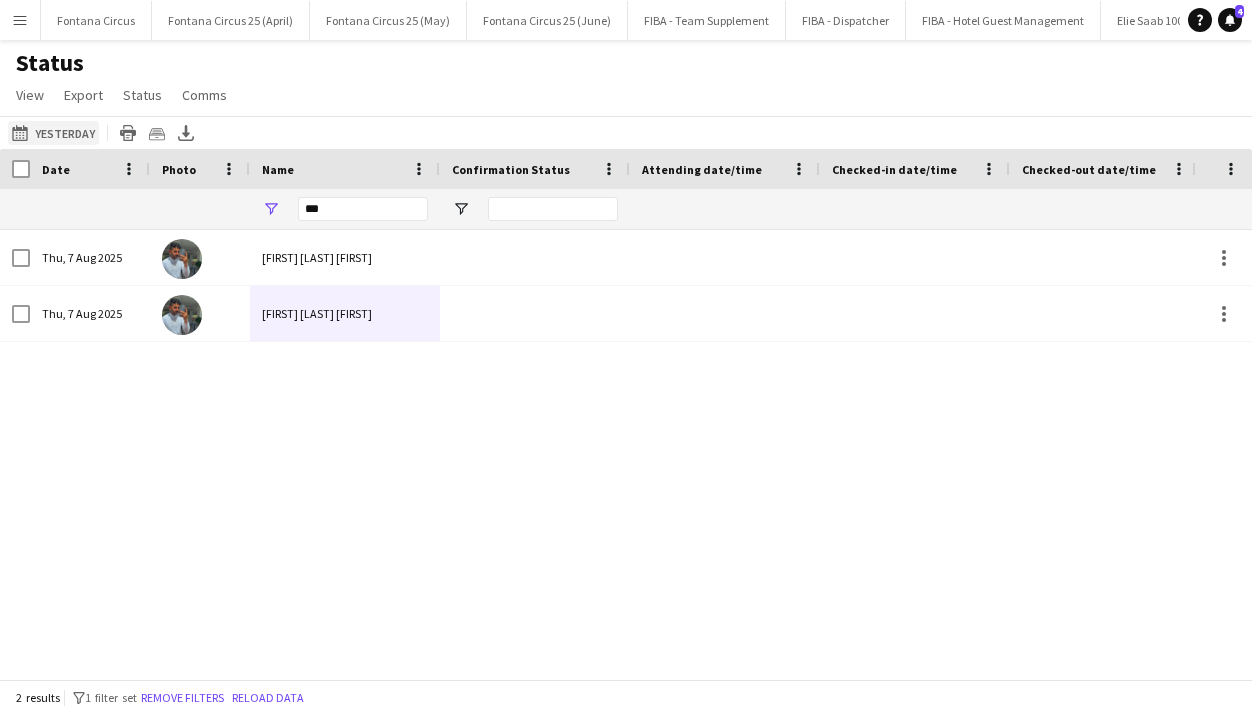 click on "08-08-2025 to 14-08-2025
Yesterday" 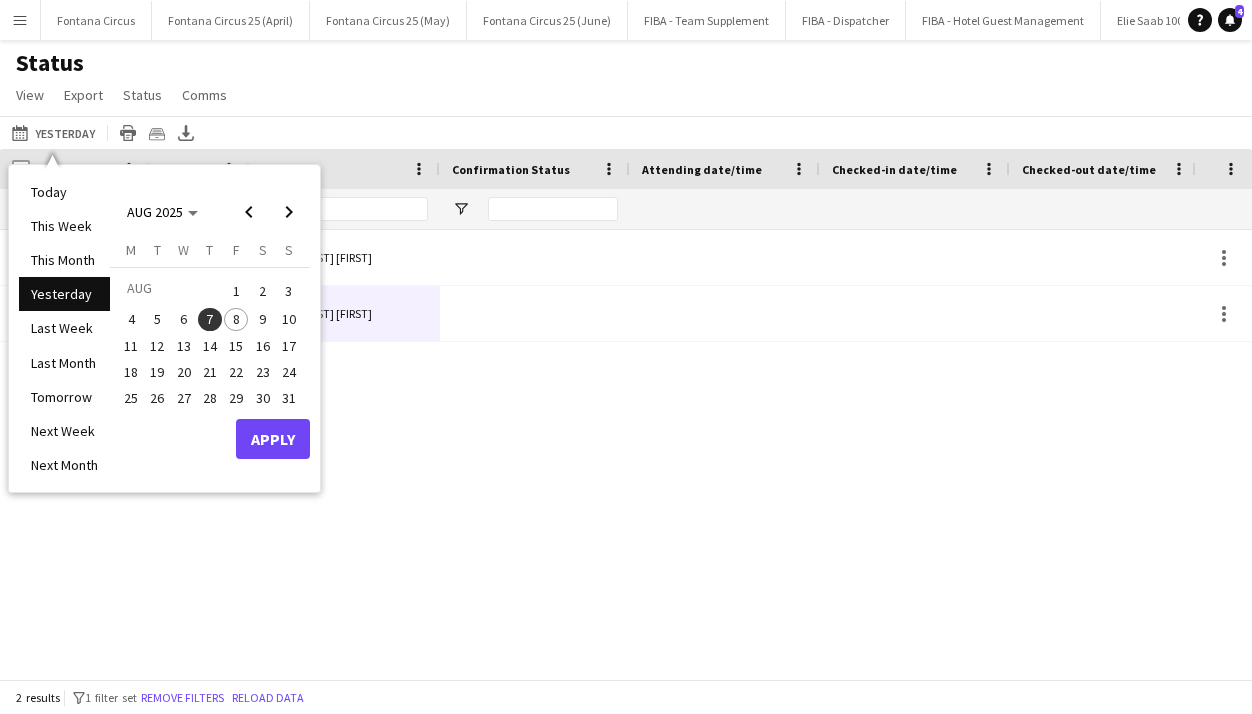click on "1" at bounding box center [236, 291] 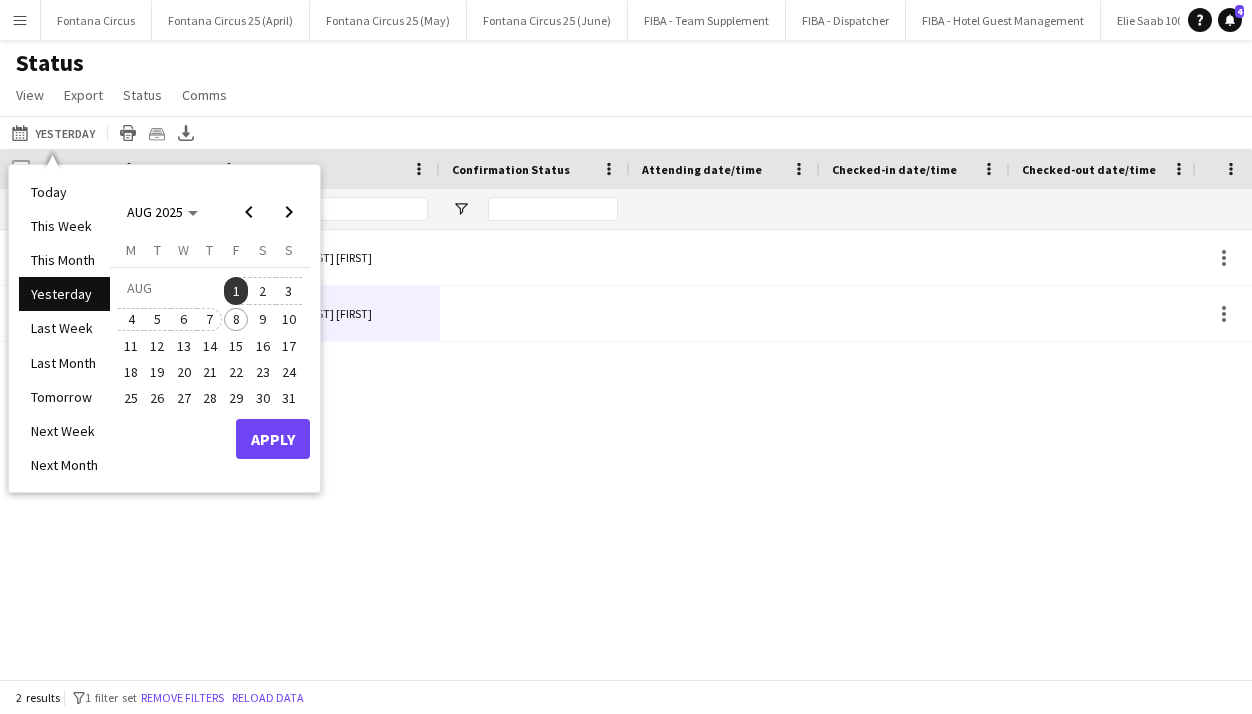 click on "7" at bounding box center [210, 320] 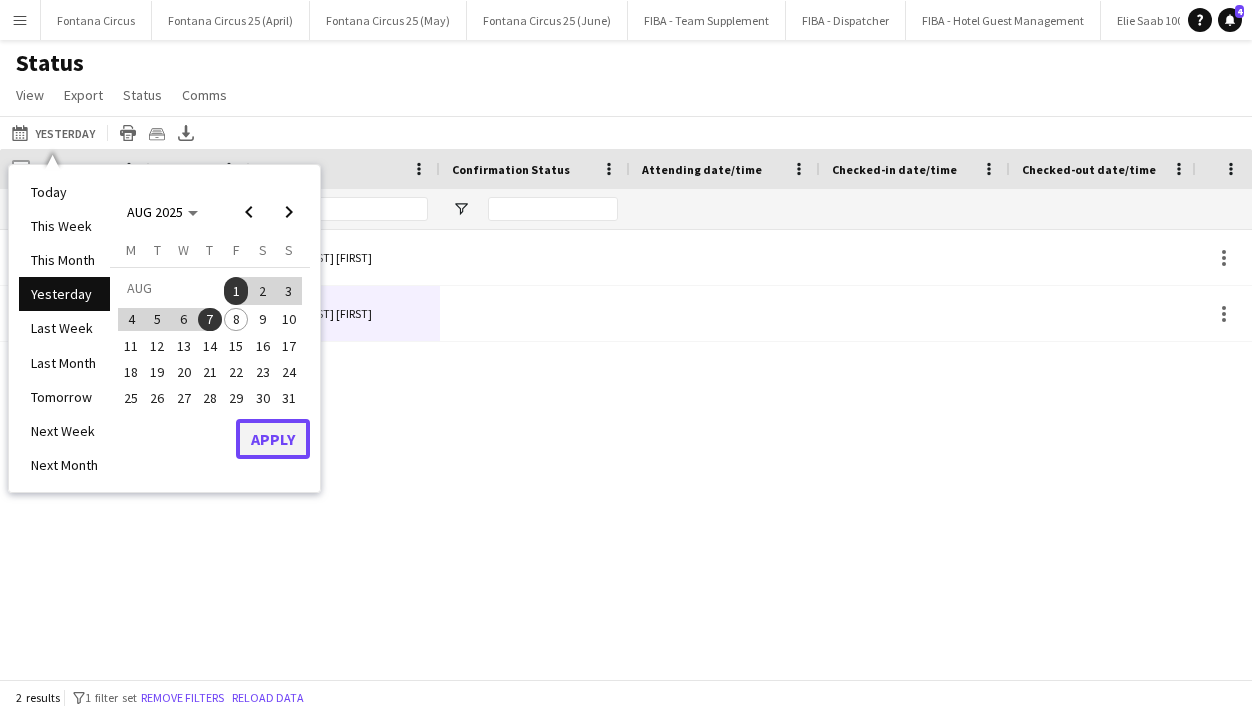 click on "Apply" at bounding box center [273, 439] 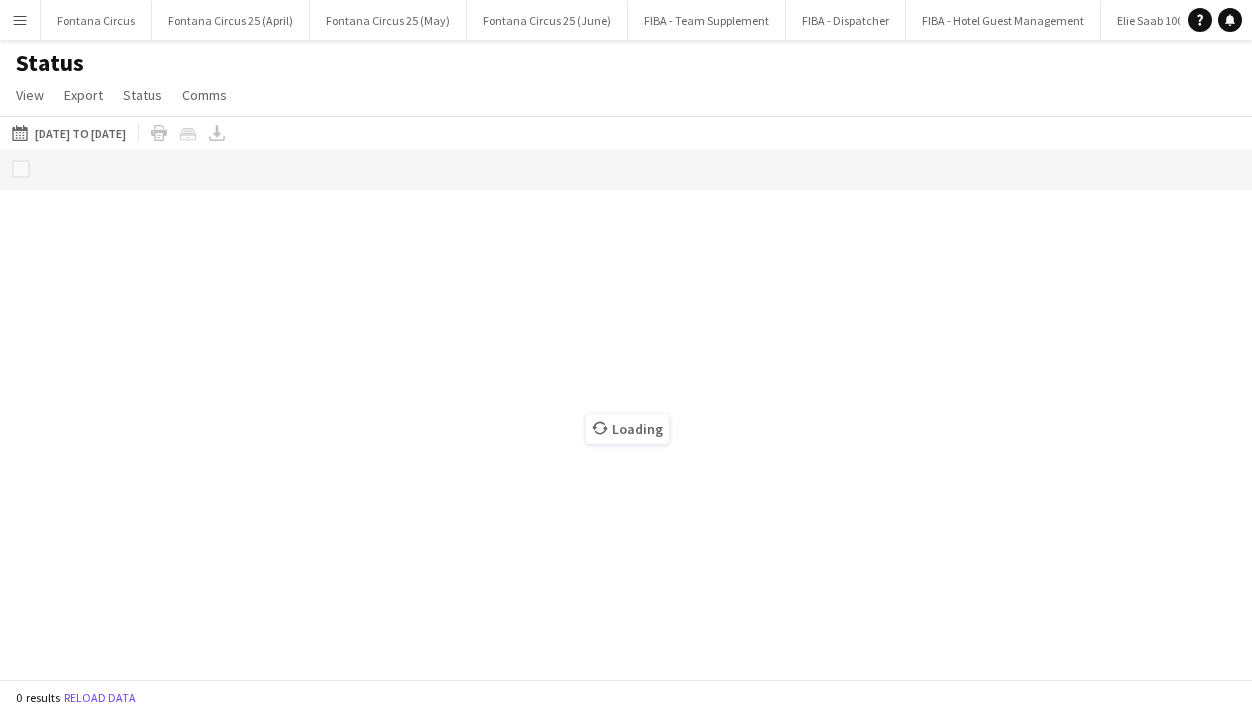scroll, scrollTop: 0, scrollLeft: 0, axis: both 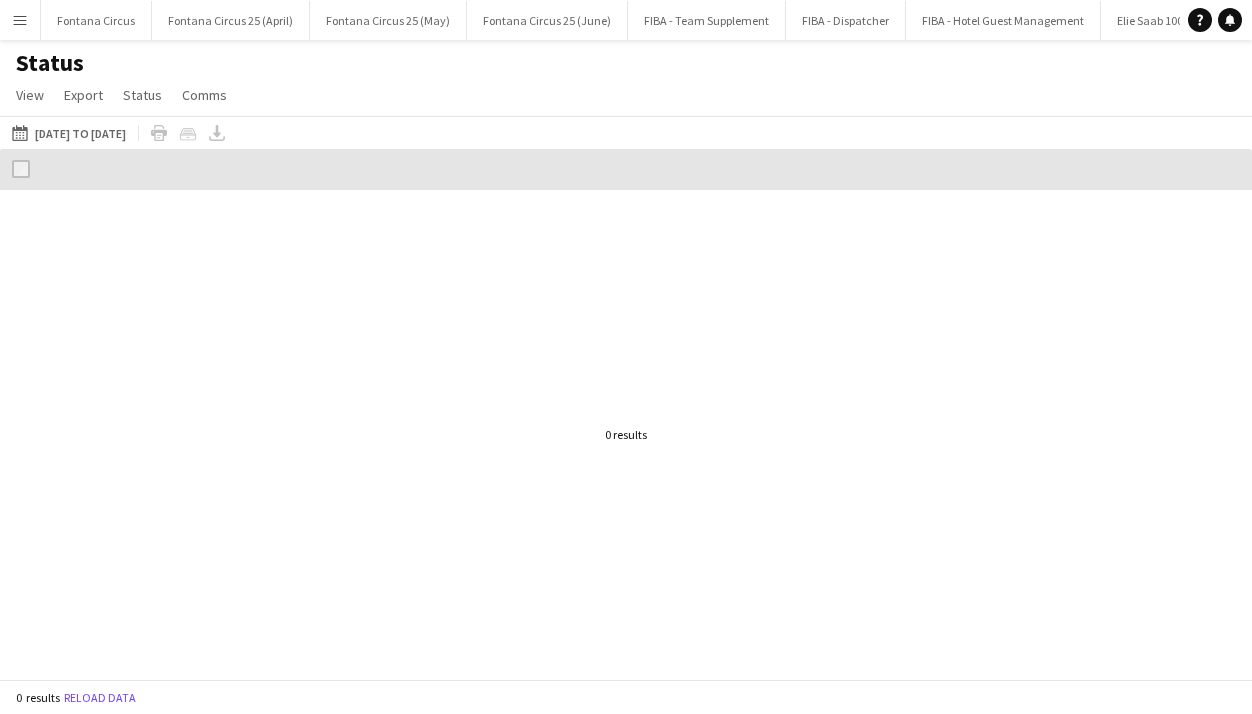 click at bounding box center (626, 434) 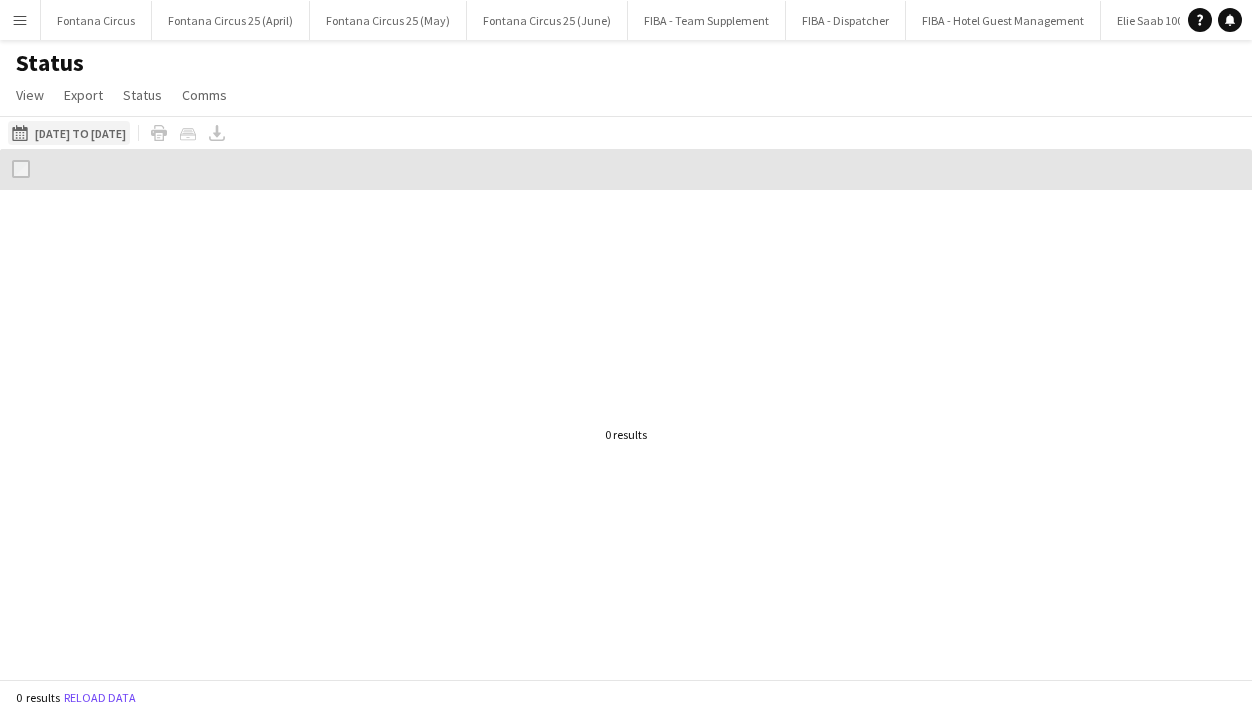 click on "[DATE] to [DATE]
[DATE] to [DATE]" 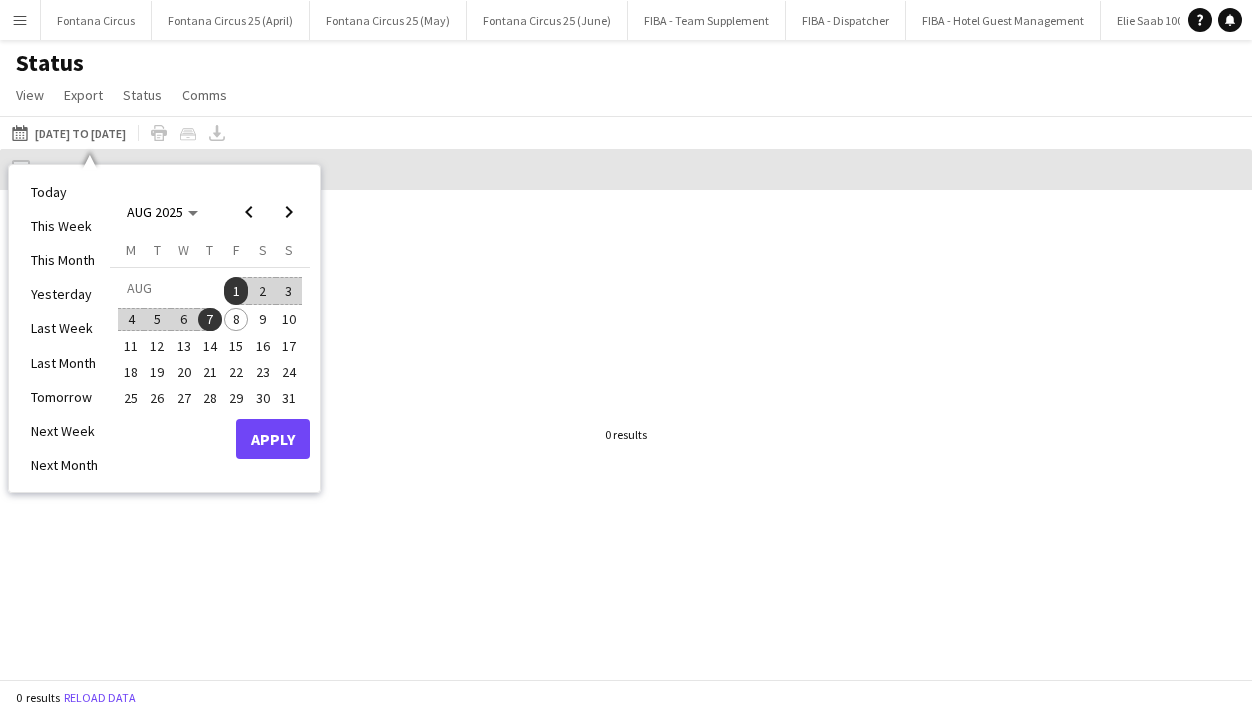 click on "3" at bounding box center (289, 291) 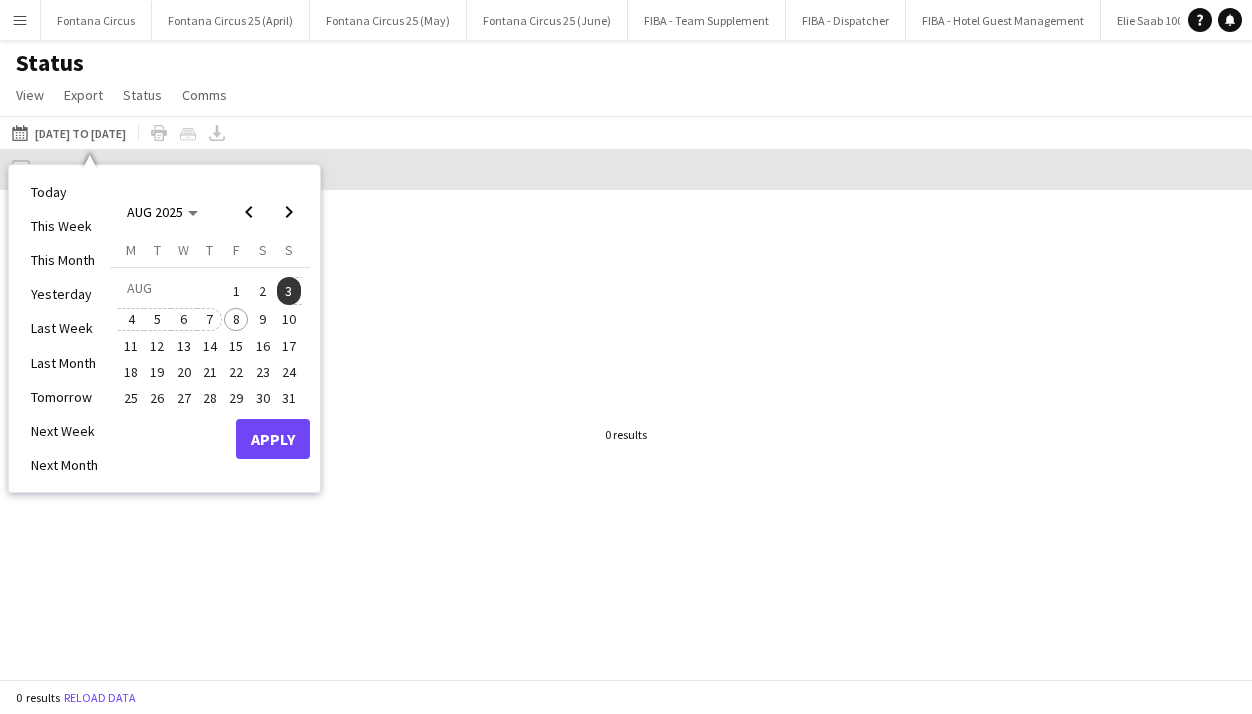 click on "7" at bounding box center (210, 320) 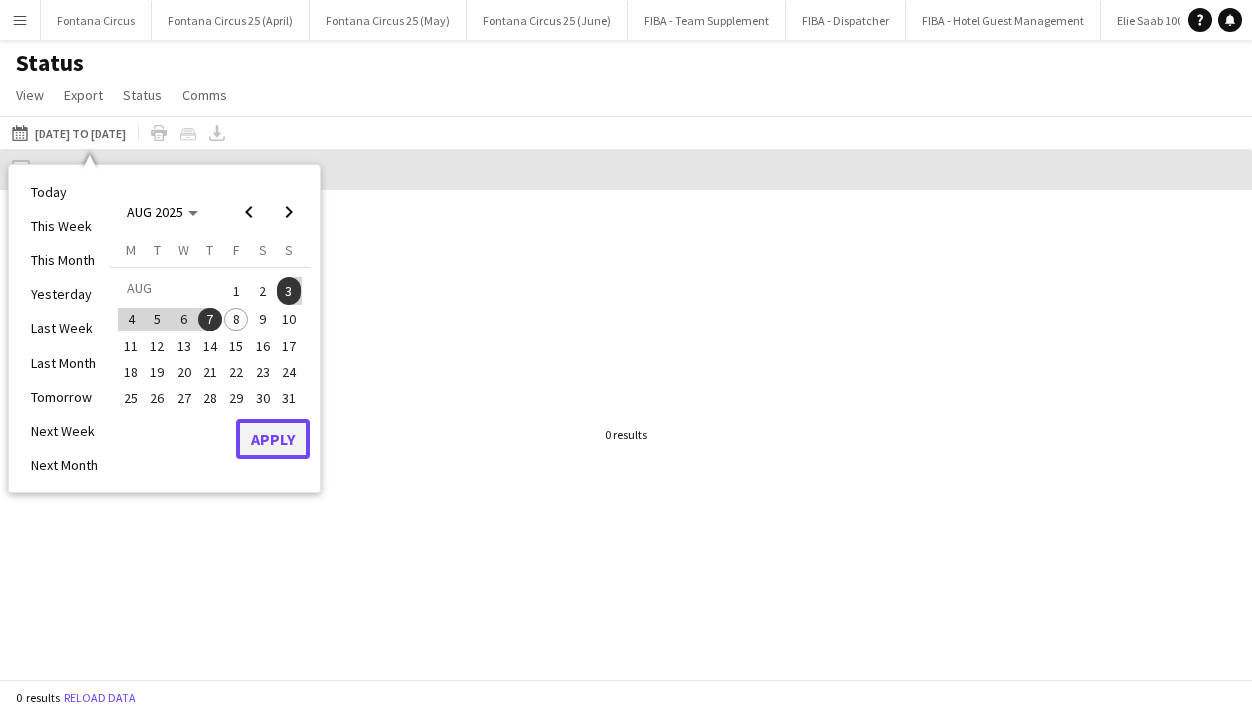 click on "Apply" at bounding box center (273, 439) 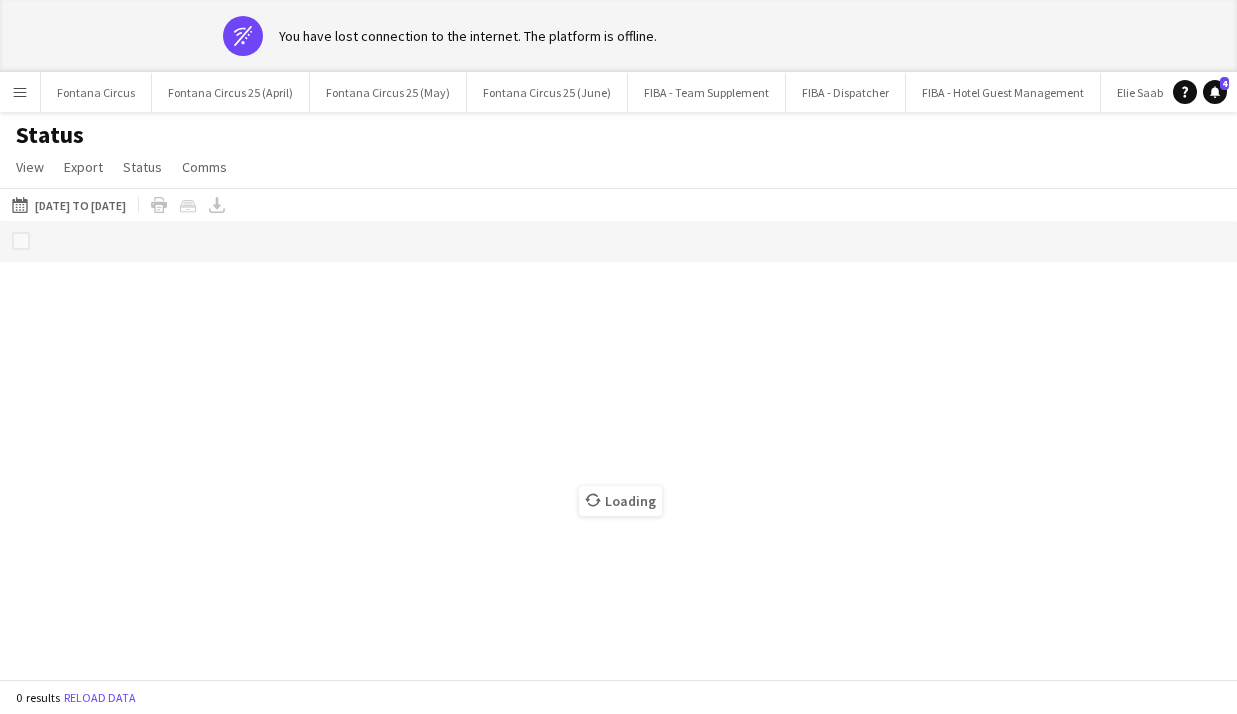 click on "Loading" at bounding box center (618, 486) 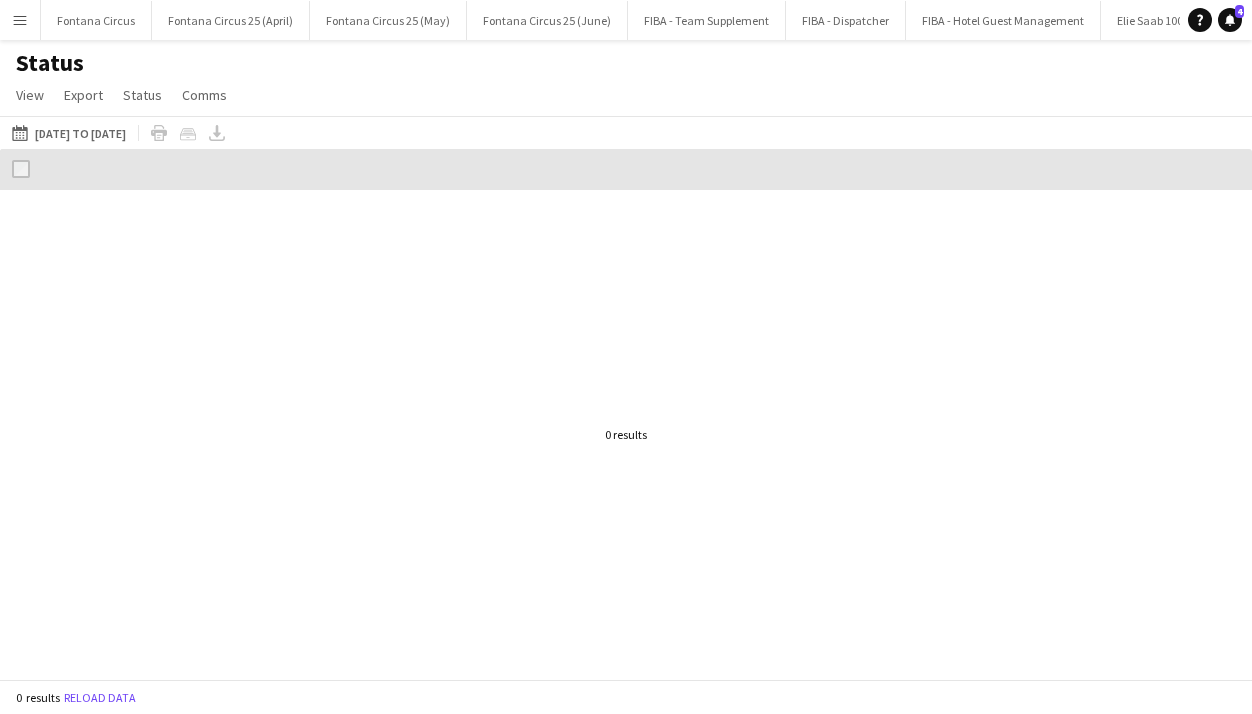 scroll, scrollTop: 0, scrollLeft: 0, axis: both 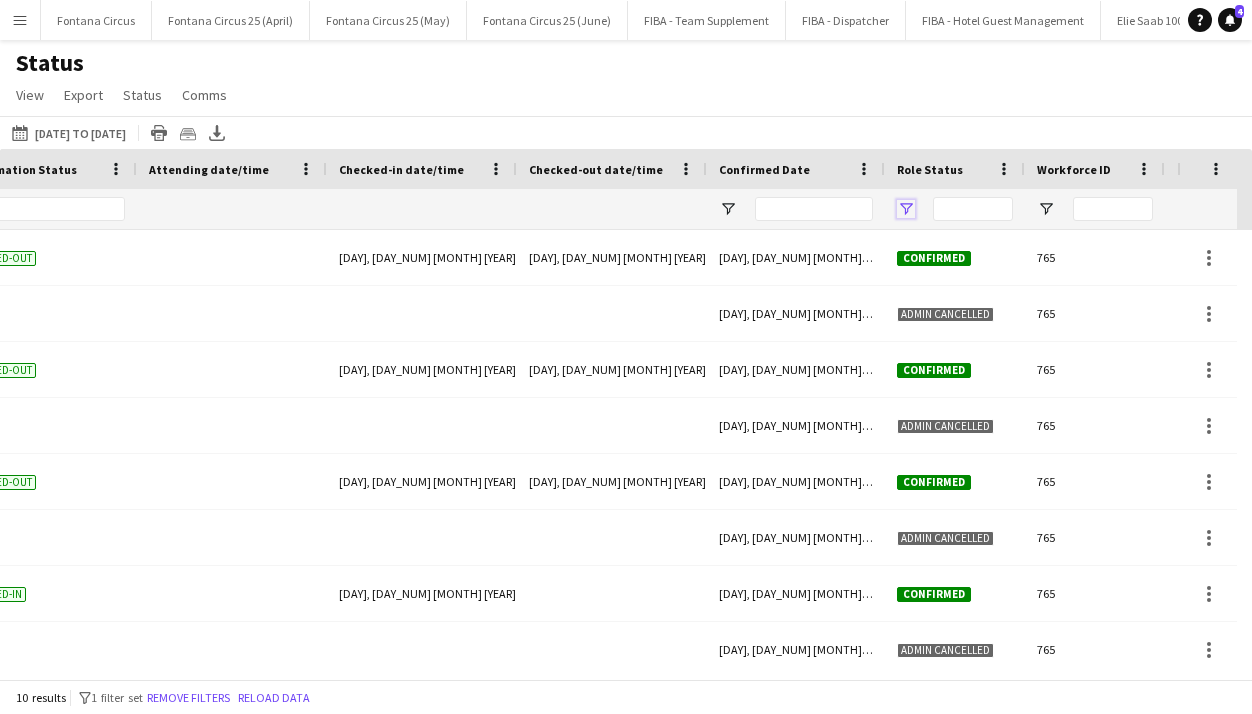 click at bounding box center (906, 209) 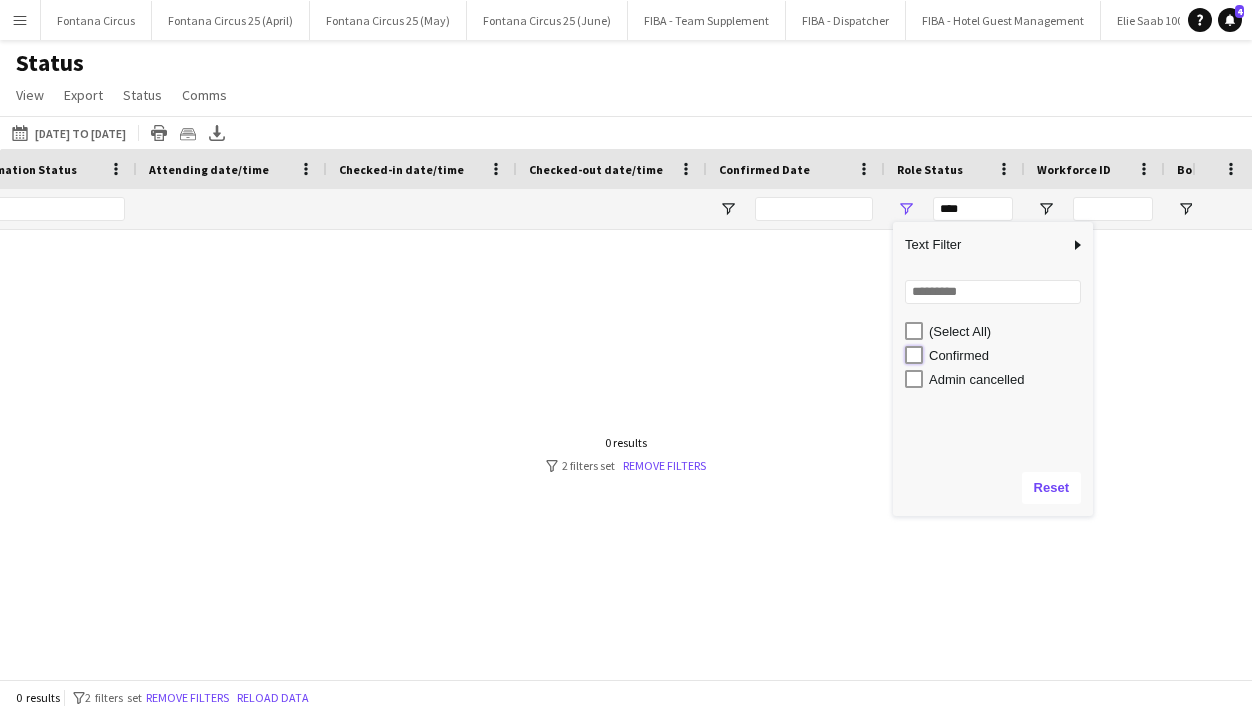 type on "**********" 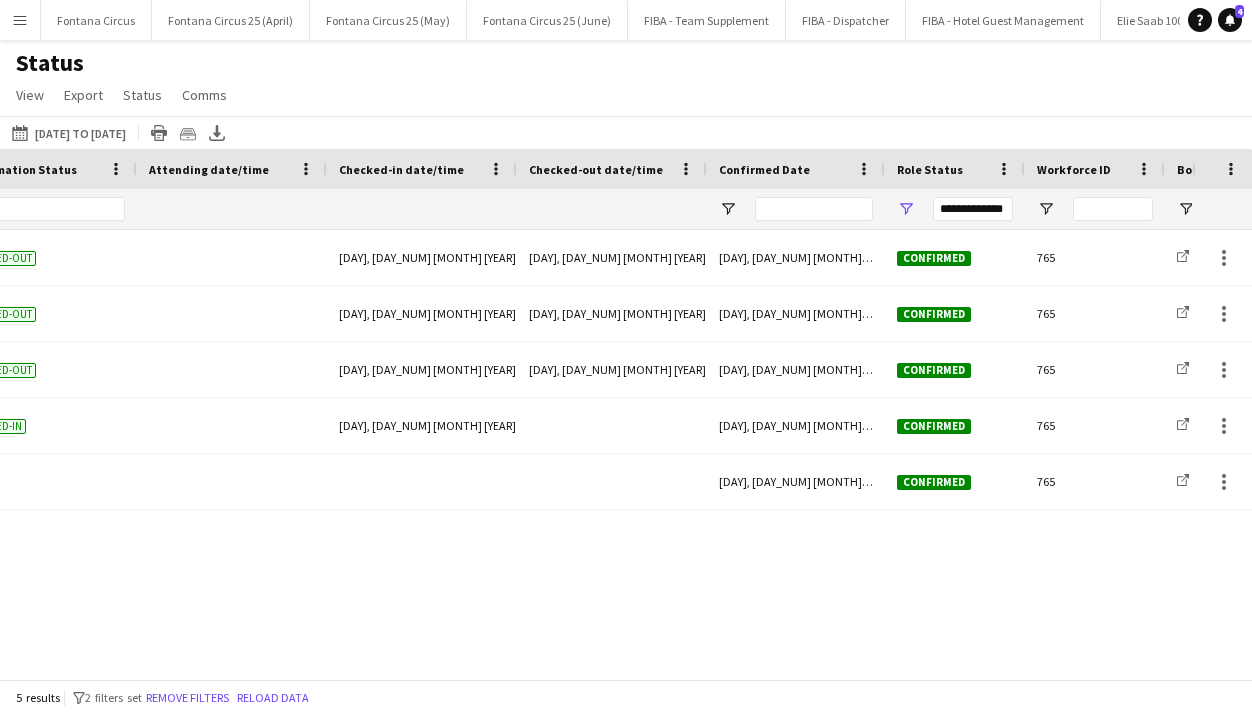 click on "[DATE] to [DATE]
[DATE] to [DATE]
Today   This Week   This Month   Yesterday   Last Week   Last Month   Tomorrow   Next Week   Next Month  AUG 2025 AUG 2025 Monday M Tuesday T Wednesday W Thursday T Friday F Saturday S Sunday S  AUG   1   2   3   4   5   6   7   8   9   10   11   12   13   14   15   16   17   18   19   20   21   22   23   24   25   26   27   28   29   30   31
Comparison range
Comparison range
Apply
Print table
Crew files as ZIP
Export XLSX" 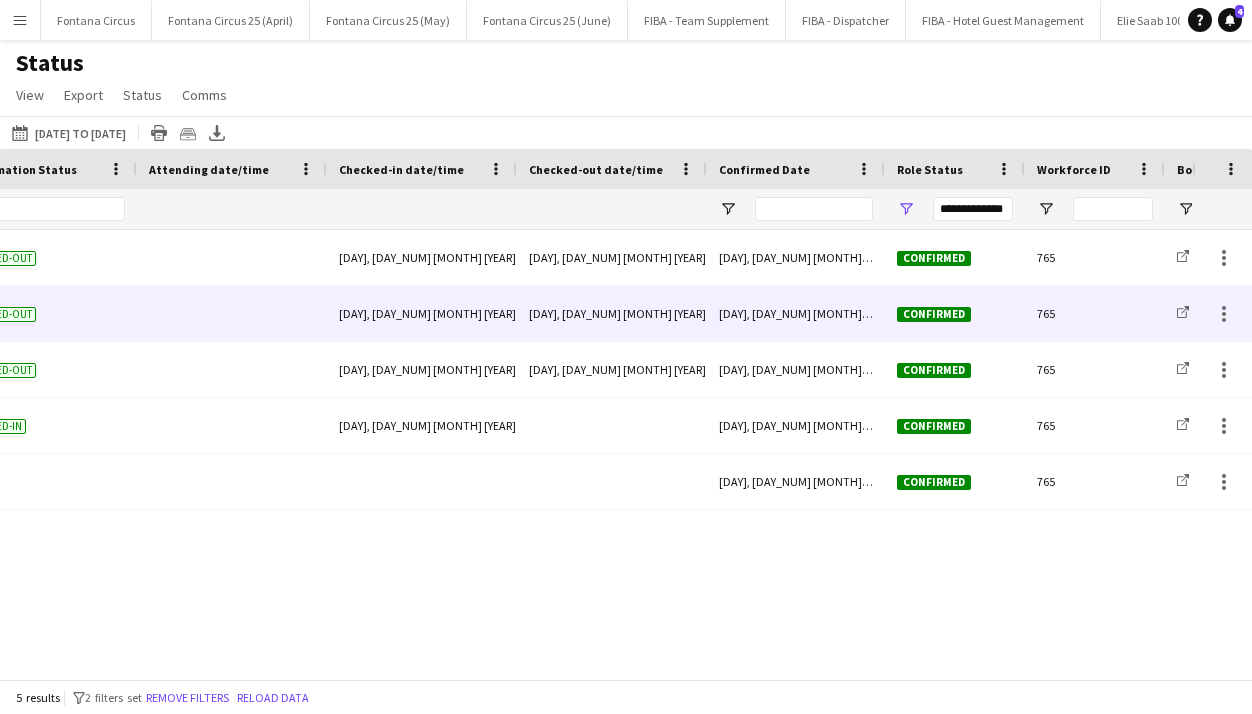 scroll, scrollTop: 0, scrollLeft: 212, axis: horizontal 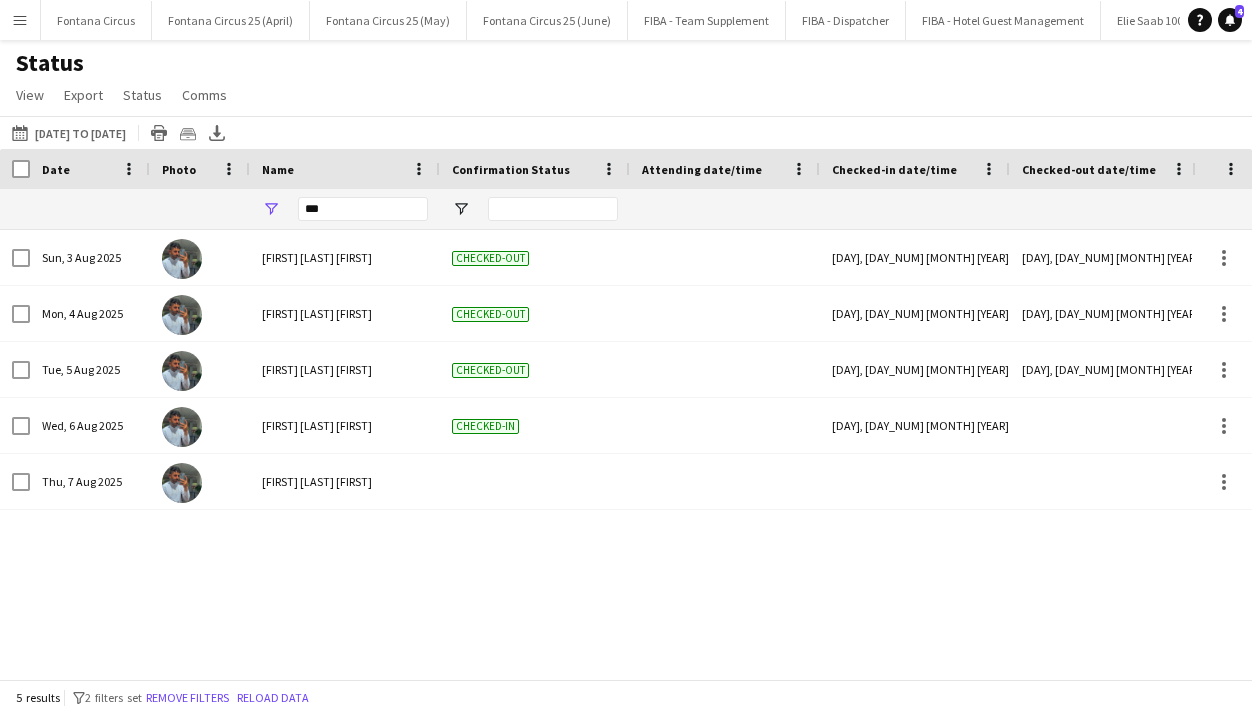 click on "[FIRST] [LAST] Checked-out     [DAY], [DAY_NUM] [MONTH] [YEAR] [TIME]   [DAY], [DAY_NUM] [MONTH] [YEAR] [TIME]  [DAY], [DAY_NUM] [MONTH] [YEAR] [TIME] Confirmed [DAY], [DAY_NUM] [MONTH] [YEAR]
[FIRST] [LAST] [FIRST] Checked-out     [DAY], [DAY_NUM] [MONTH] [YEAR] [TIME]   [DAY], [DAY_NUM] [MONTH] [YEAR] [TIME]  [DAY], [DAY_NUM] [MONTH] [YEAR] [TIME] Confirmed [DAY], [DAY_NUM] [MONTH] [YEAR]
[FIRST] [LAST] [FIRST] Checked-out     [DAY], [DAY_NUM] [MONTH] [YEAR] [TIME]   [DAY], [DAY_NUM] [MONTH] [YEAR] [TIME]  [DAY], [DAY_NUM] [MONTH] [YEAR] [TIME] Confirmed [DAY], [DAY_NUM] [MONTH] [YEAR]
[FIRST] [LAST] [FIRST] Checked-in     [DAY], [DAY_NUM] [MONTH] [YEAR] [TIME]     [DAY], [DAY_NUM] [MONTH] [YEAR] [TIME] Confirmed [DAY], [DAY_NUM] [MONTH] [YEAR]" at bounding box center (596, 447) 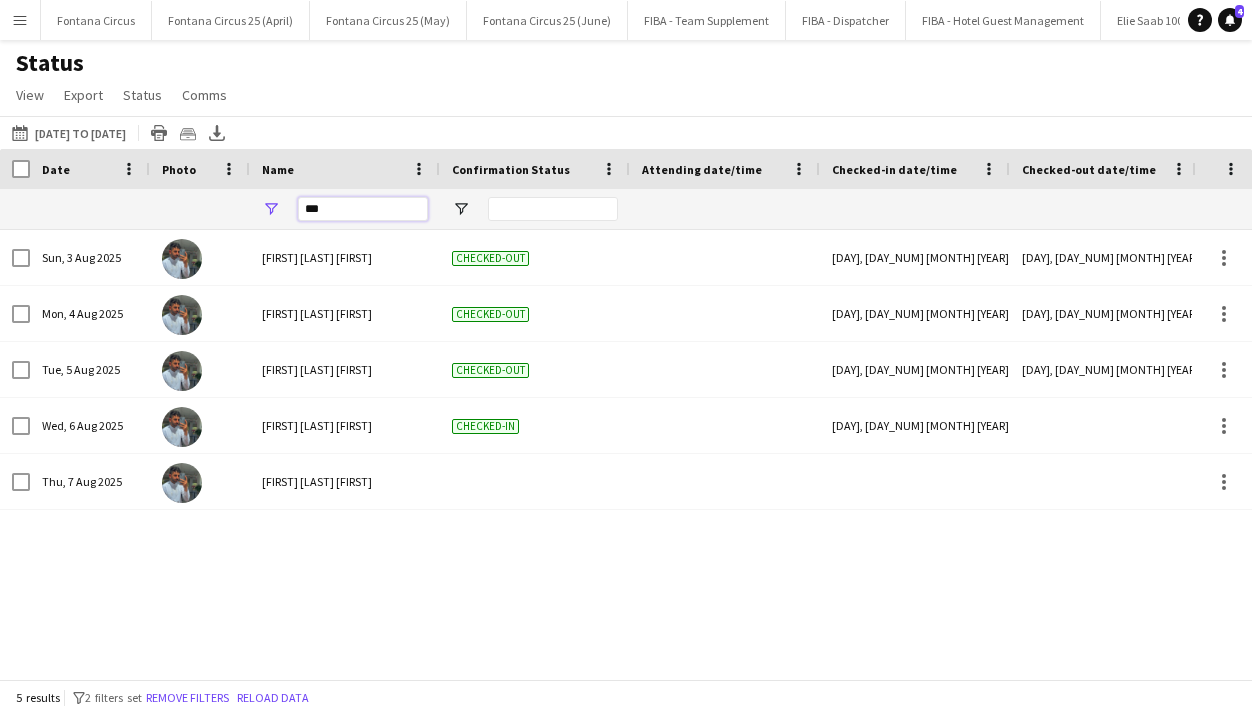 click on "***" at bounding box center [363, 209] 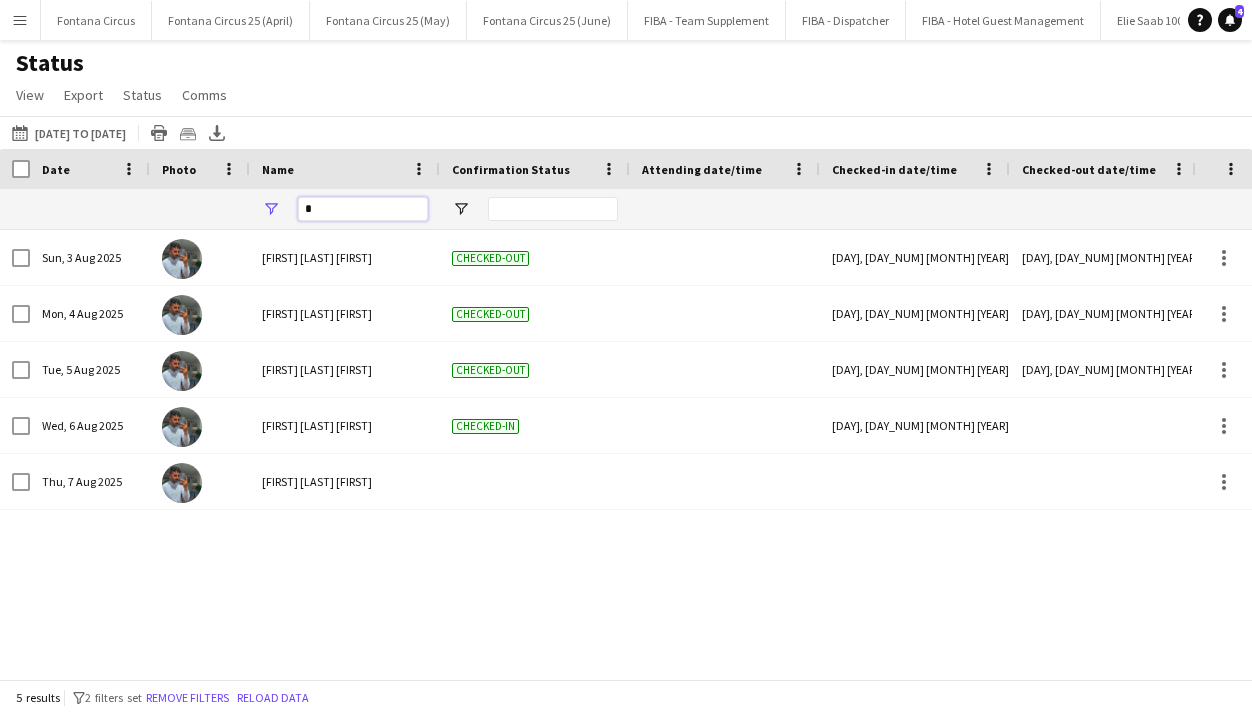 type on "***" 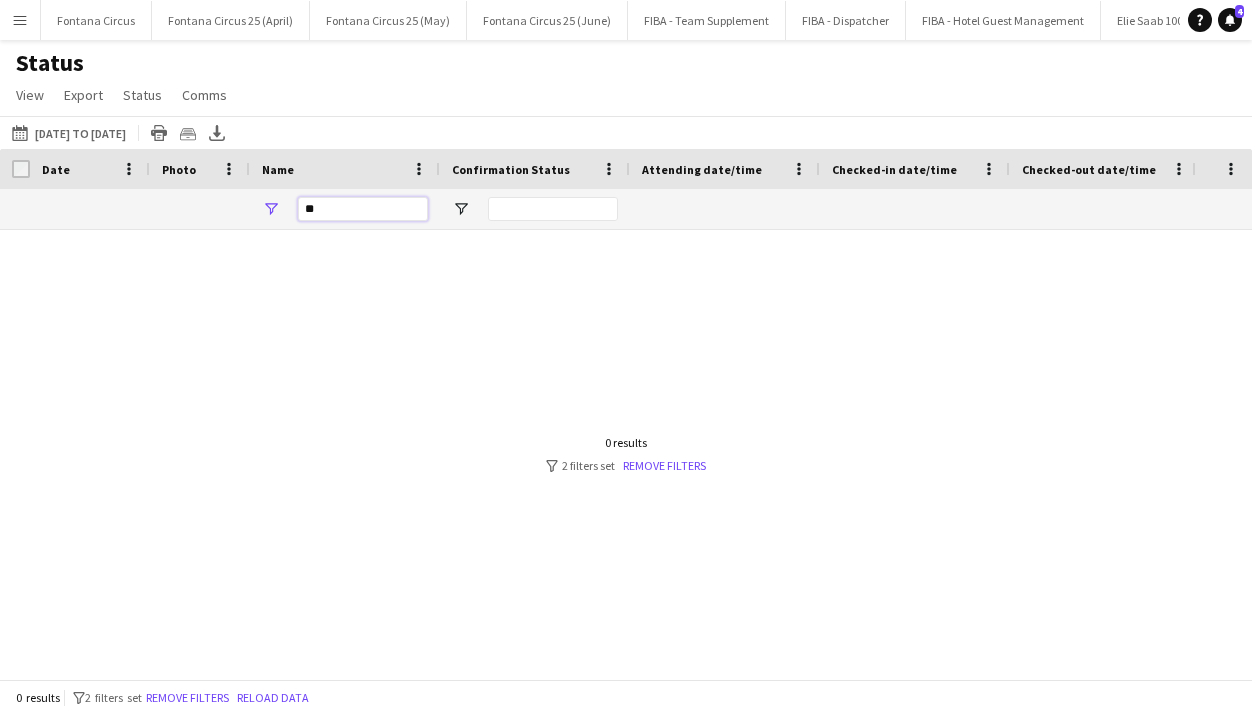 type on "*" 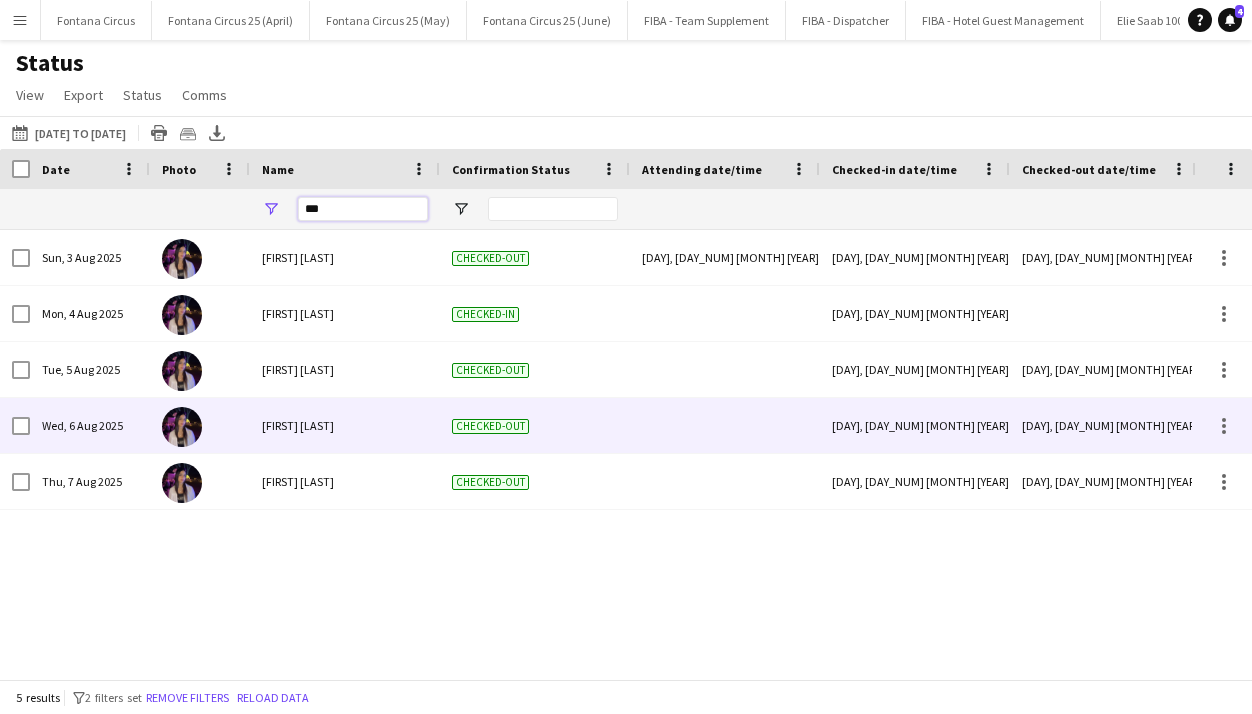 scroll, scrollTop: 0, scrollLeft: 62, axis: horizontal 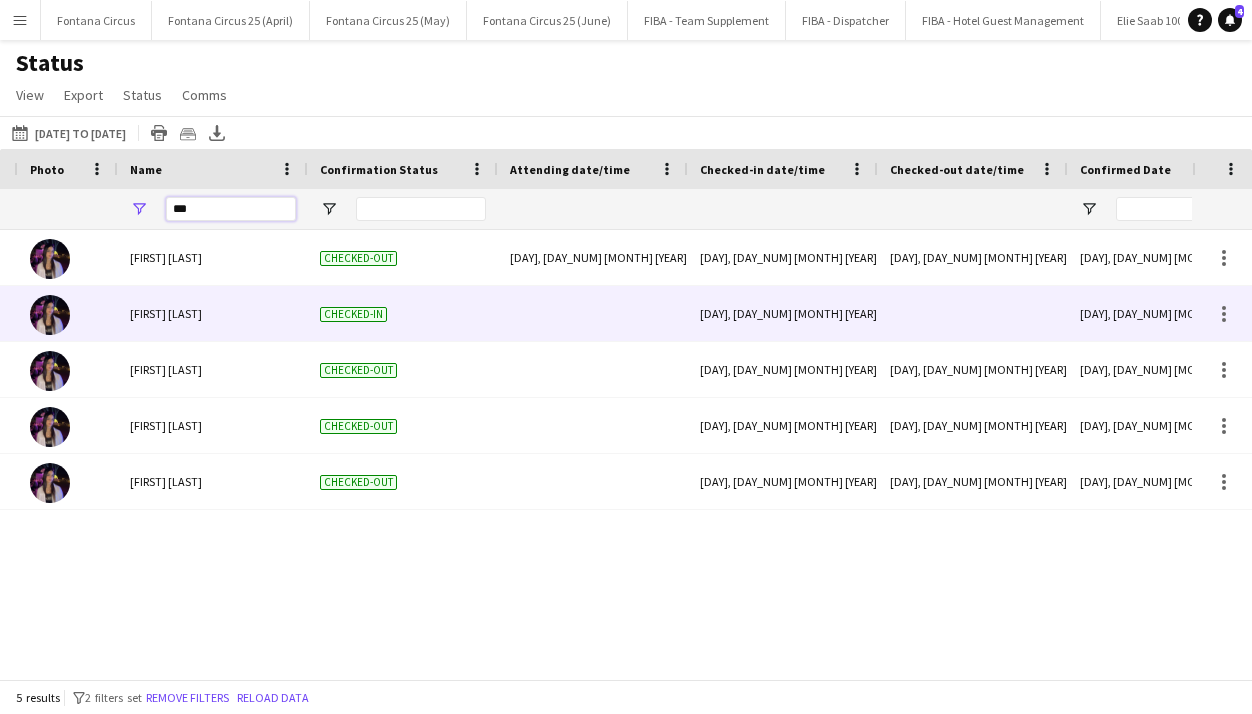 type on "***" 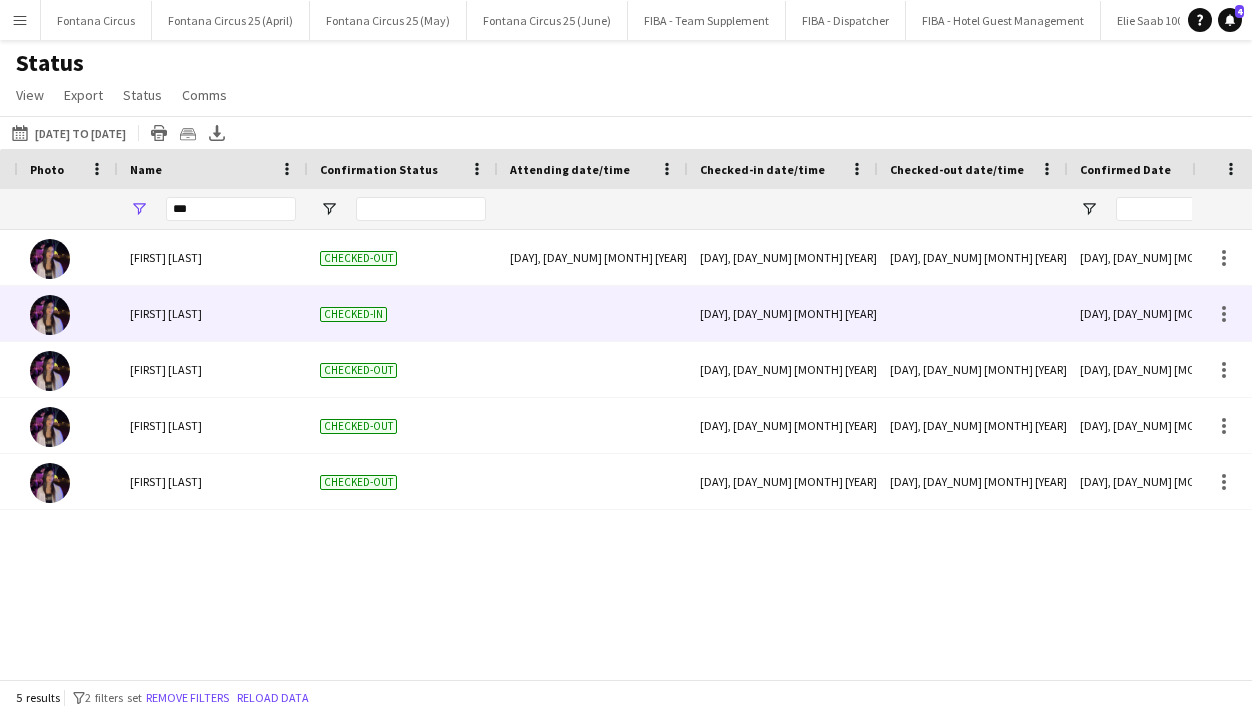 click at bounding box center (973, 313) 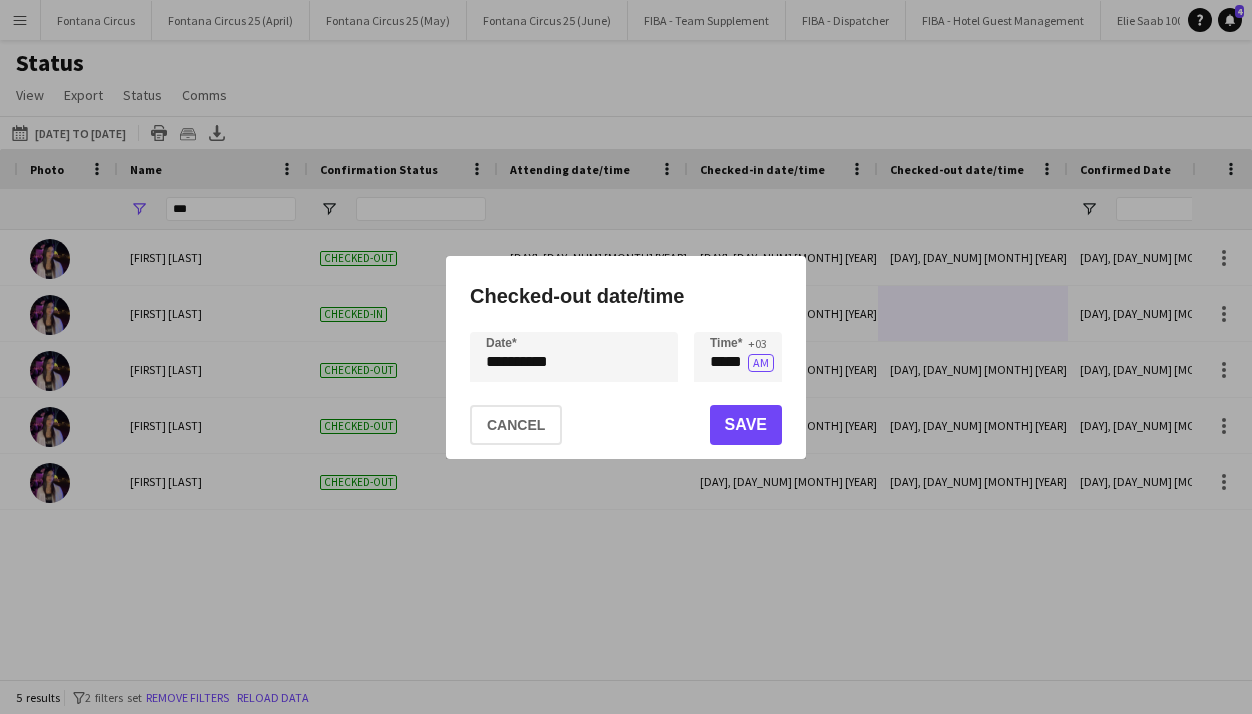 click at bounding box center (626, 357) 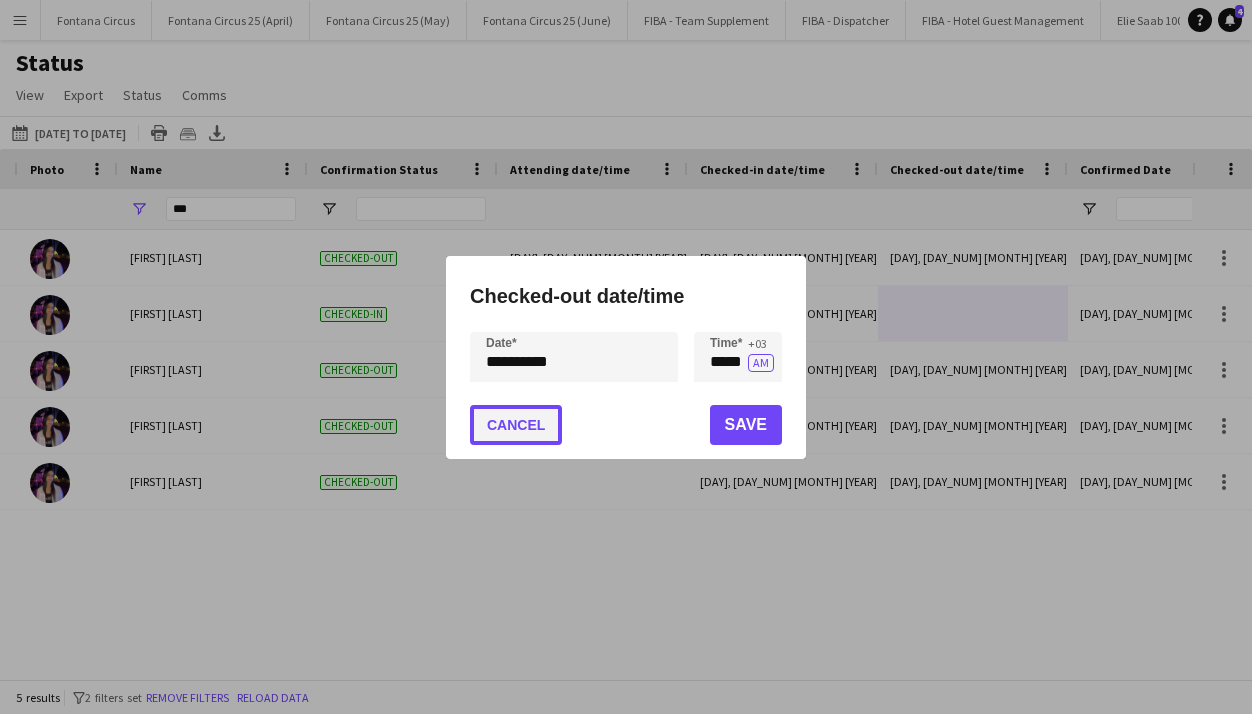 click on "Cancel" 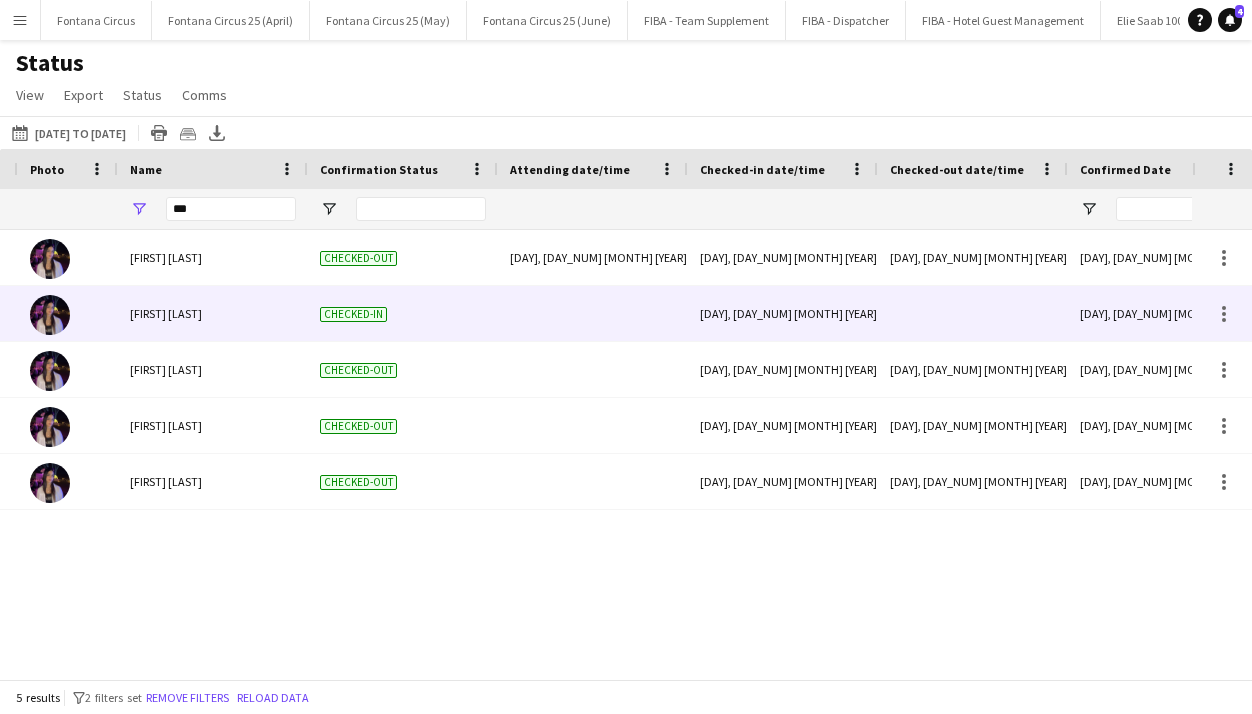 click at bounding box center [973, 313] 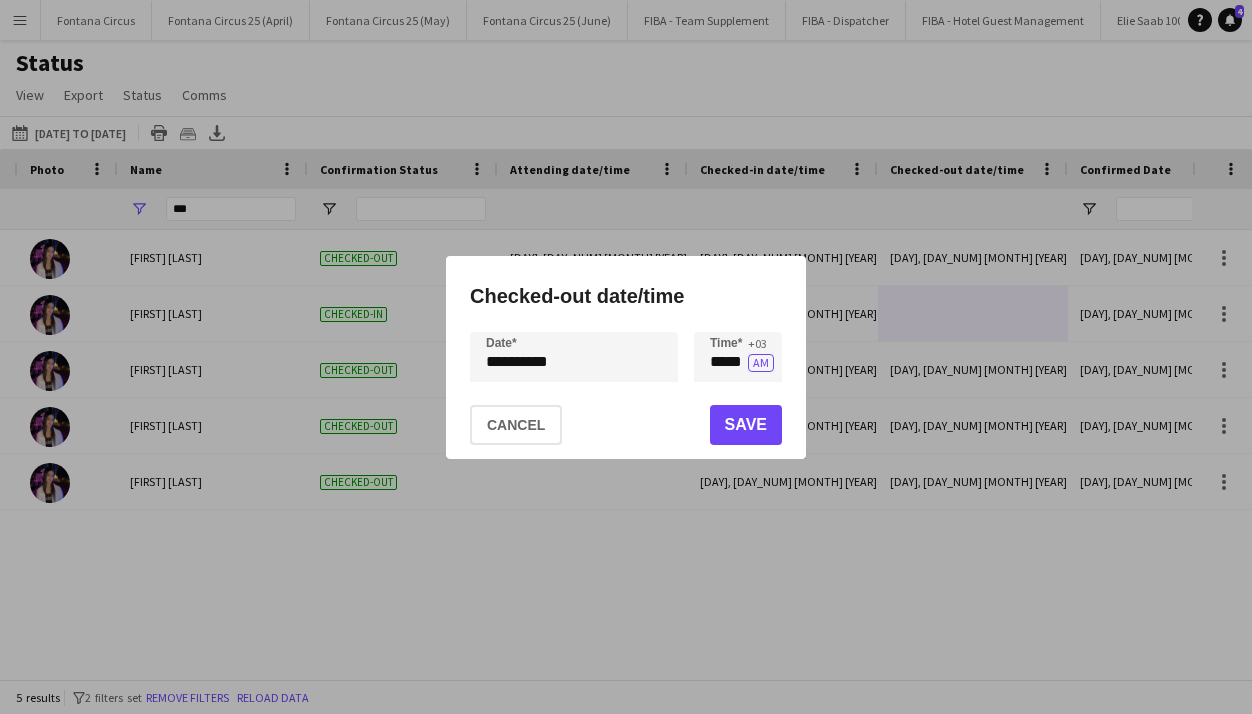 click at bounding box center [626, 357] 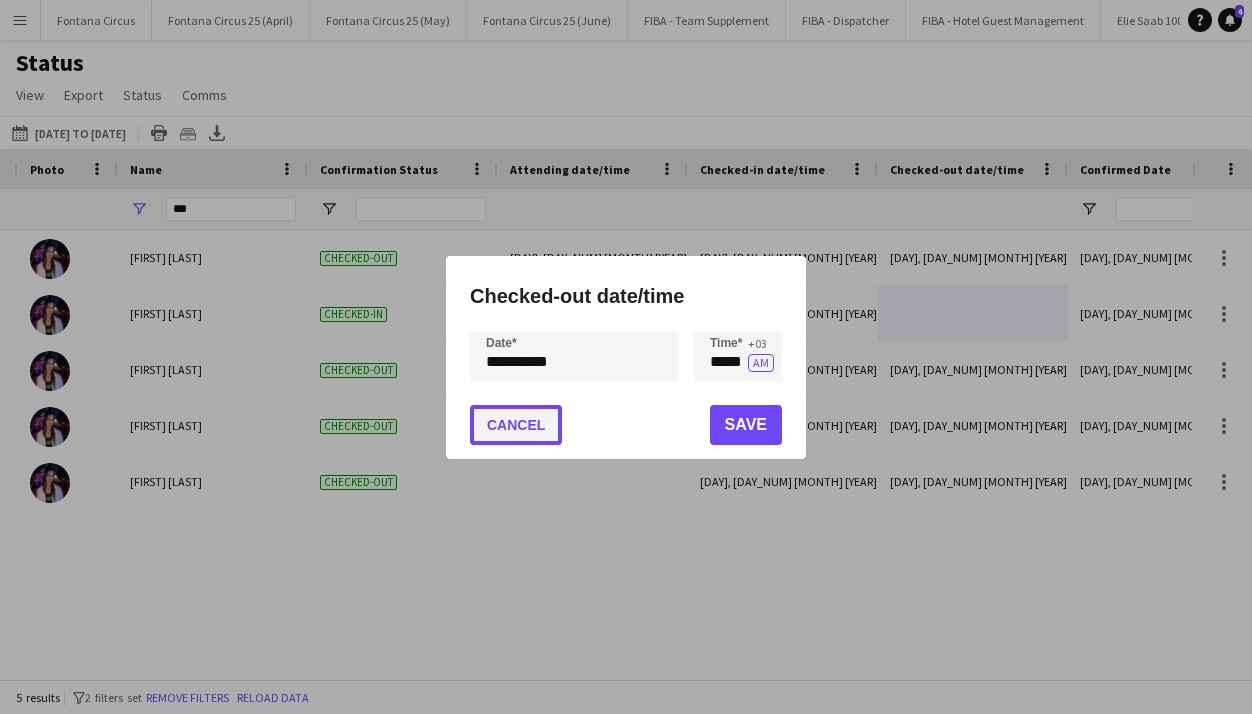 click on "Cancel" 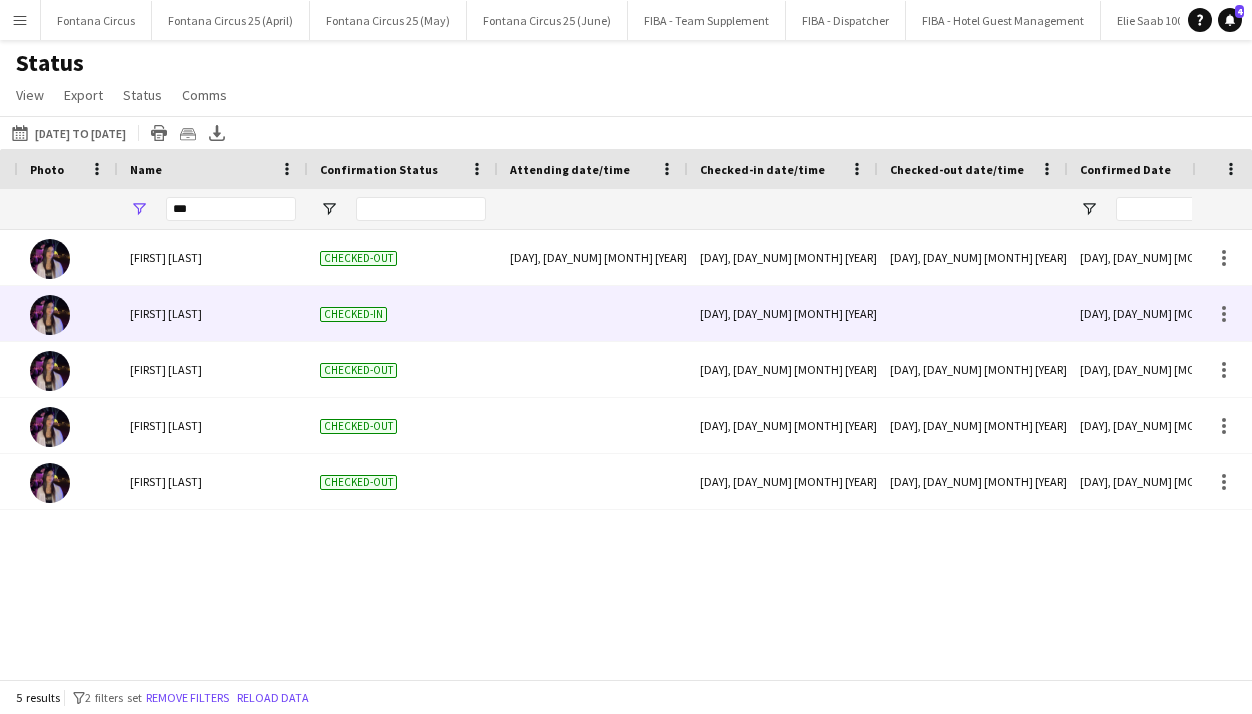 click at bounding box center (973, 313) 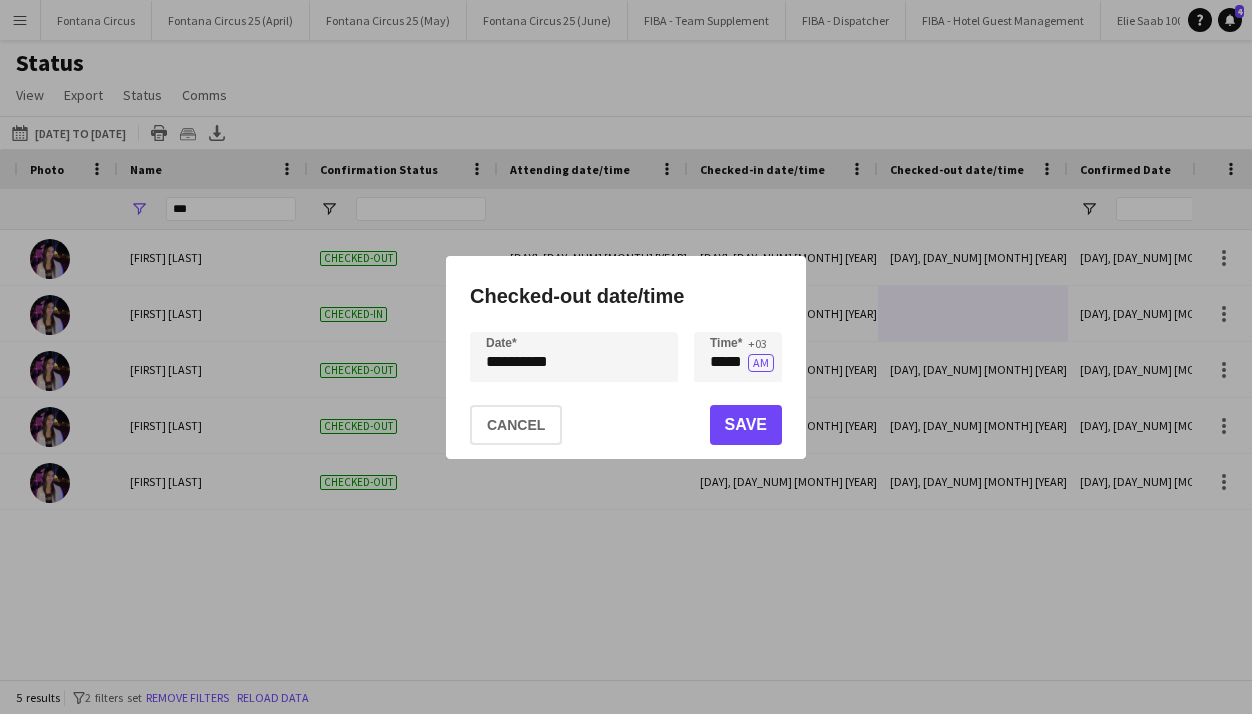 click at bounding box center [626, 357] 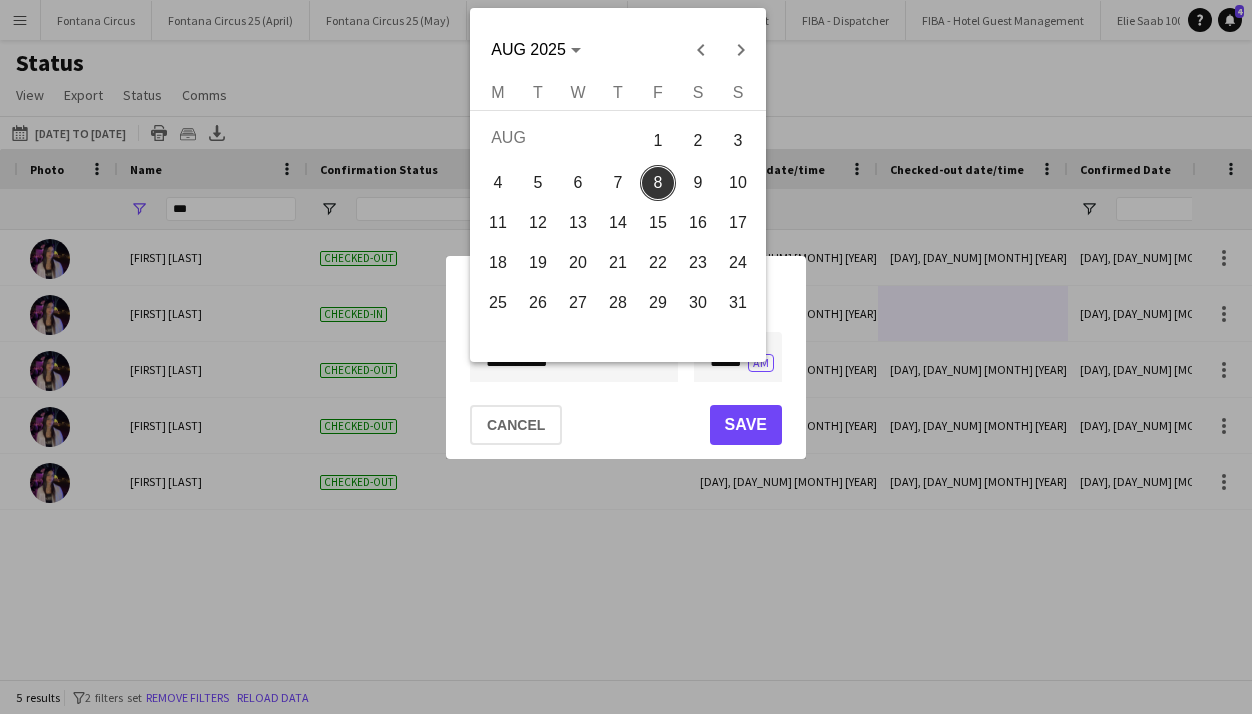 click on "5" at bounding box center (538, 183) 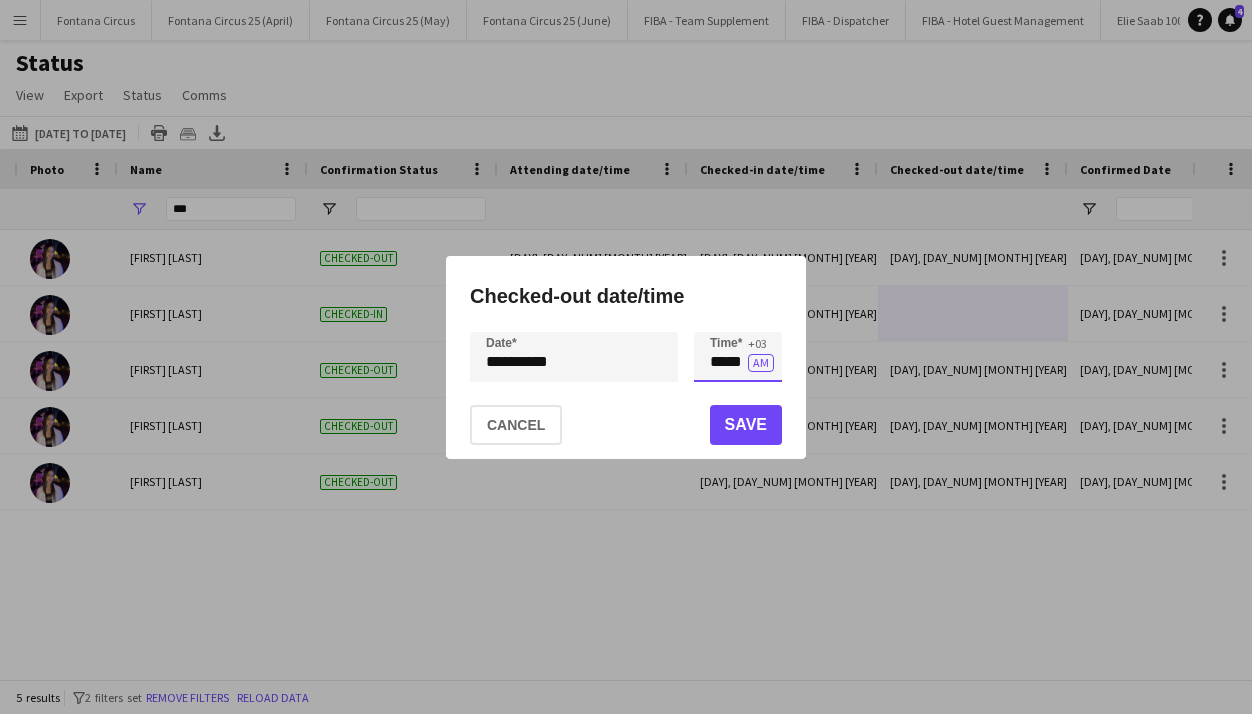 click on "*****" at bounding box center [738, 357] 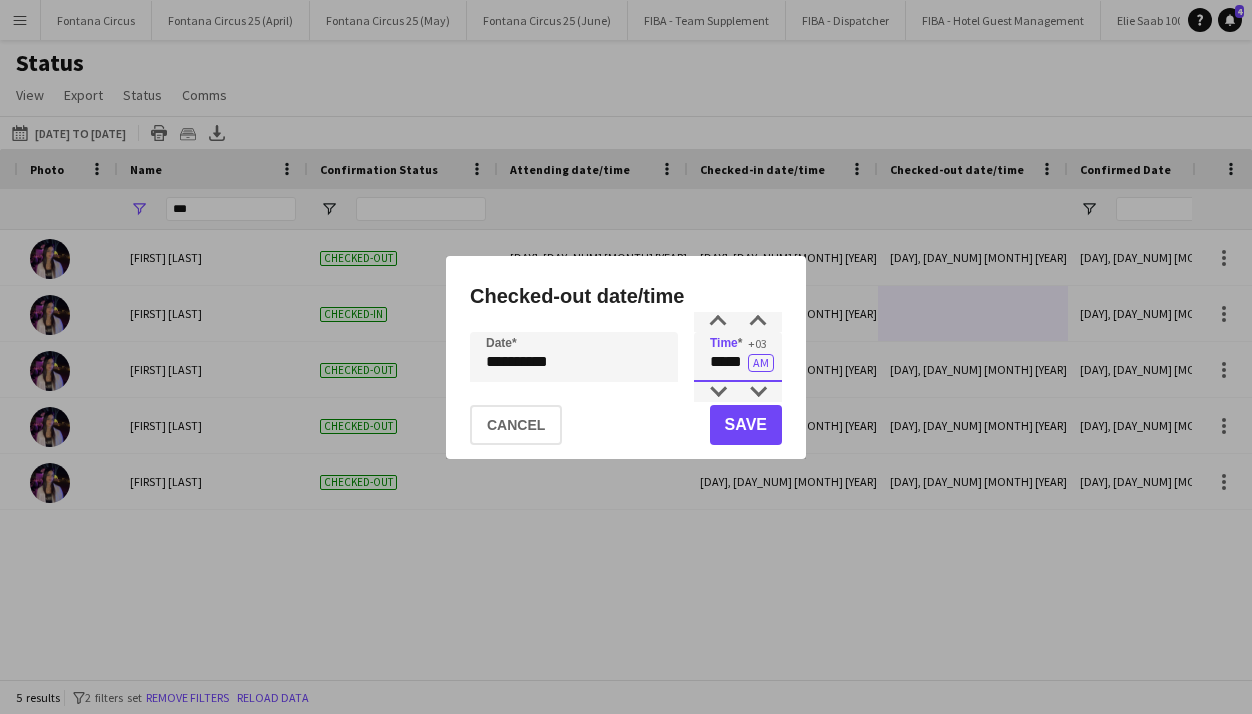 click on "*****" at bounding box center [738, 357] 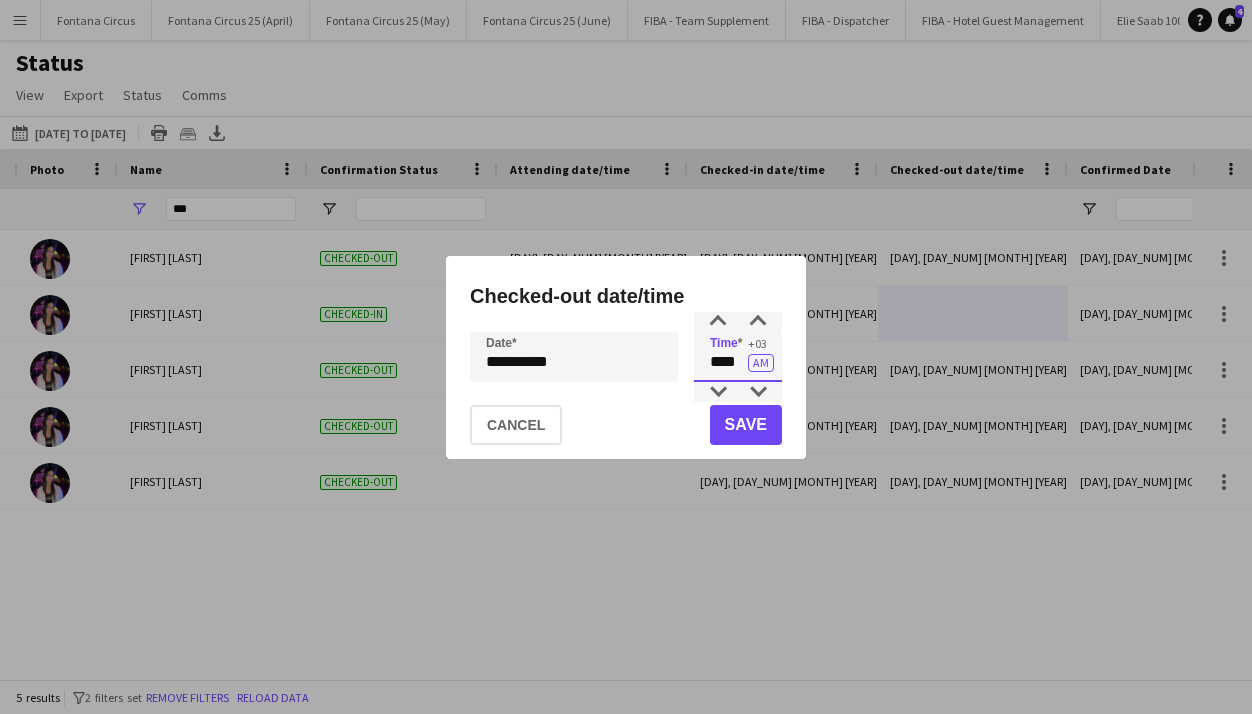 click on "****" at bounding box center [738, 357] 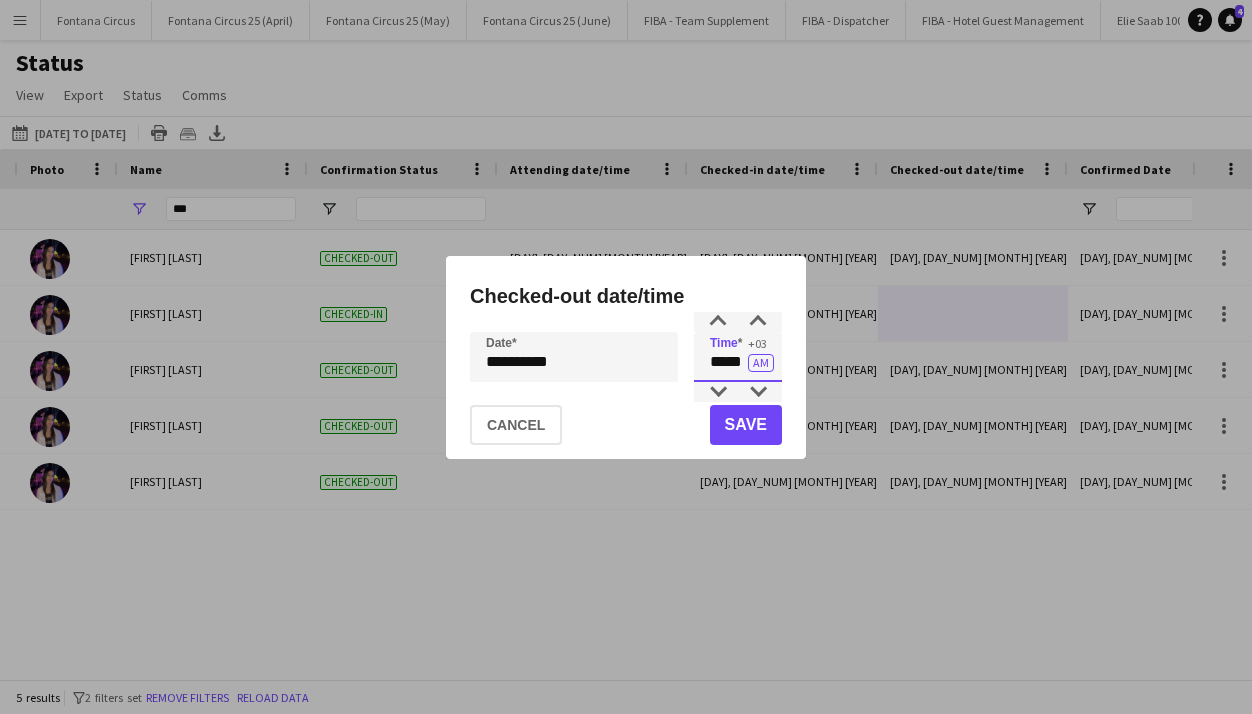 click on "*****" at bounding box center [738, 357] 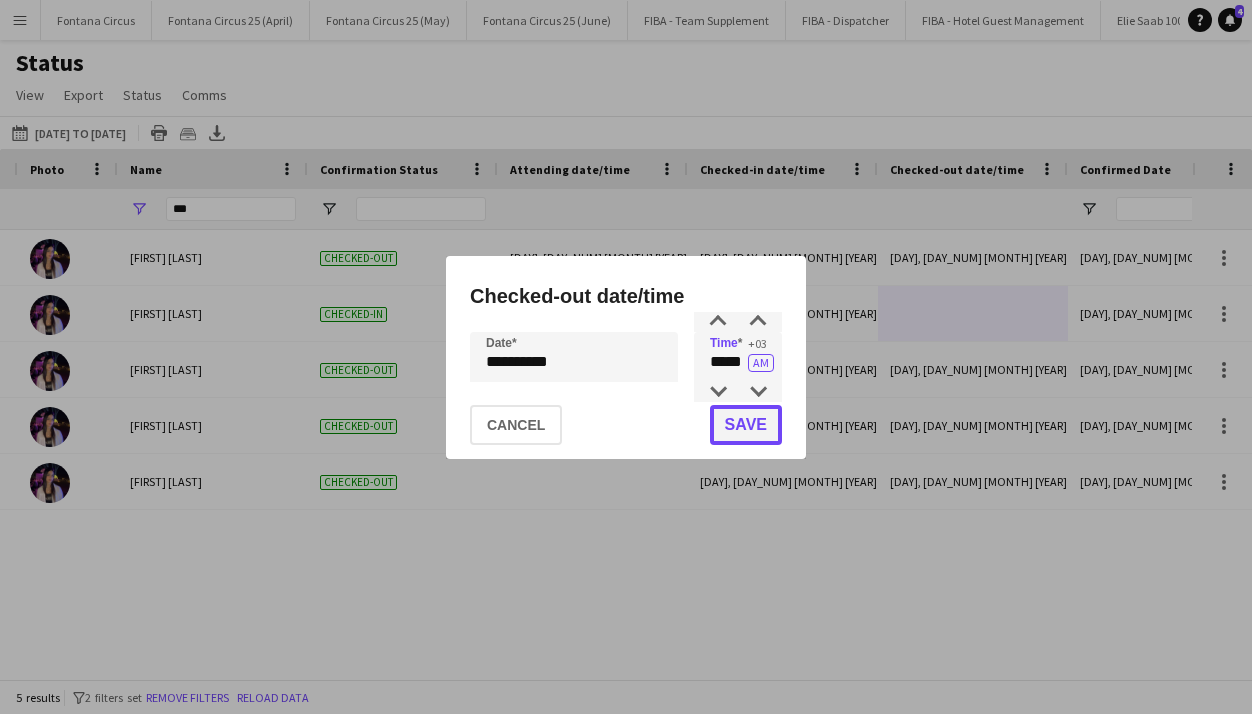 click on "Save" 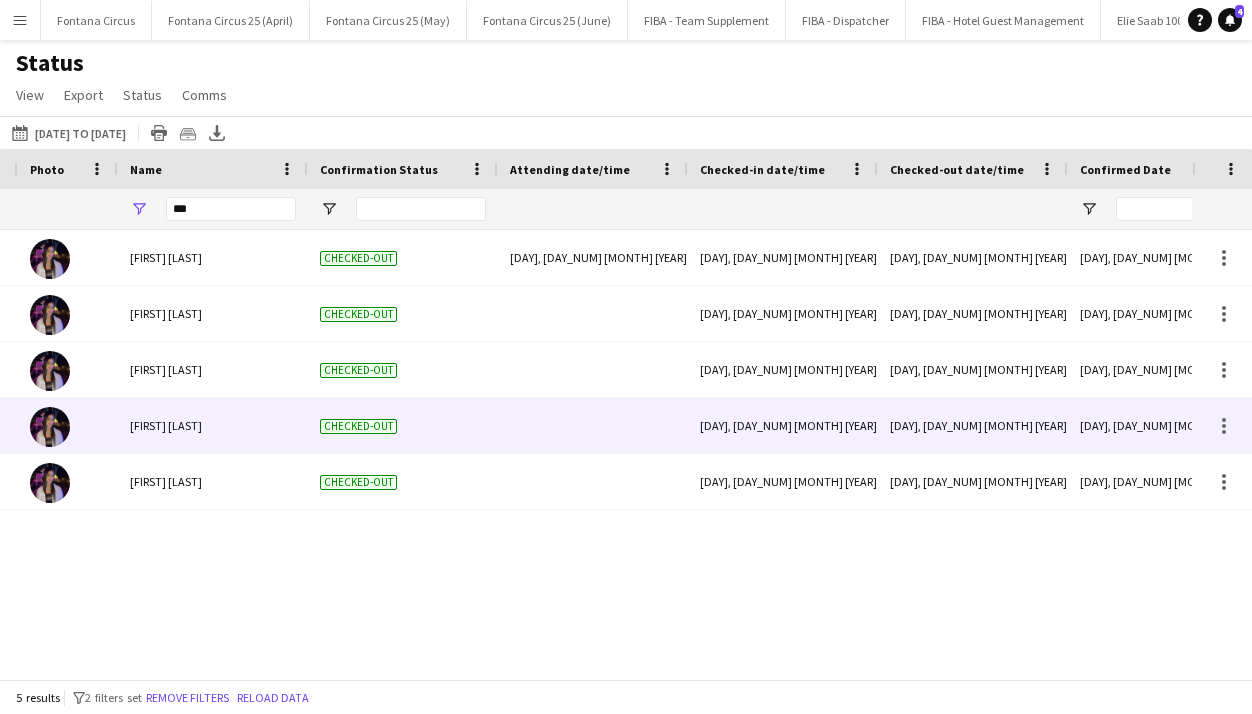scroll, scrollTop: 0, scrollLeft: 96, axis: horizontal 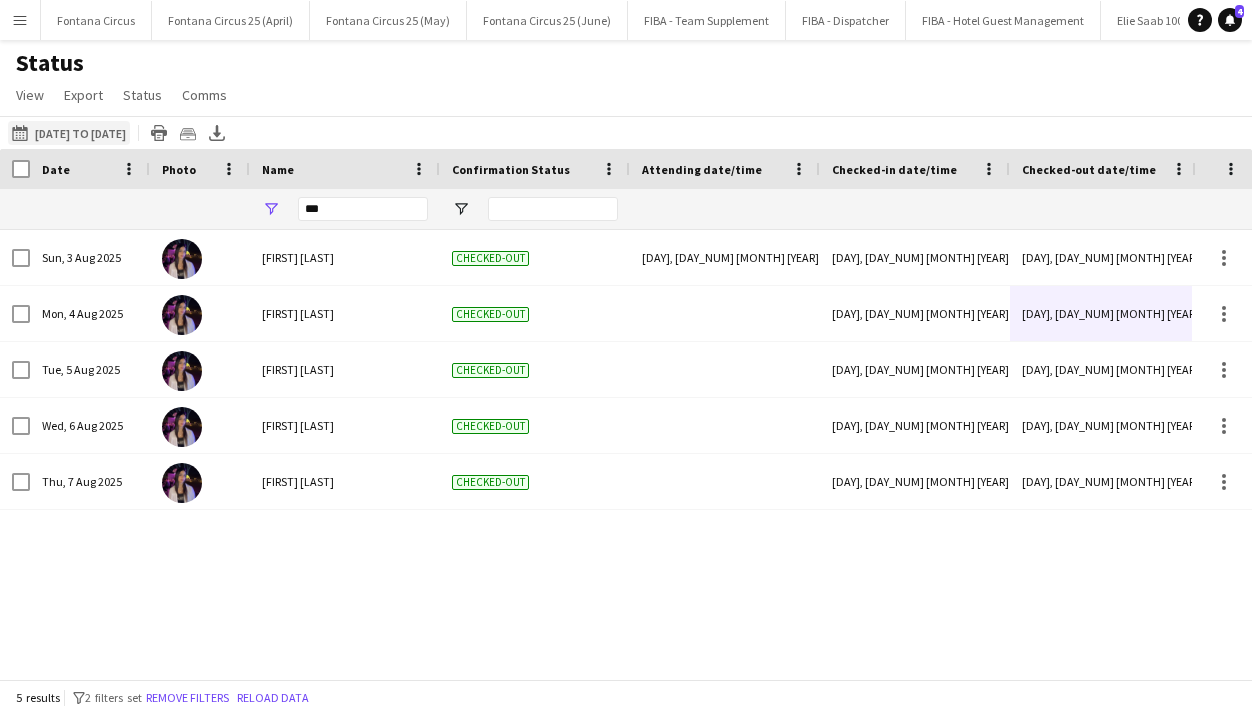 click on "[DATE] to [DATE]
[DATE] to [DATE]" 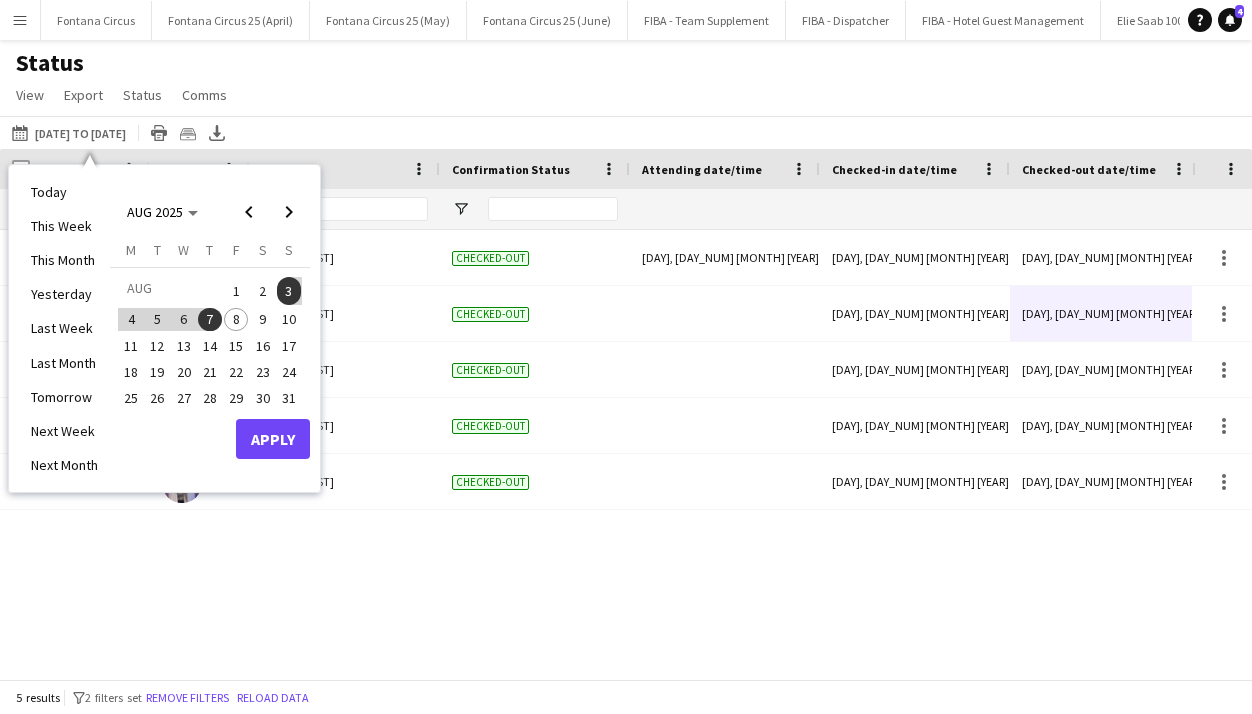 click on "1" at bounding box center [236, 291] 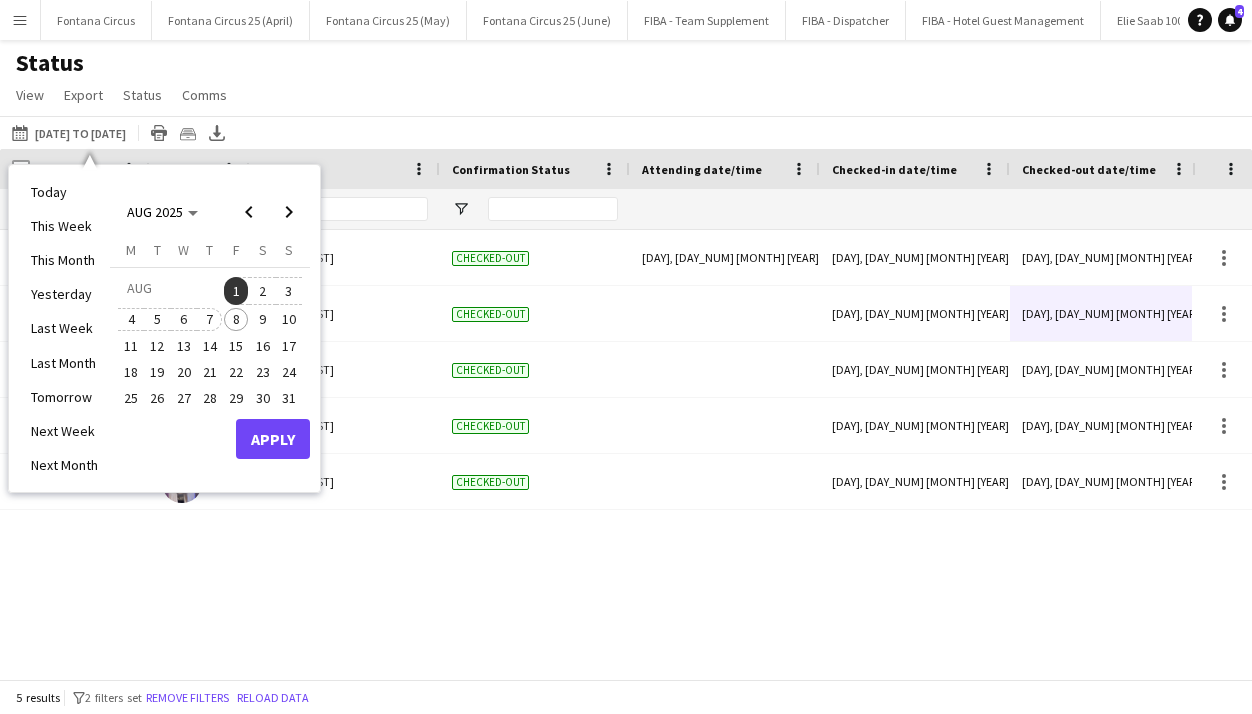 click on "7" at bounding box center (210, 320) 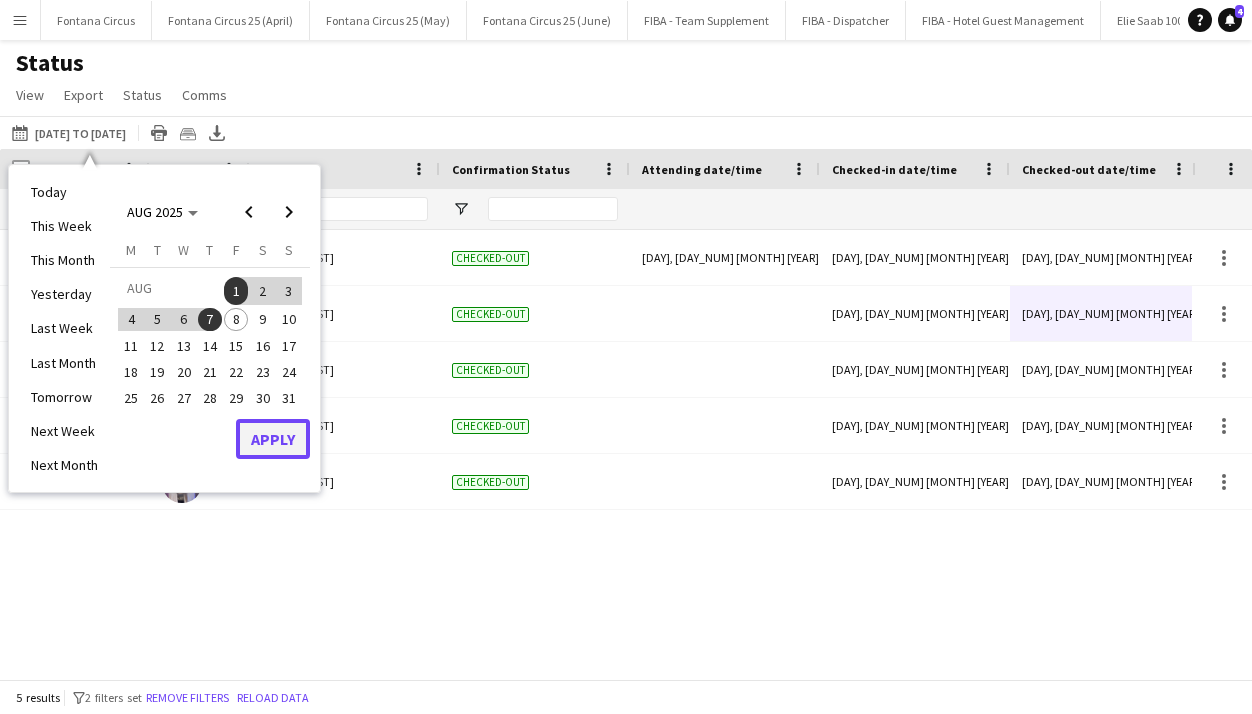 click on "Apply" at bounding box center [273, 439] 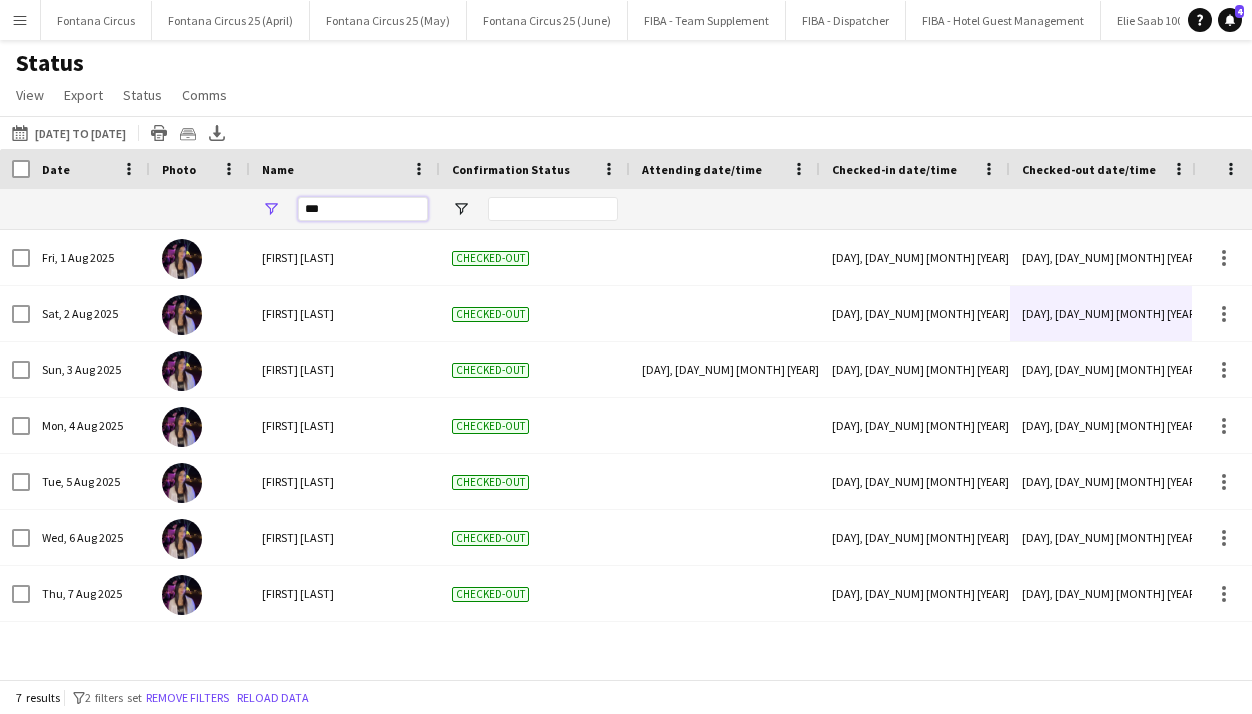 click on "***" at bounding box center [363, 209] 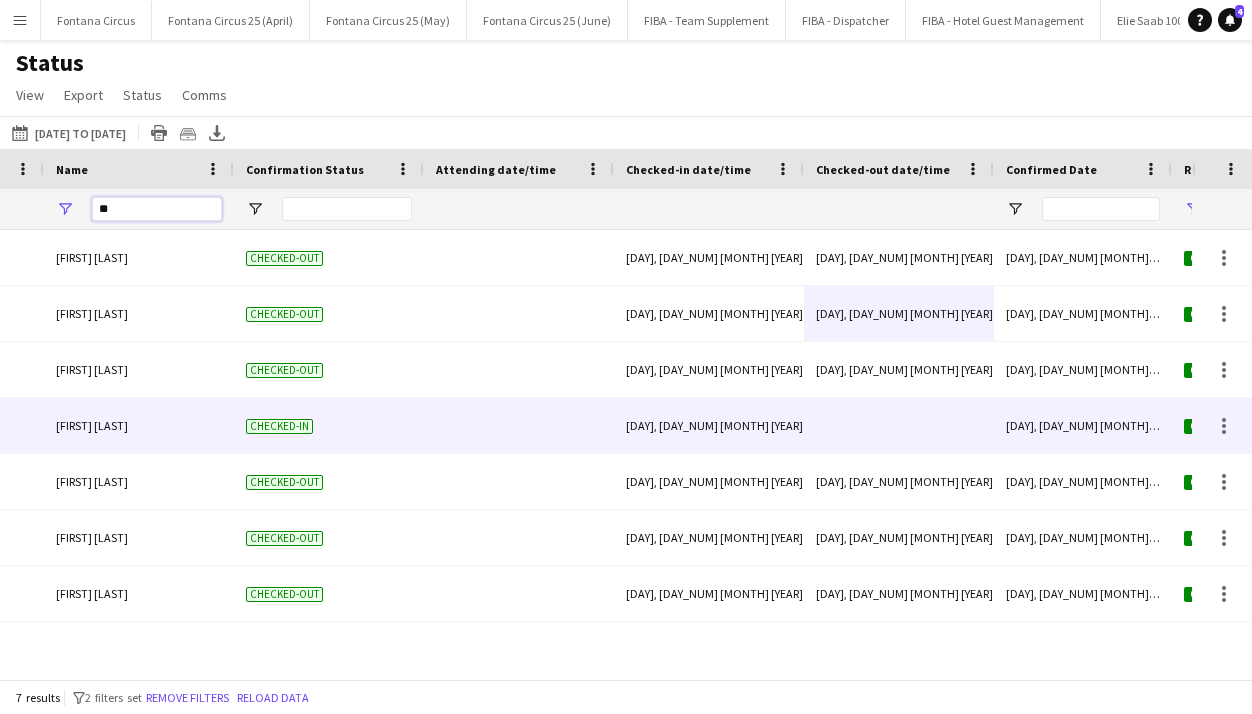 type on "**" 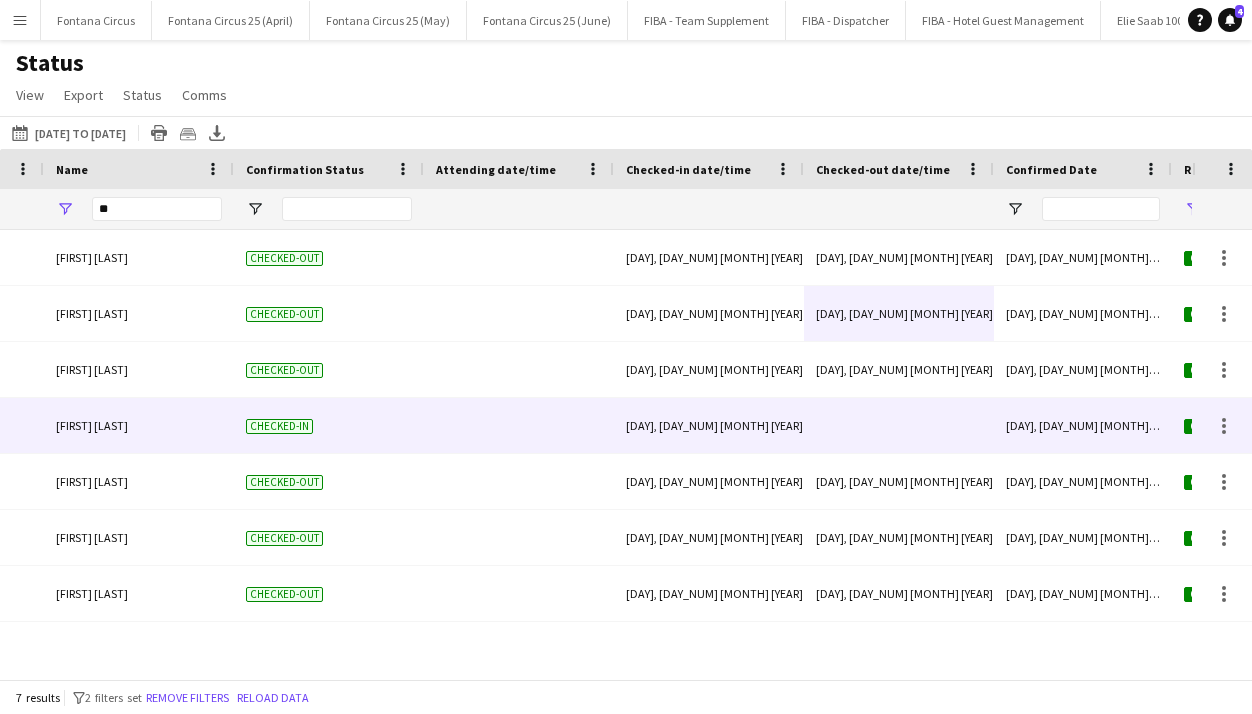 click at bounding box center [899, 425] 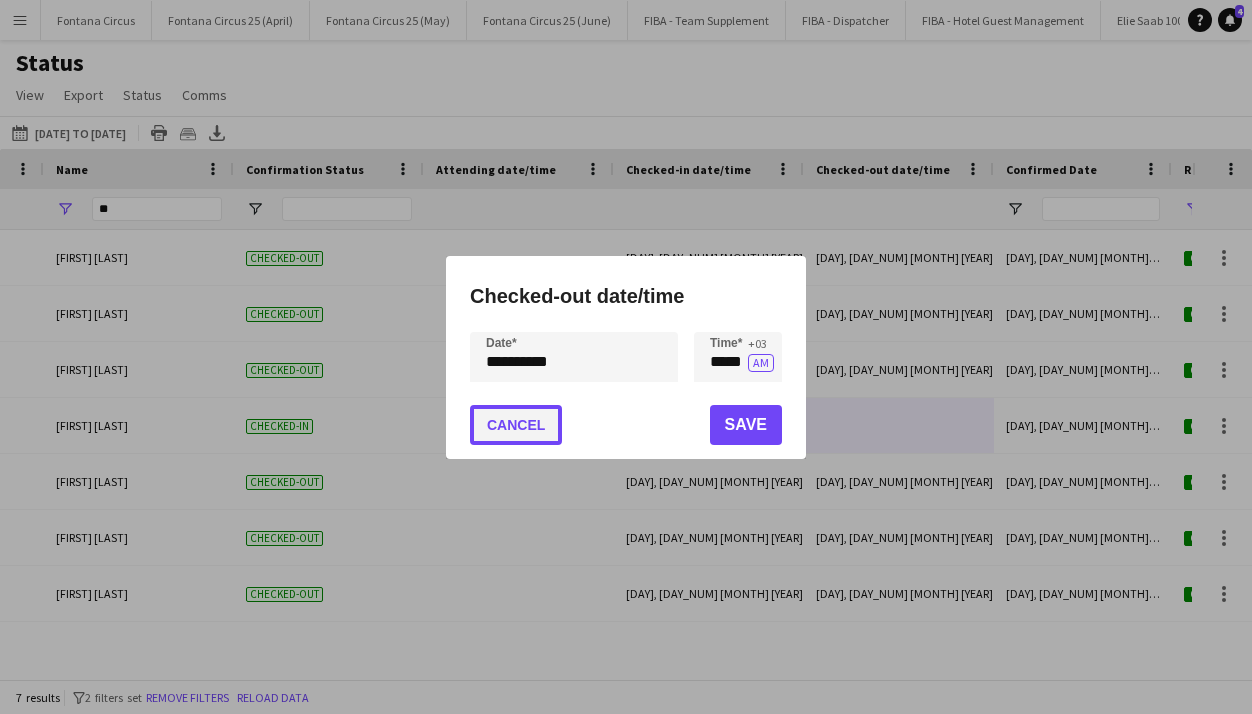 click on "Cancel" 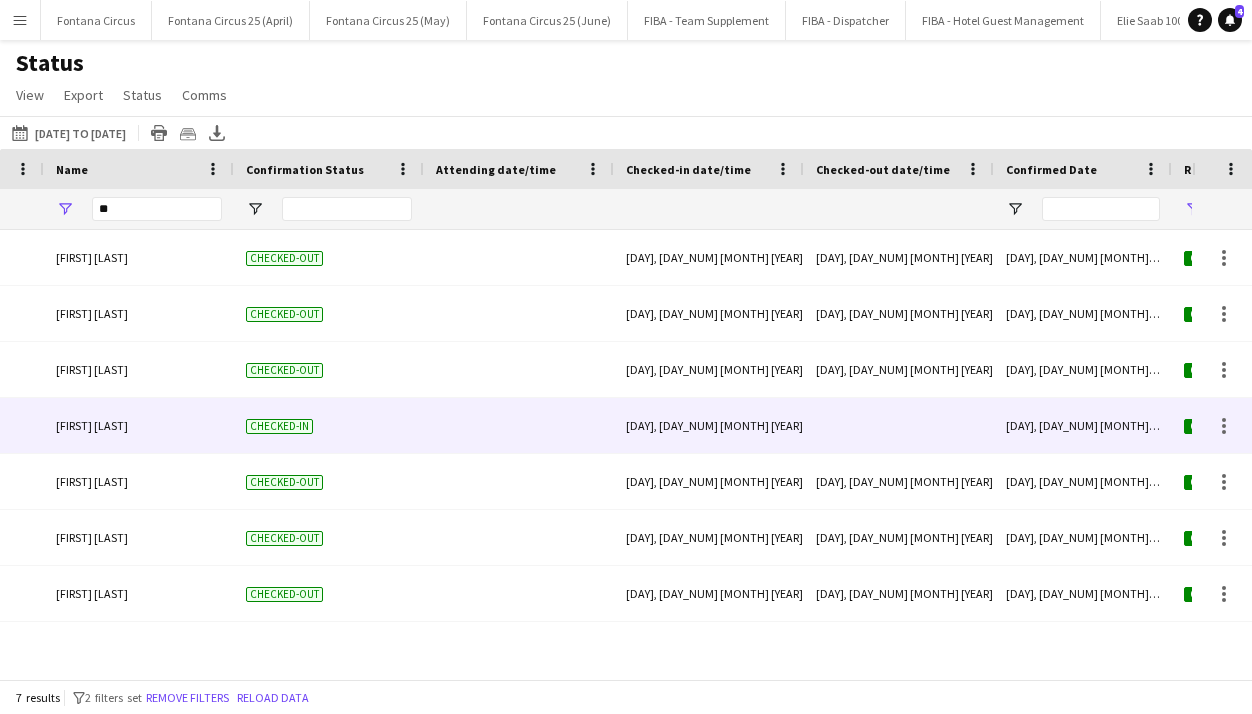 click at bounding box center [899, 425] 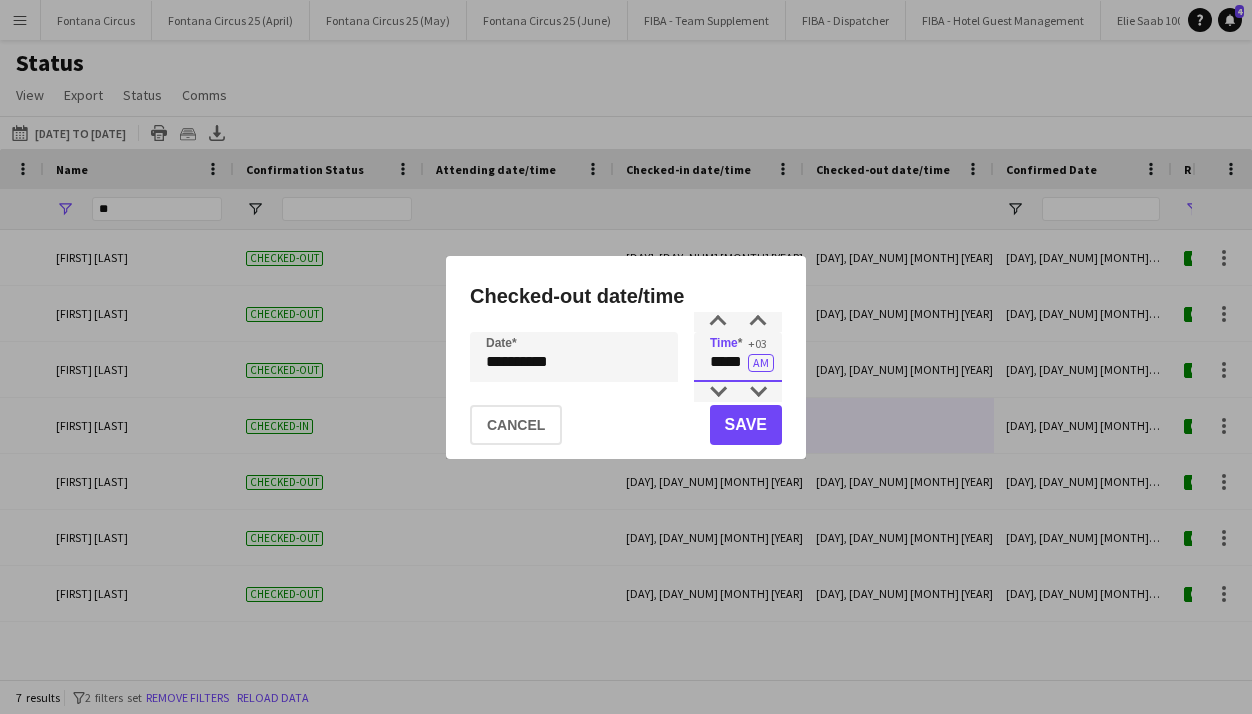 click on "*****" at bounding box center (738, 357) 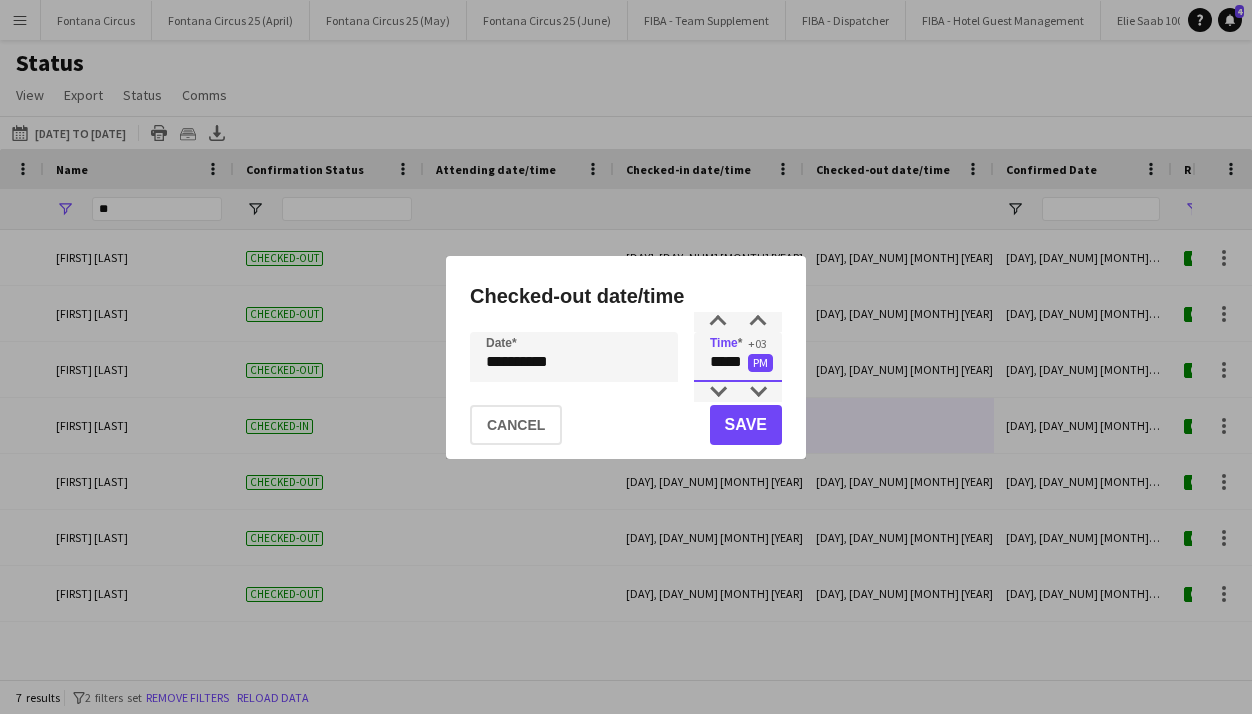 type on "*****" 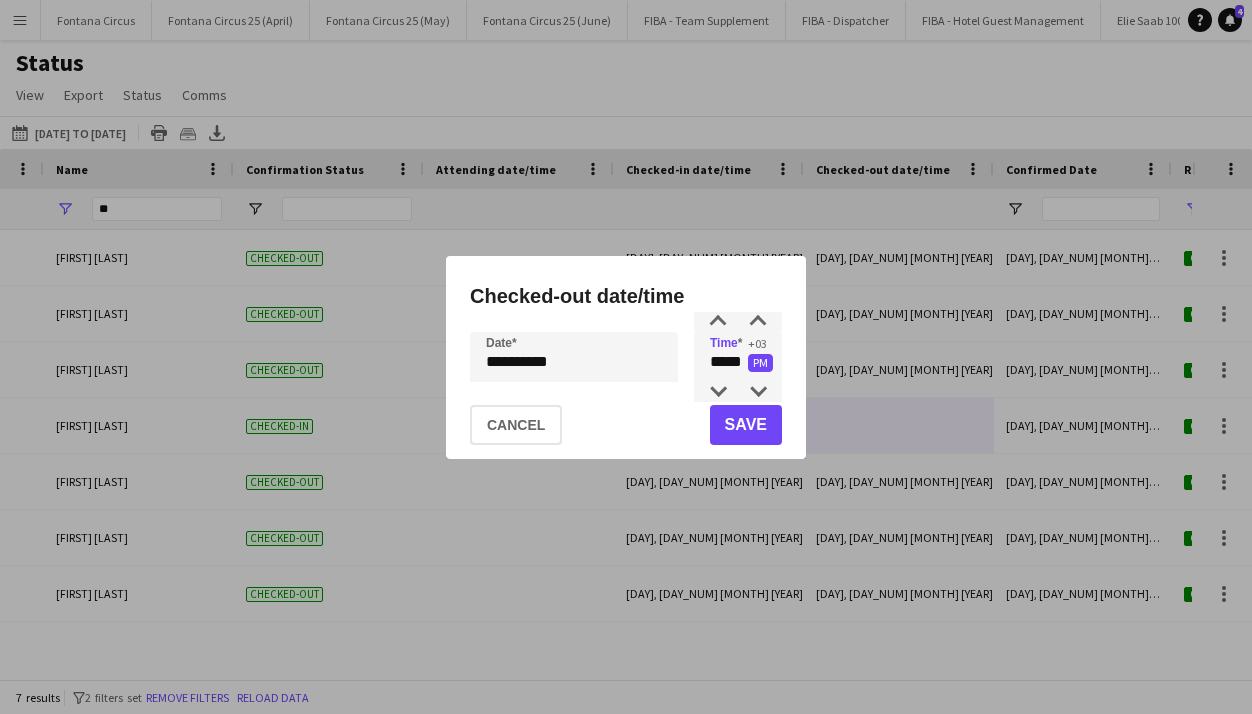 click on "PM" at bounding box center [760, 363] 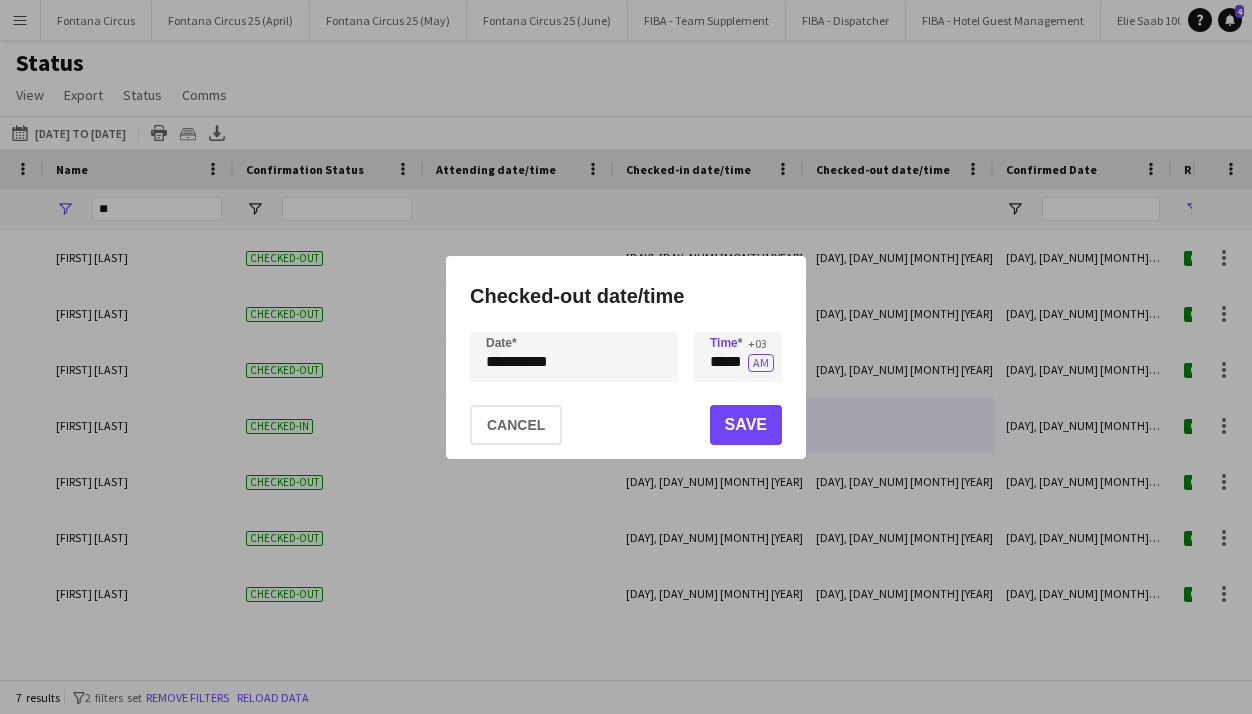 click on "**********" at bounding box center [626, 357] 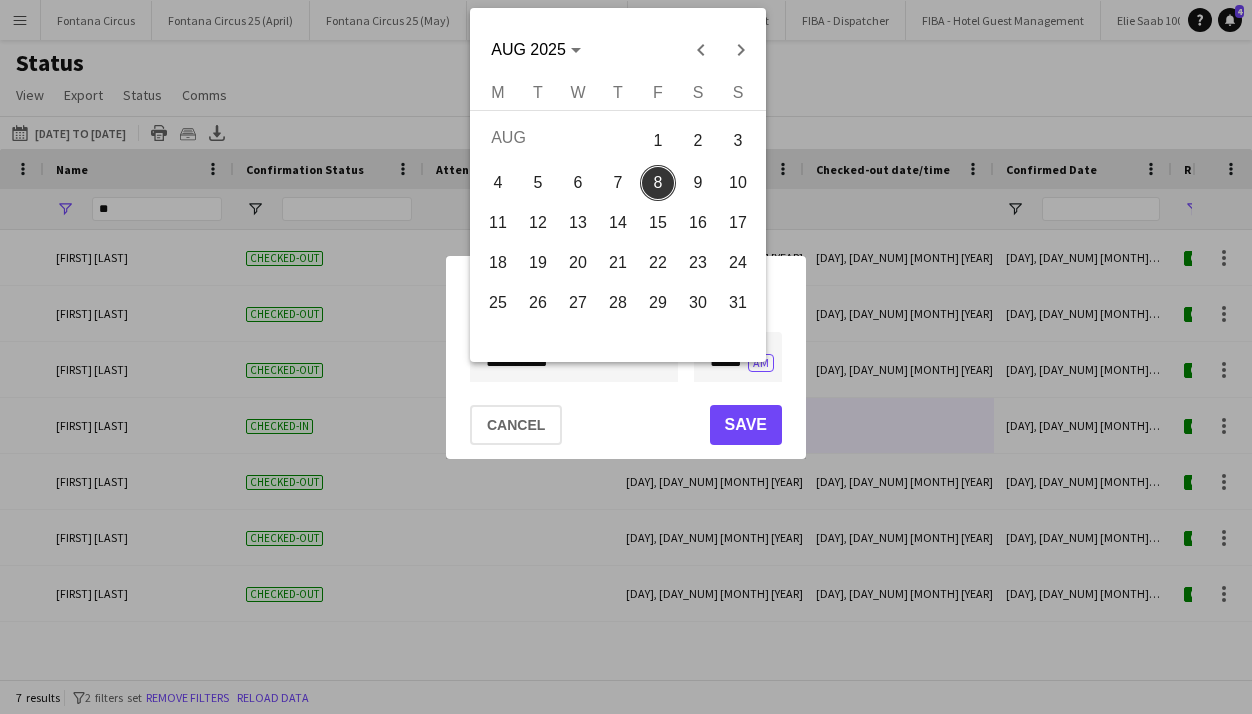 click on "5" at bounding box center (538, 183) 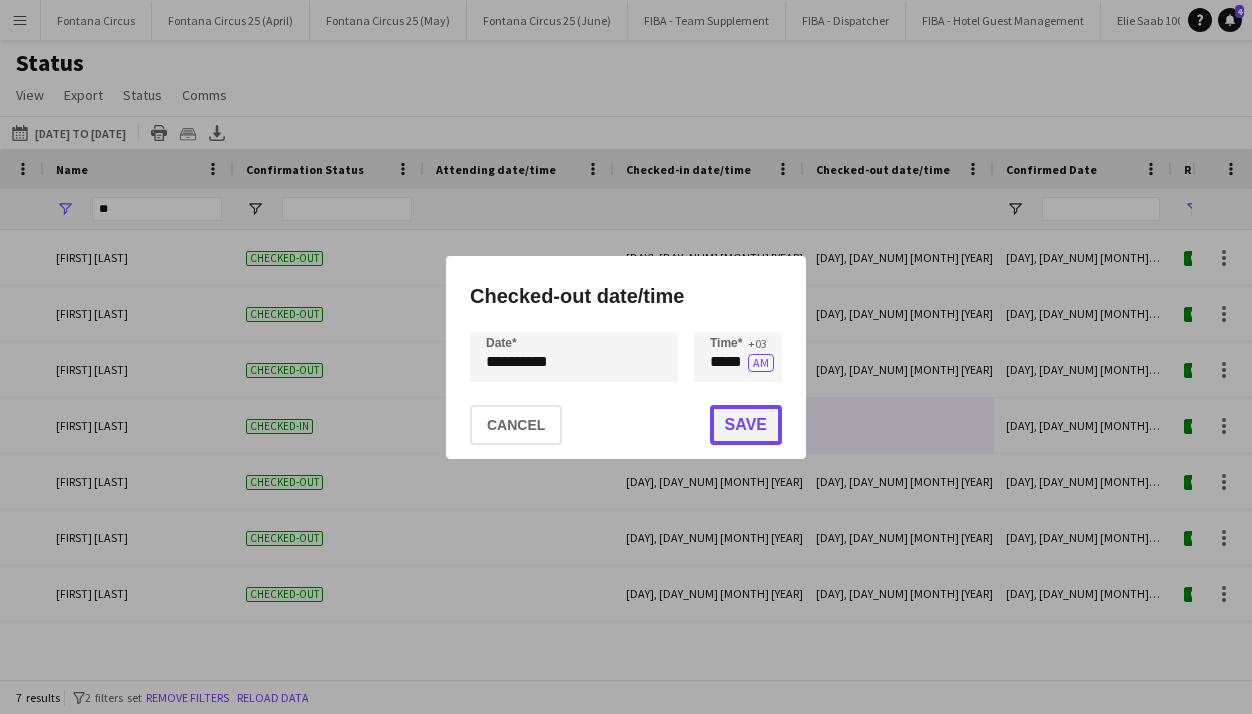 click on "Save" 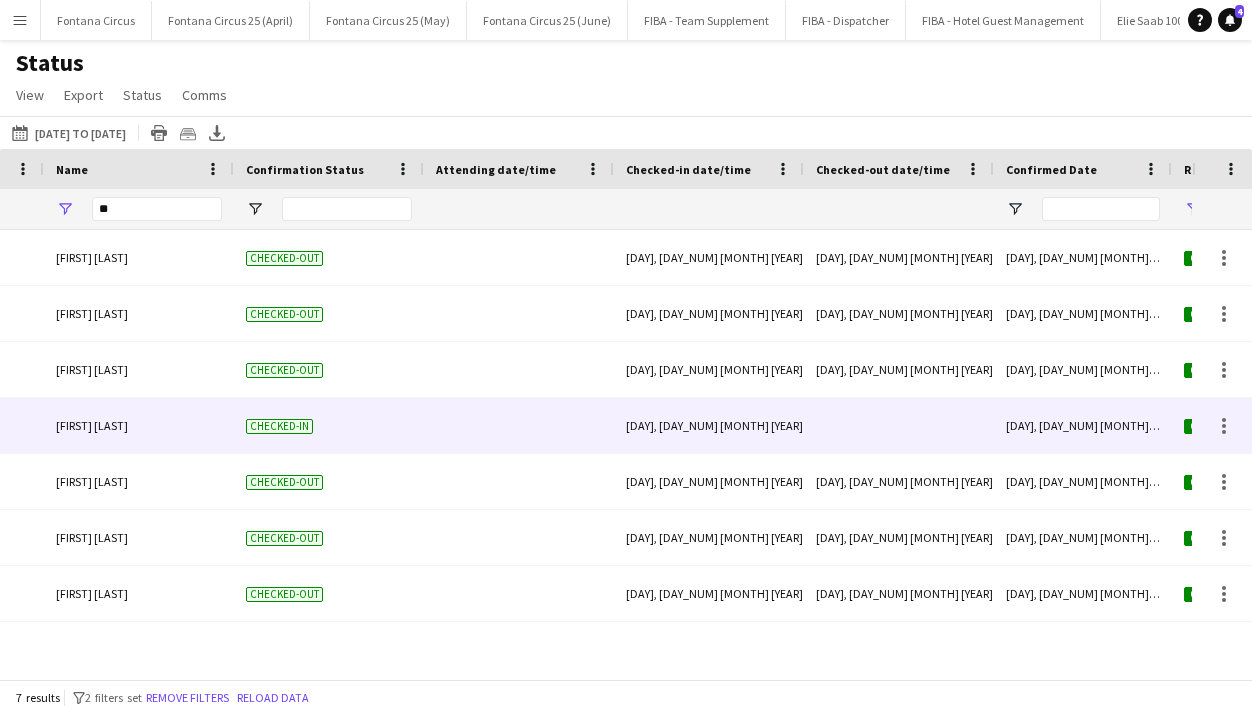 click at bounding box center [899, 425] 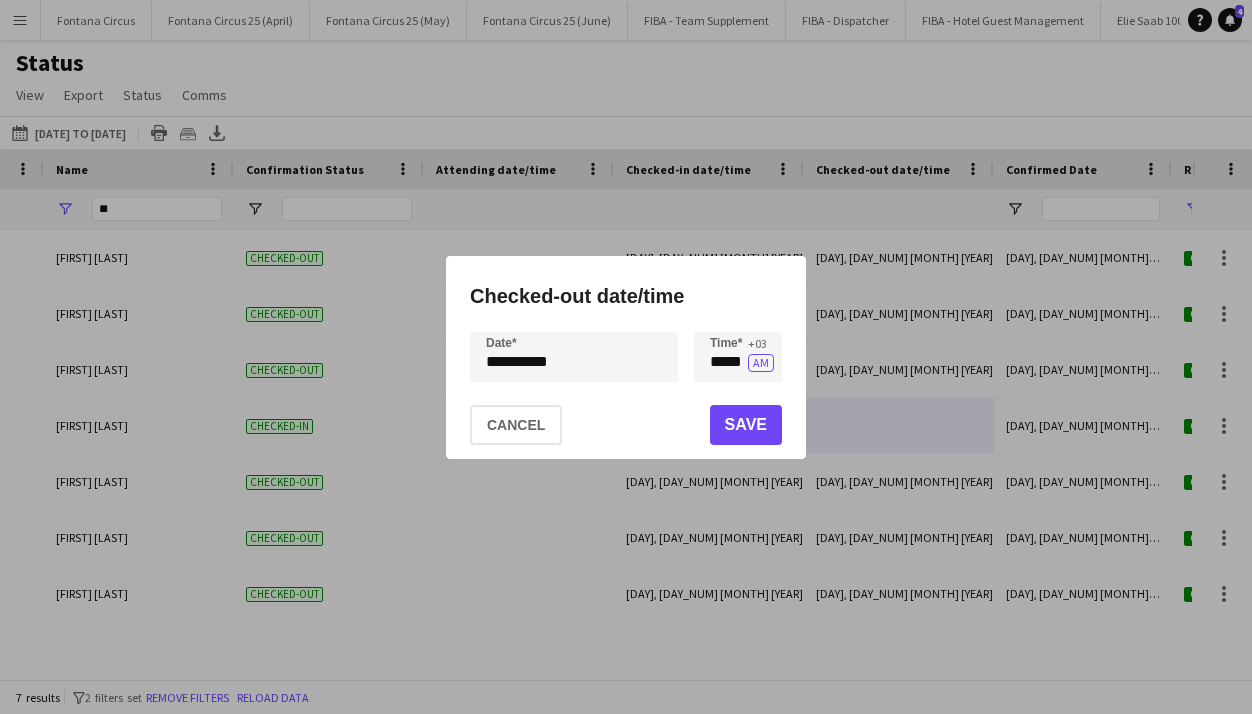 click on "**********" at bounding box center (626, 357) 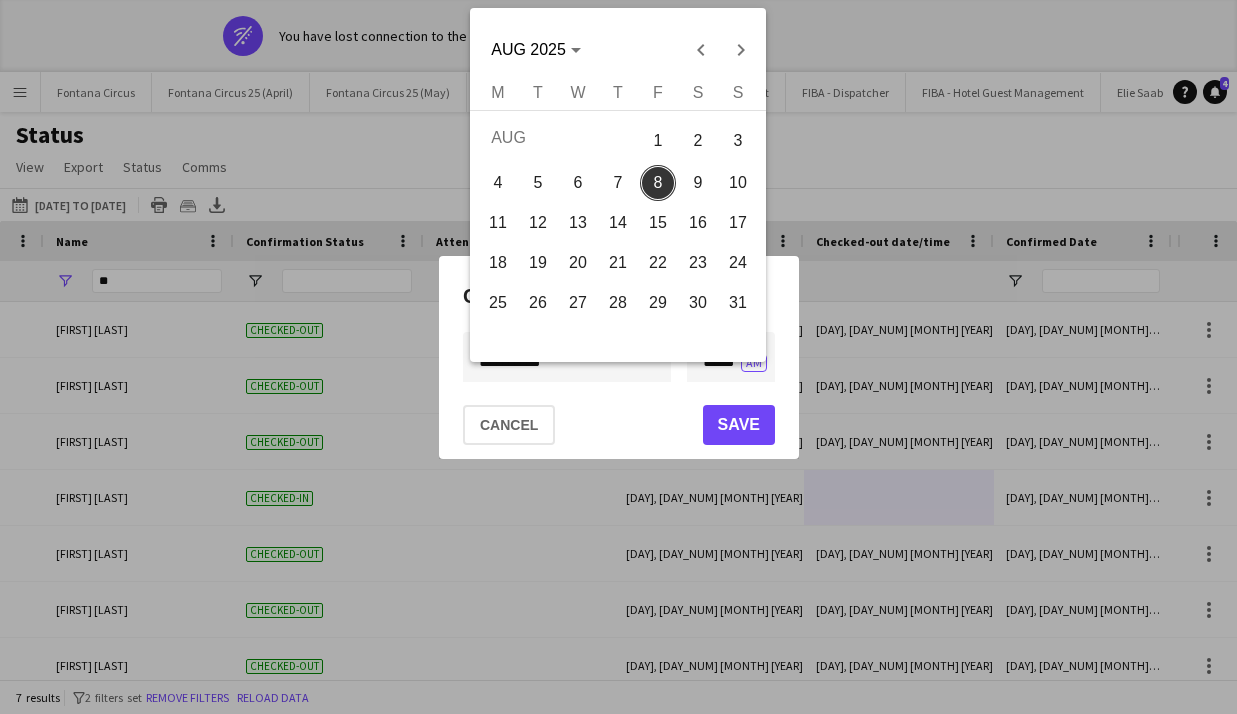 click on "5" at bounding box center [538, 183] 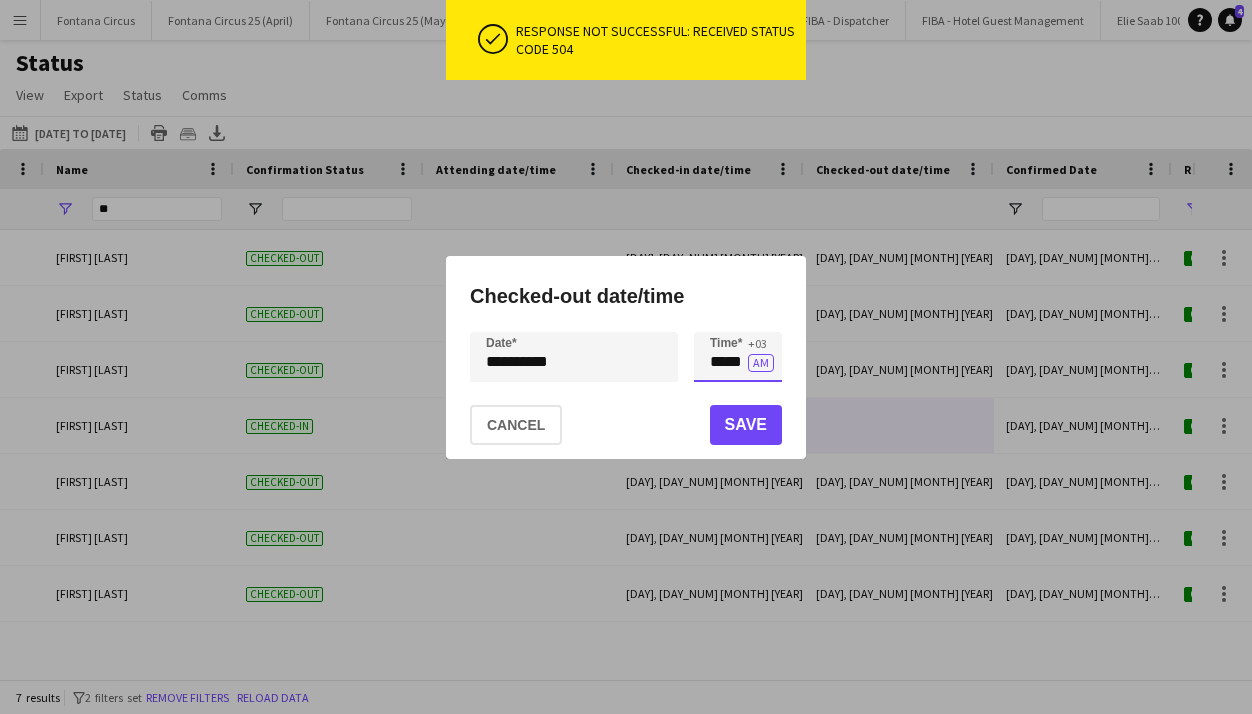 click on "*****" at bounding box center (738, 357) 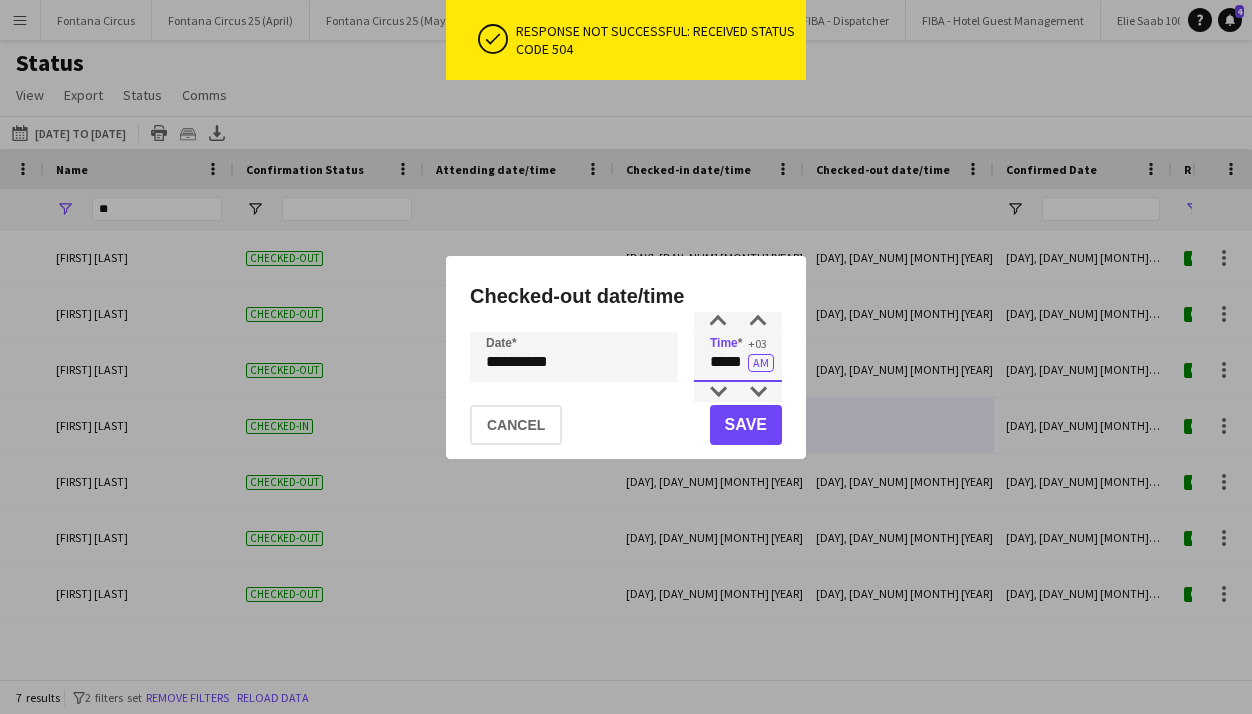 click on "*****" at bounding box center [738, 357] 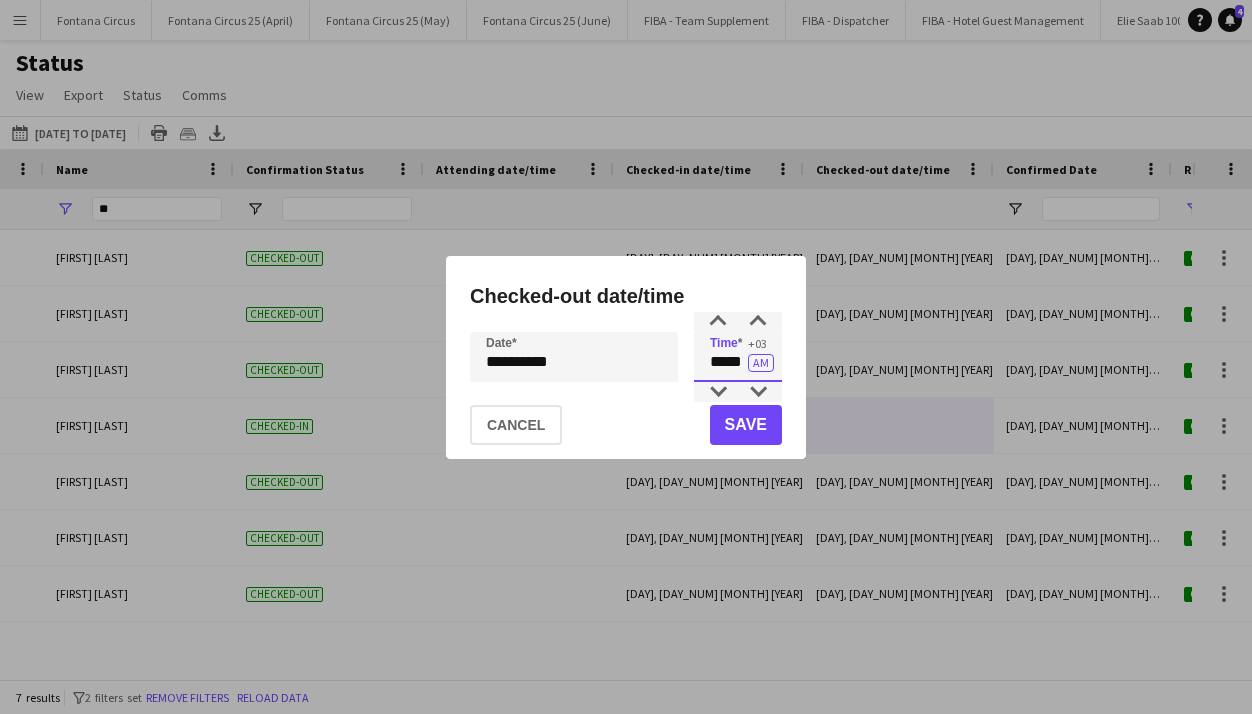 click on "*****" at bounding box center (738, 357) 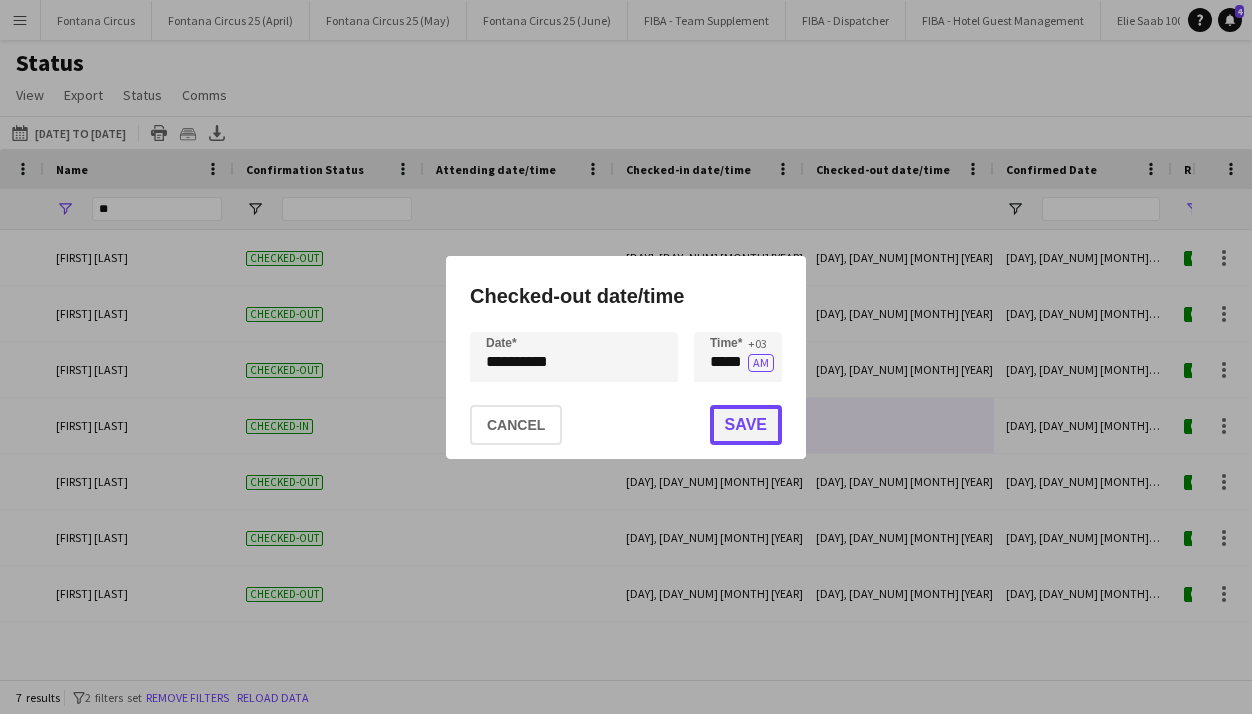 click on "Save" 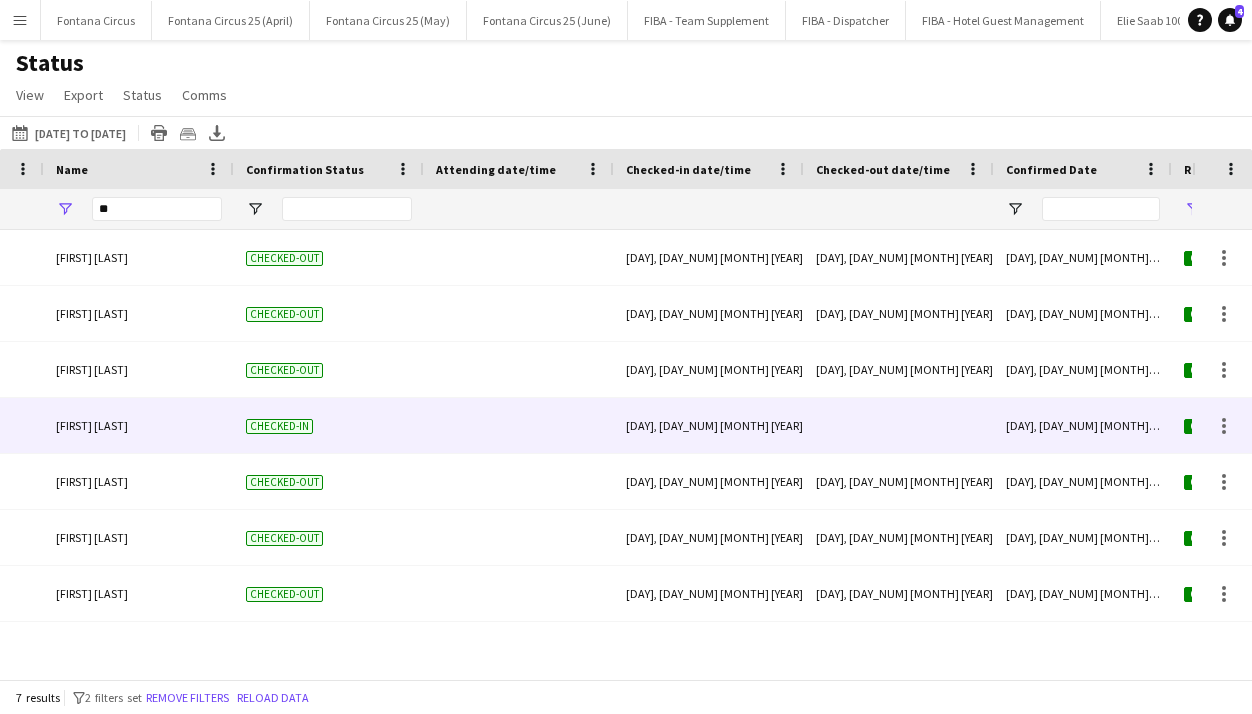 click at bounding box center [899, 425] 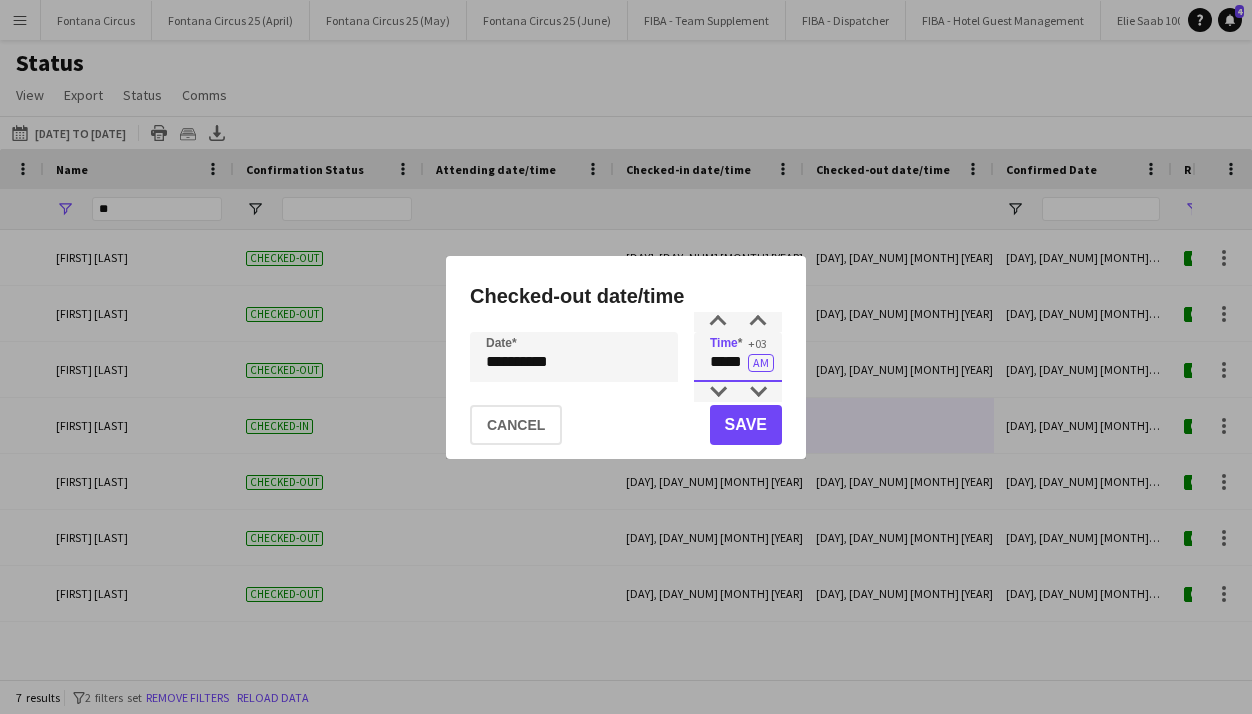 click on "*****" at bounding box center (738, 357) 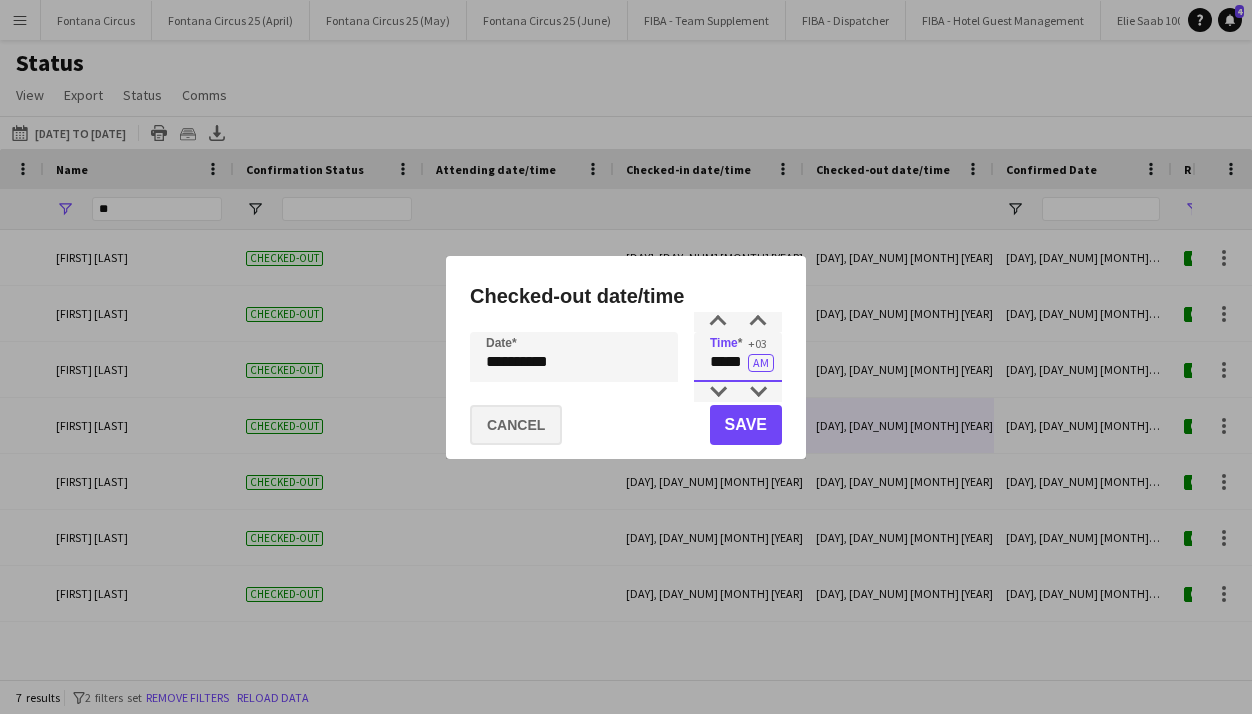 type on "*****" 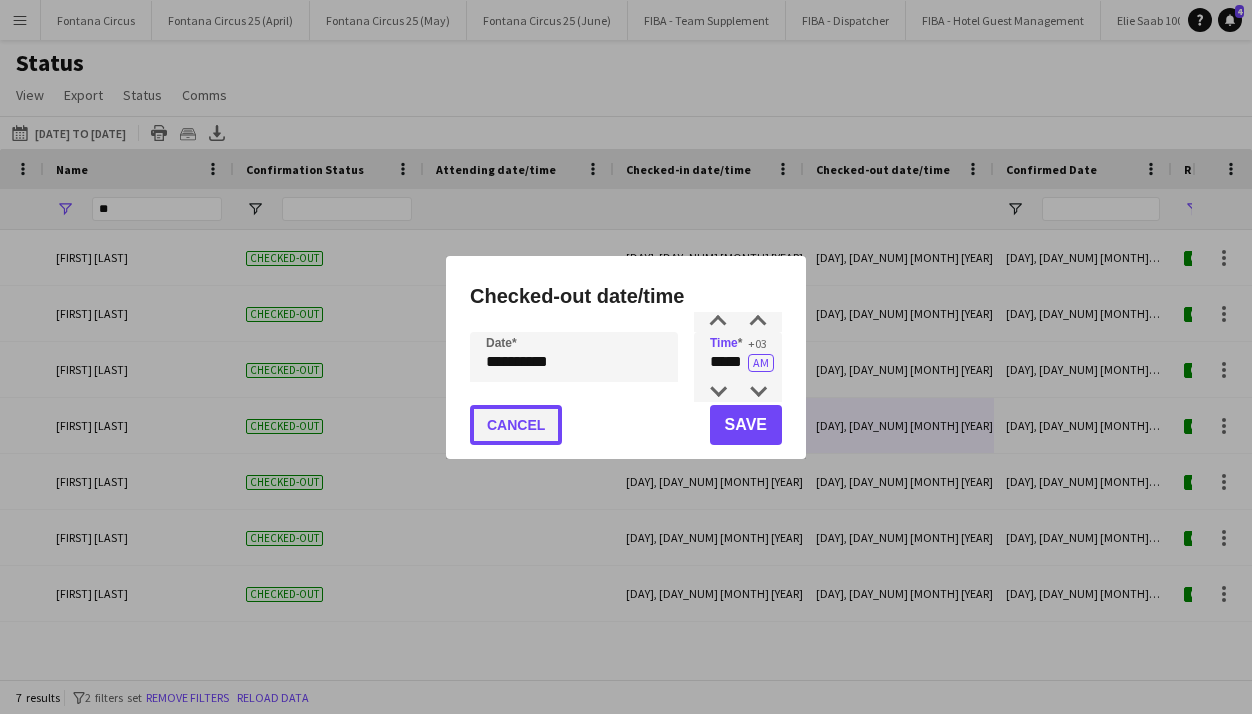 click on "Cancel" 